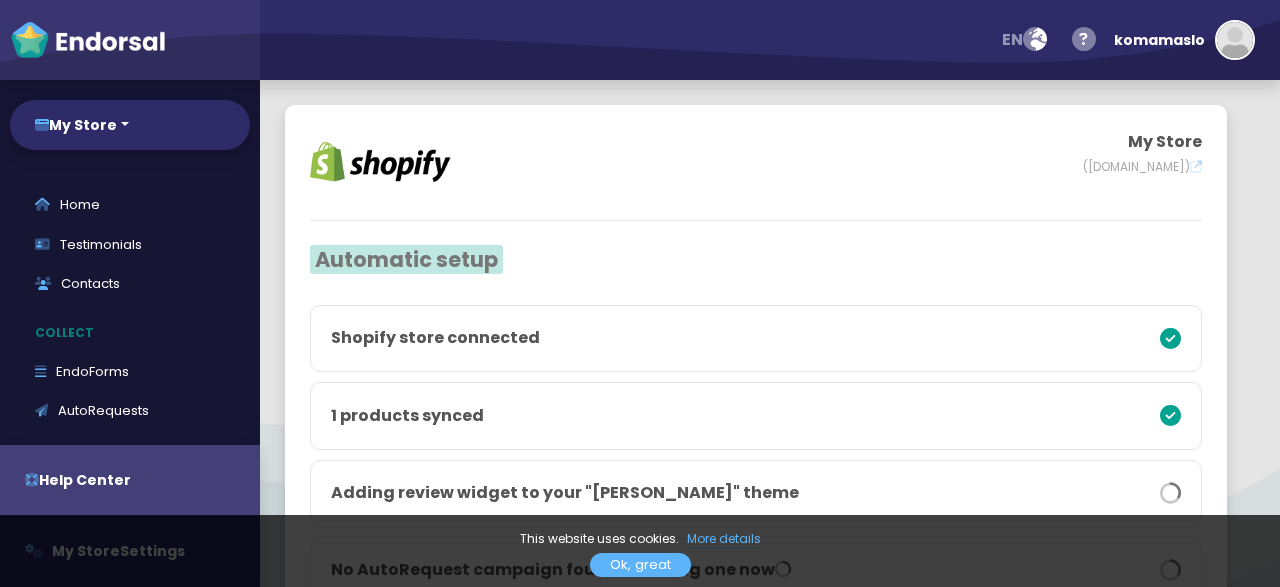 scroll, scrollTop: 0, scrollLeft: 0, axis: both 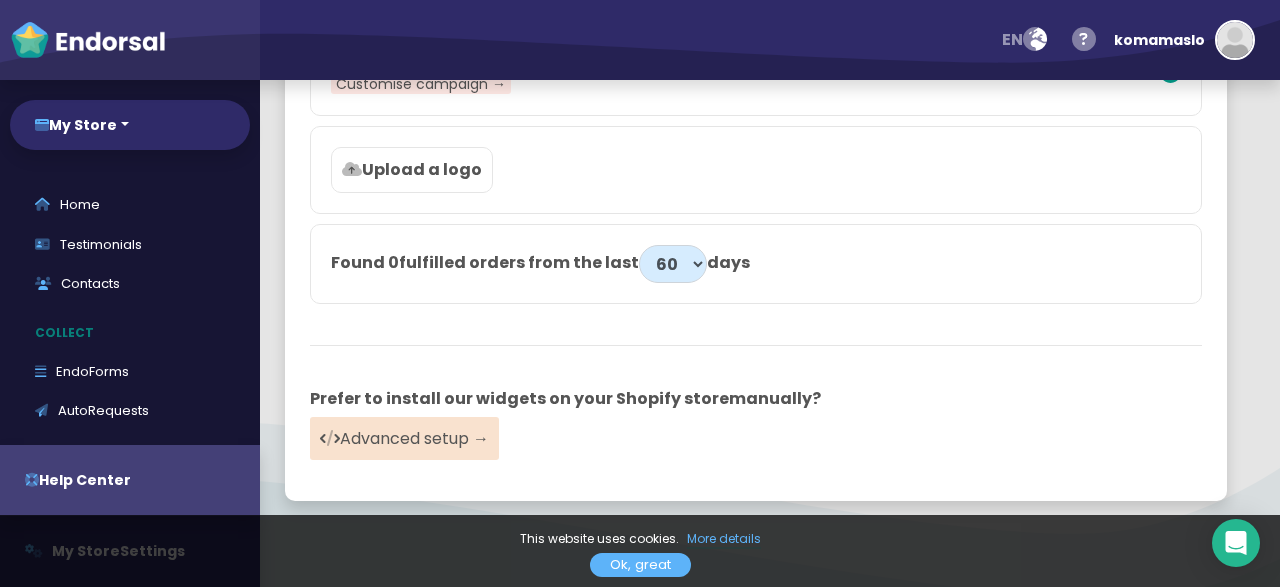 click on "Ok, great" at bounding box center [640, 565] 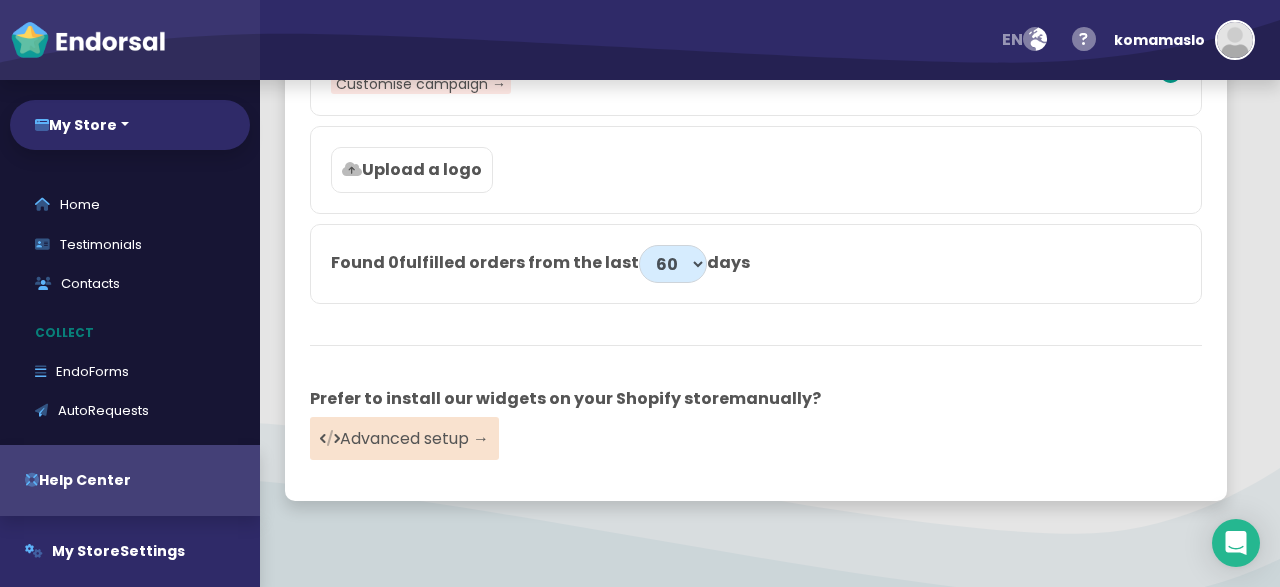 scroll, scrollTop: 449, scrollLeft: 0, axis: vertical 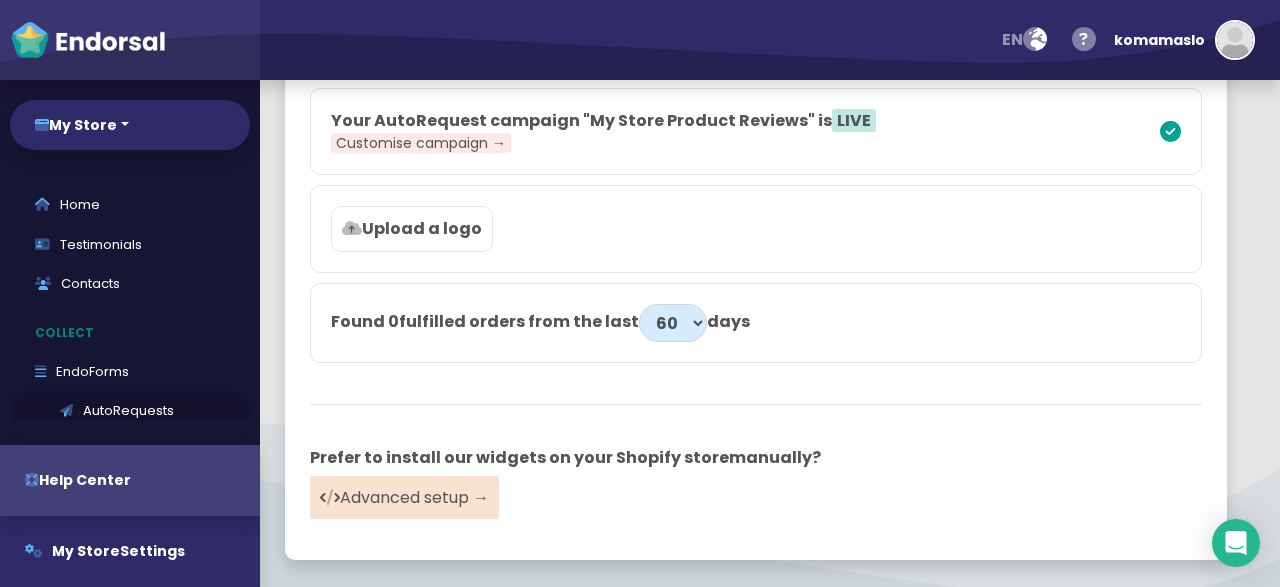 click on "AutoRequests" at bounding box center (130, 411) 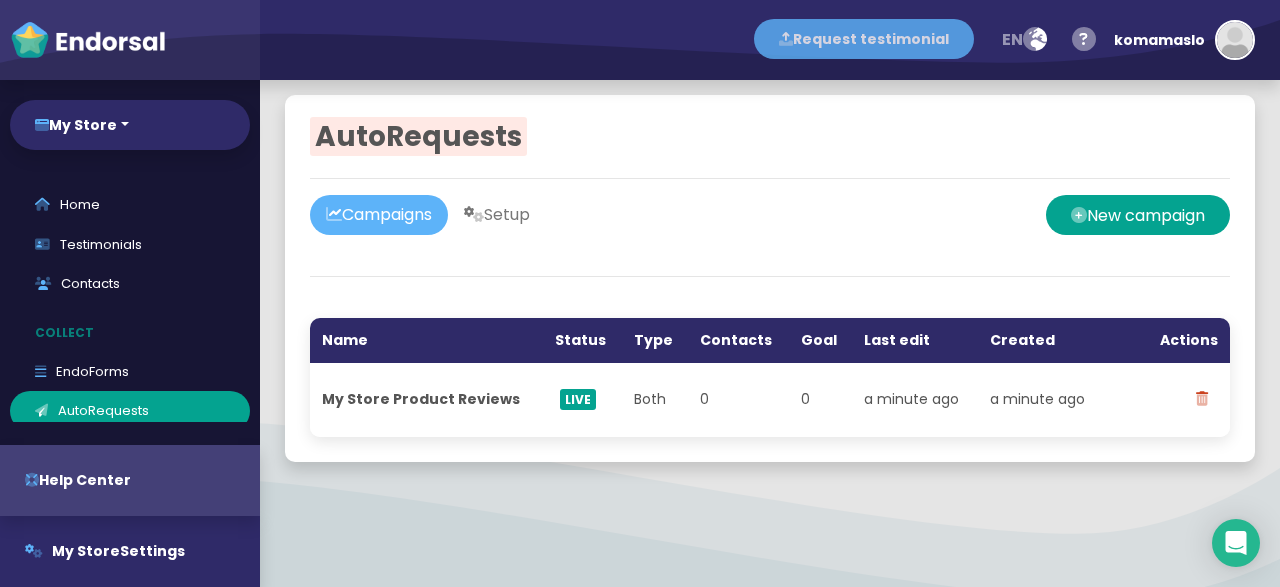 click on "Request testimonial" at bounding box center [864, 39] 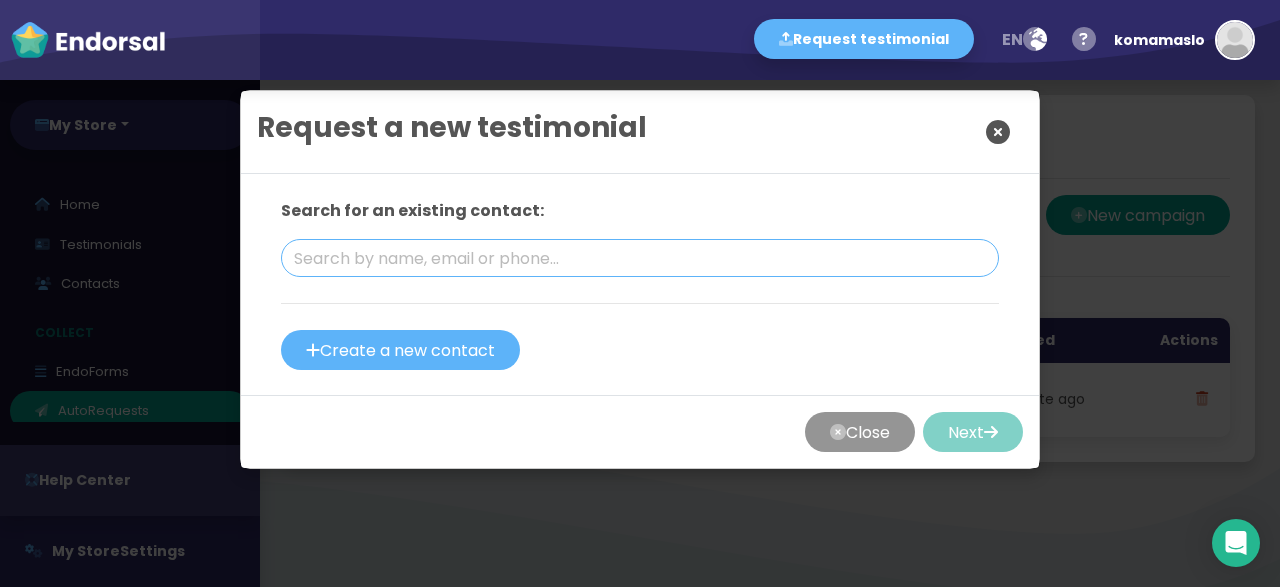 click at bounding box center (640, 258) 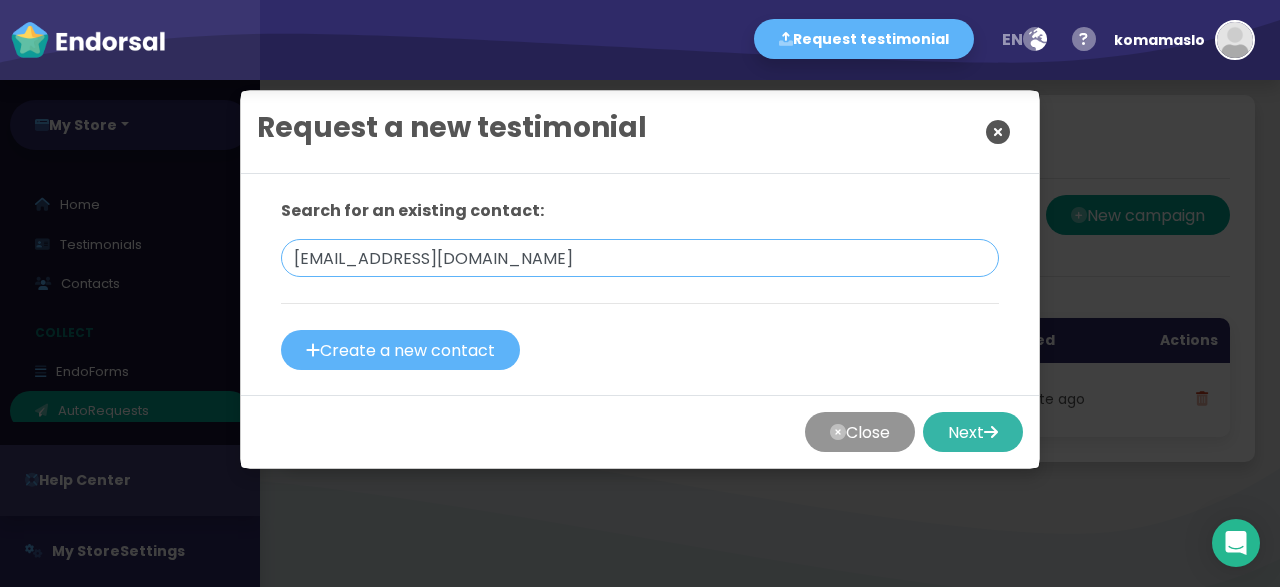 type on "[EMAIL_ADDRESS][DOMAIN_NAME]" 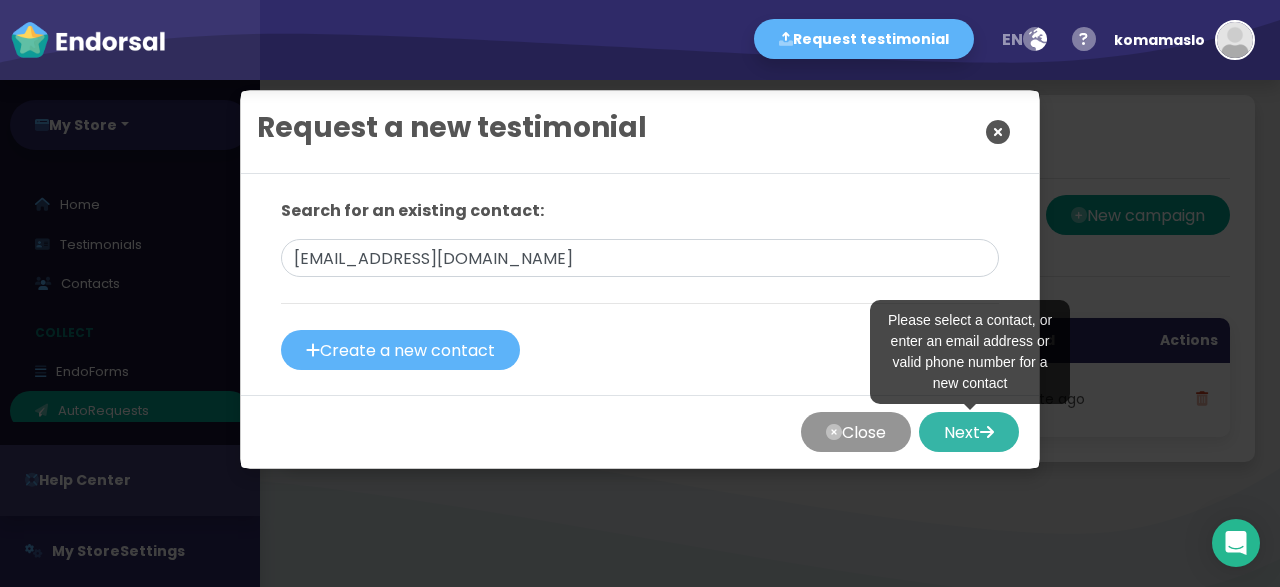 click on "Next" at bounding box center [969, 432] 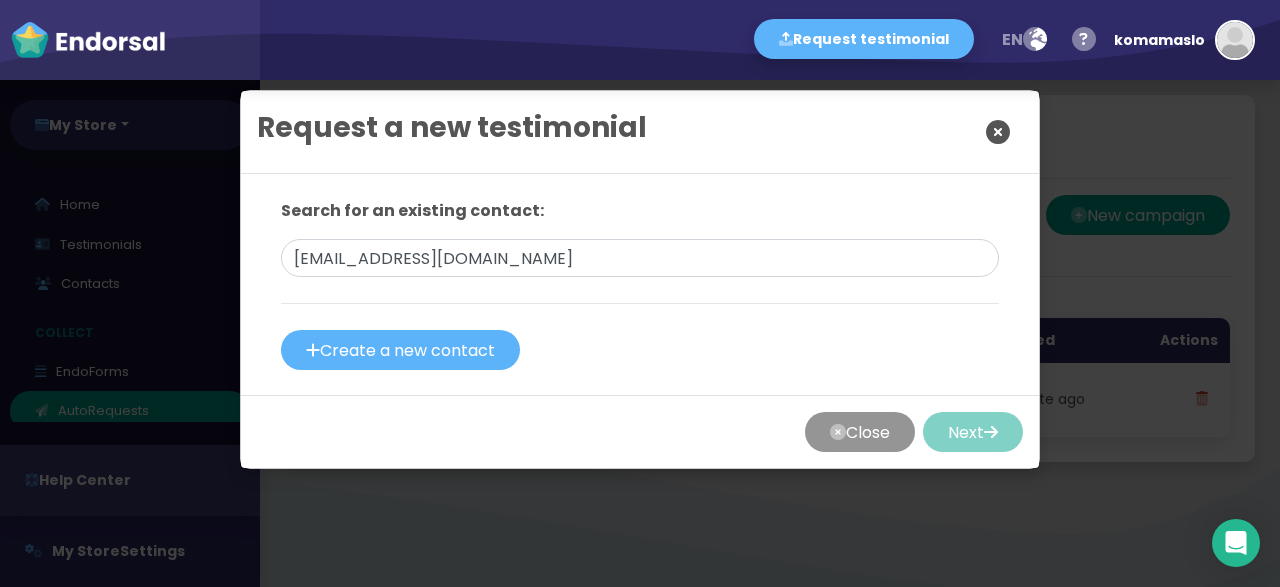 click at bounding box center [640, 282] 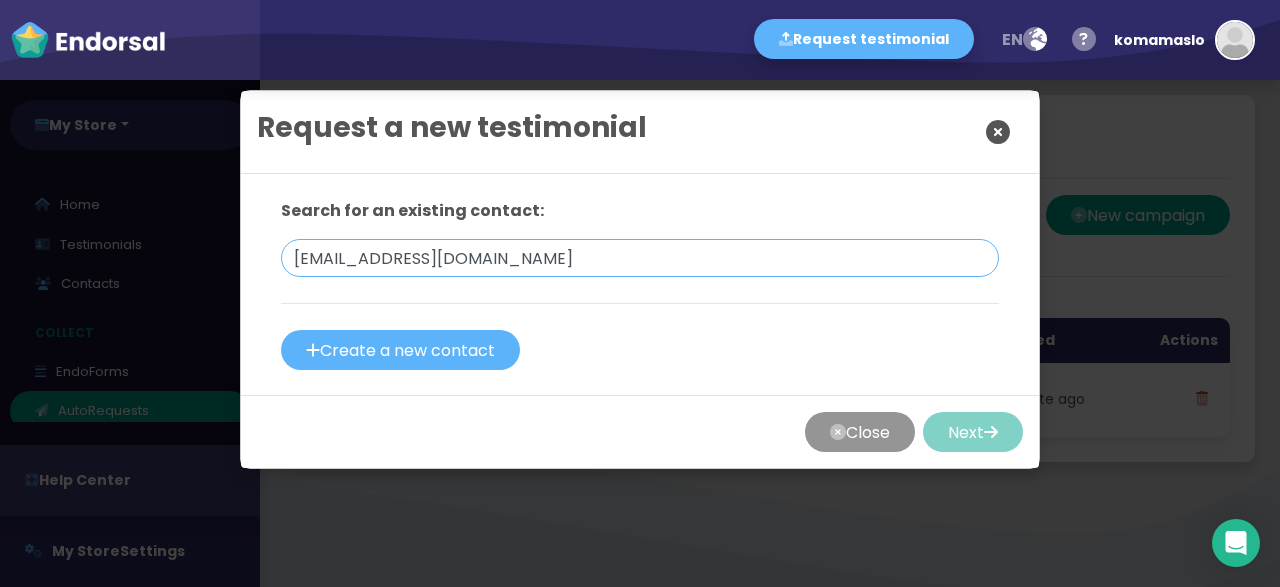 click on "[EMAIL_ADDRESS][DOMAIN_NAME]" at bounding box center [640, 258] 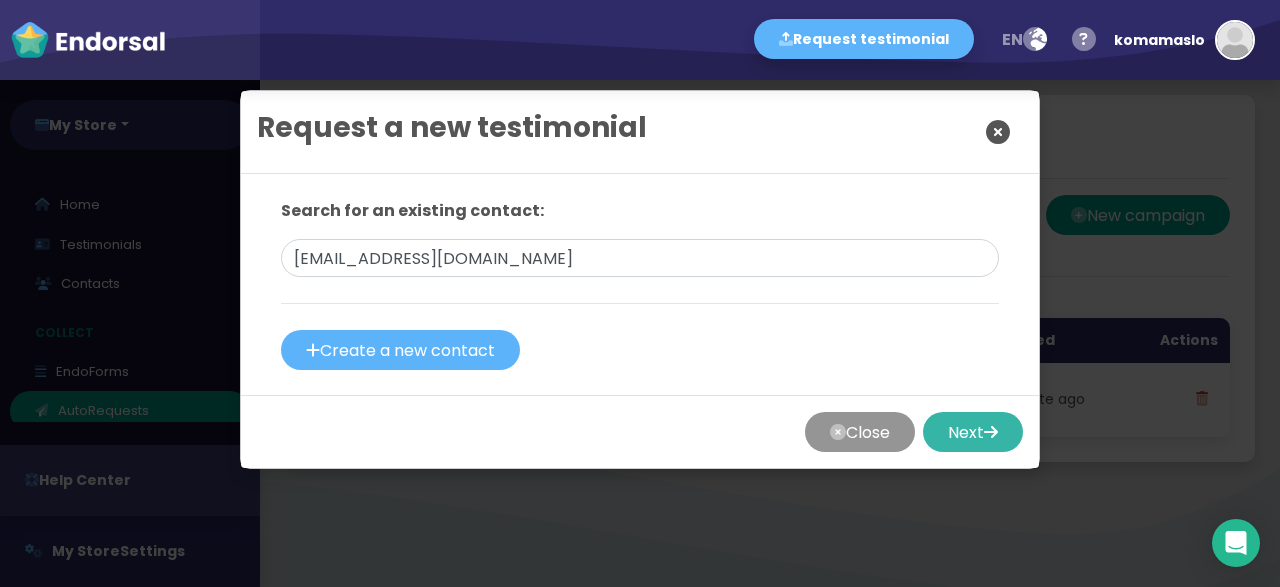 click on "Next" at bounding box center [973, 432] 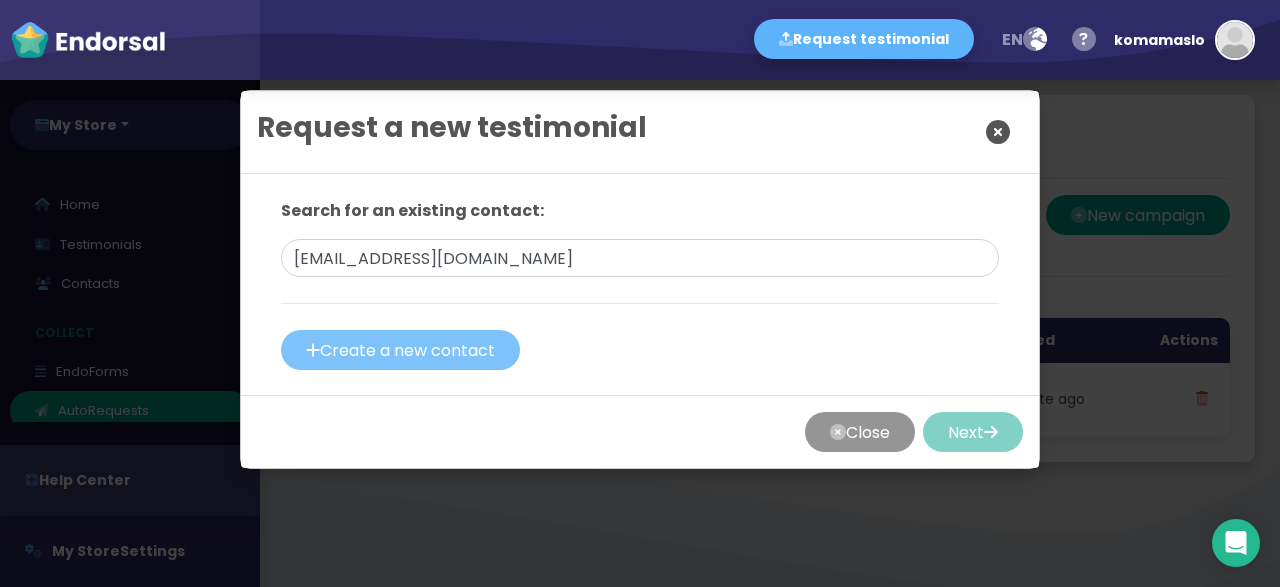 click on "Create a new contact" at bounding box center [400, 350] 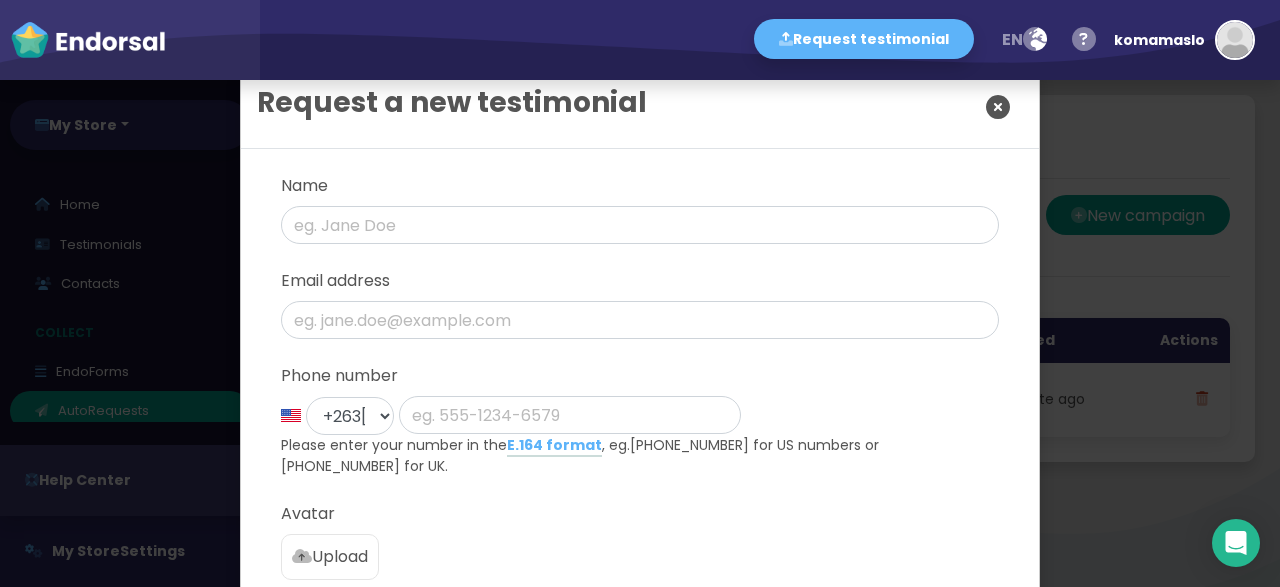 scroll, scrollTop: 26, scrollLeft: 0, axis: vertical 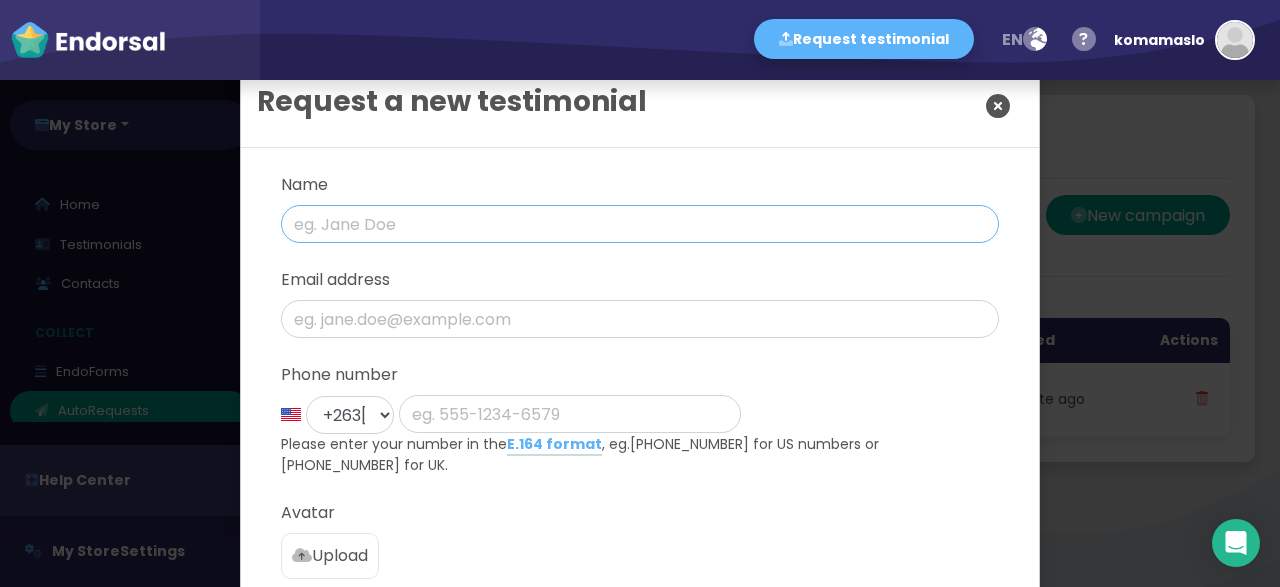 click at bounding box center [640, 224] 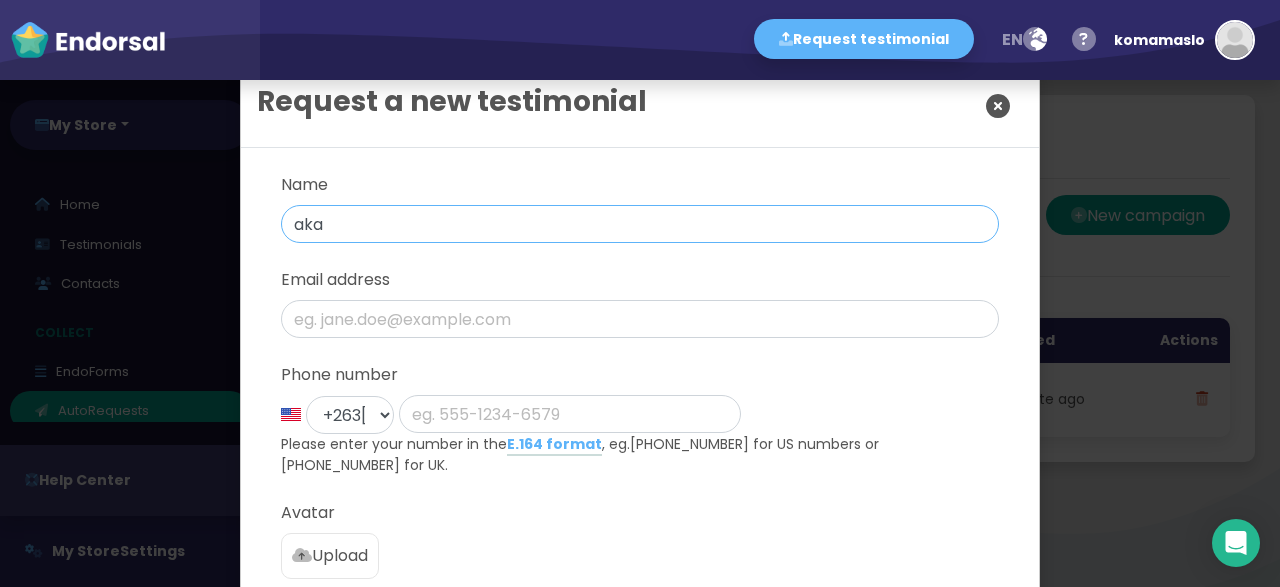 type on "aka" 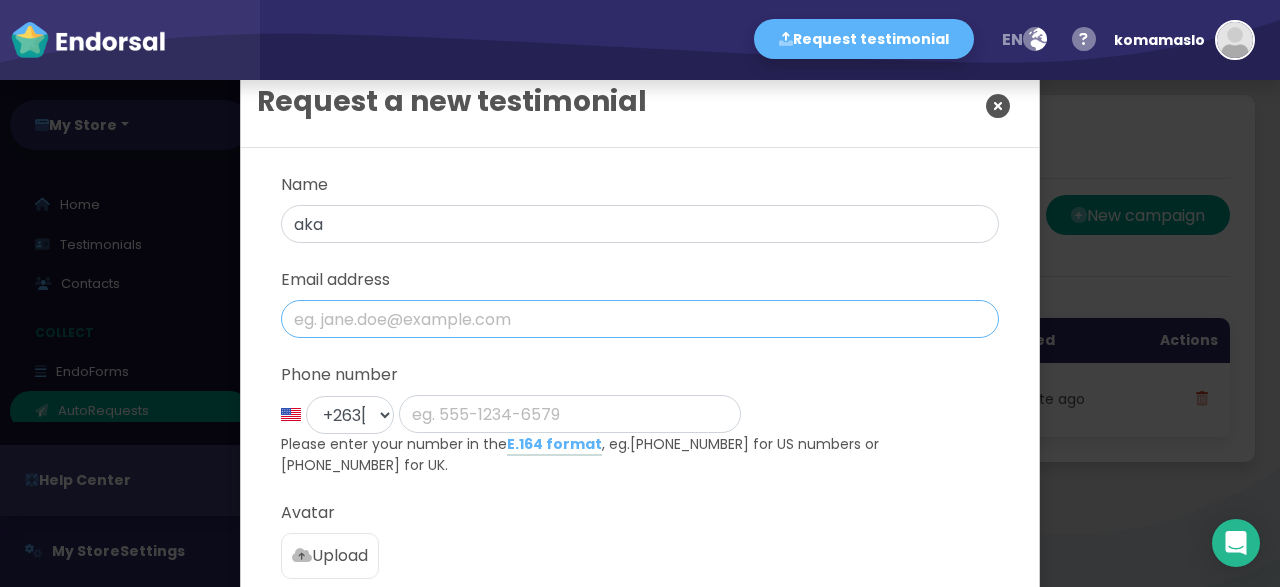 click at bounding box center [640, 319] 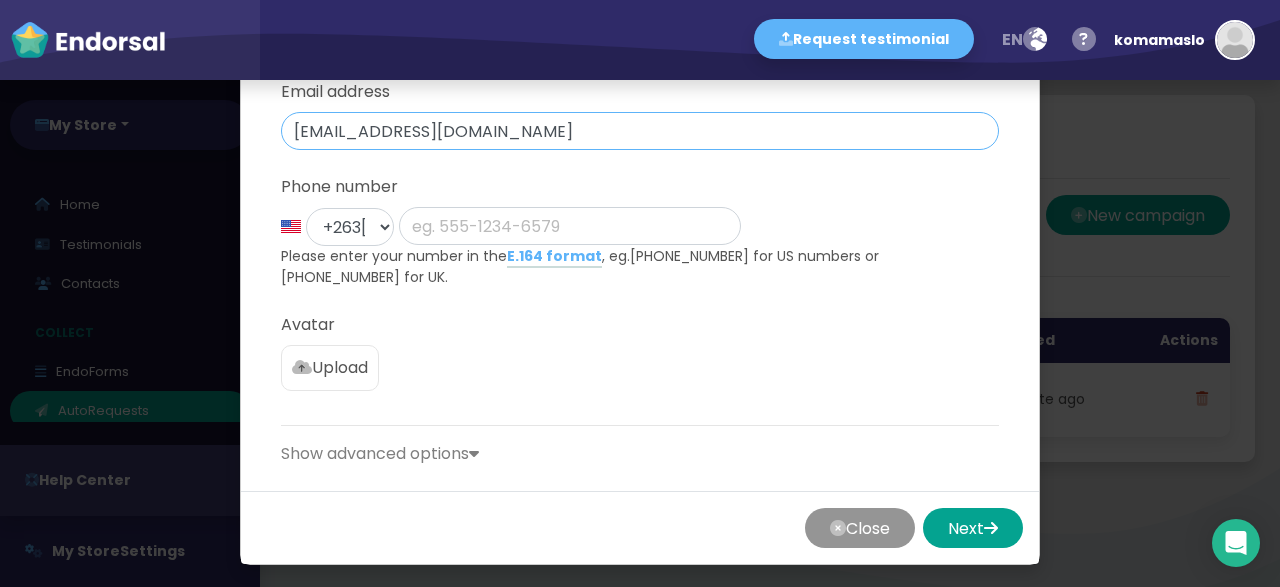 scroll, scrollTop: 217, scrollLeft: 0, axis: vertical 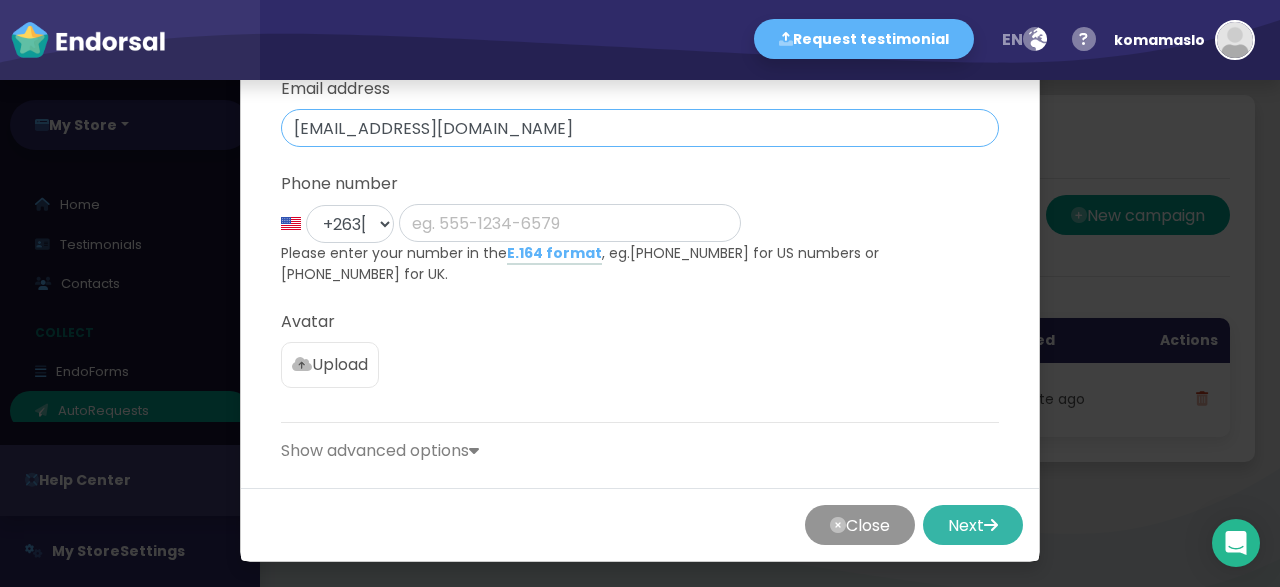 type on "[EMAIL_ADDRESS][DOMAIN_NAME]" 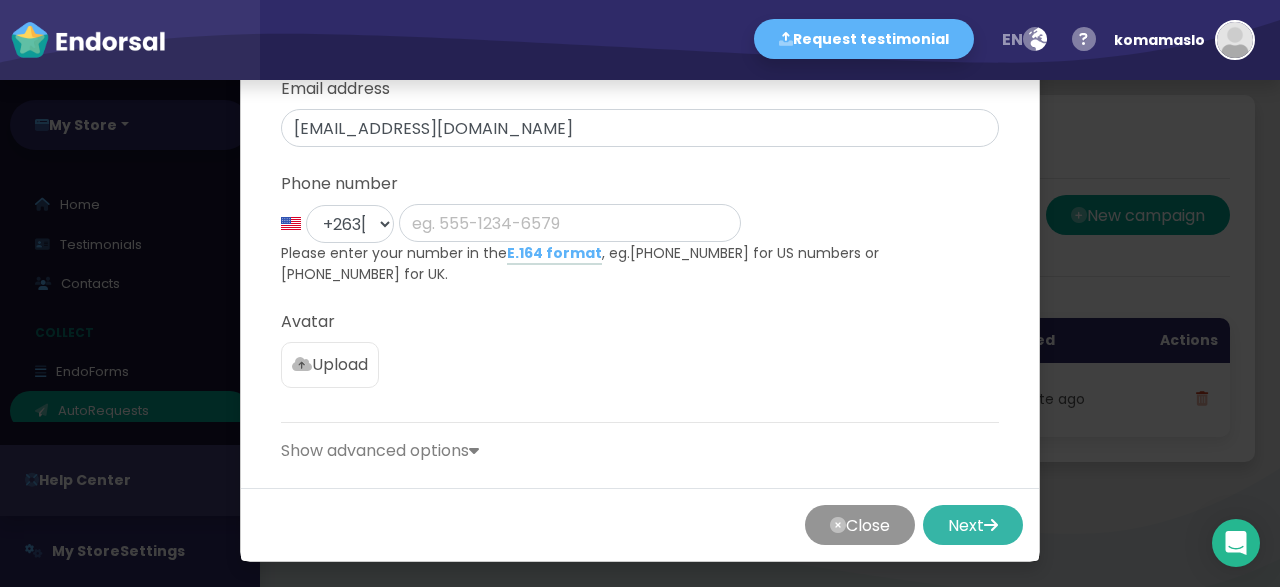 click on "Next" at bounding box center (973, 525) 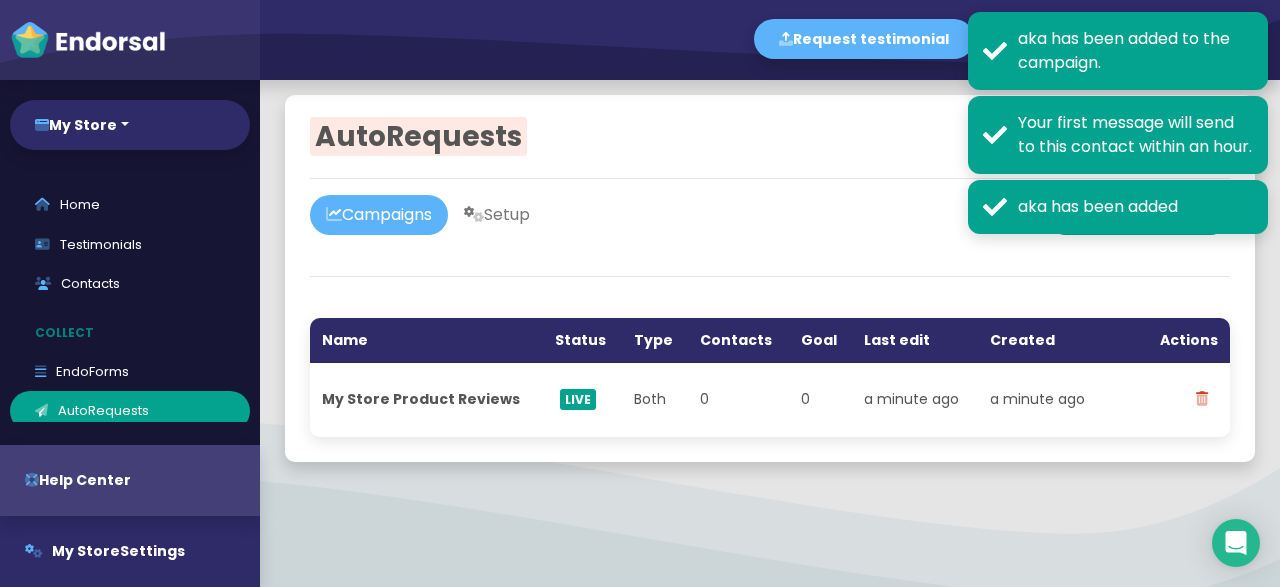 scroll, scrollTop: 9, scrollLeft: 0, axis: vertical 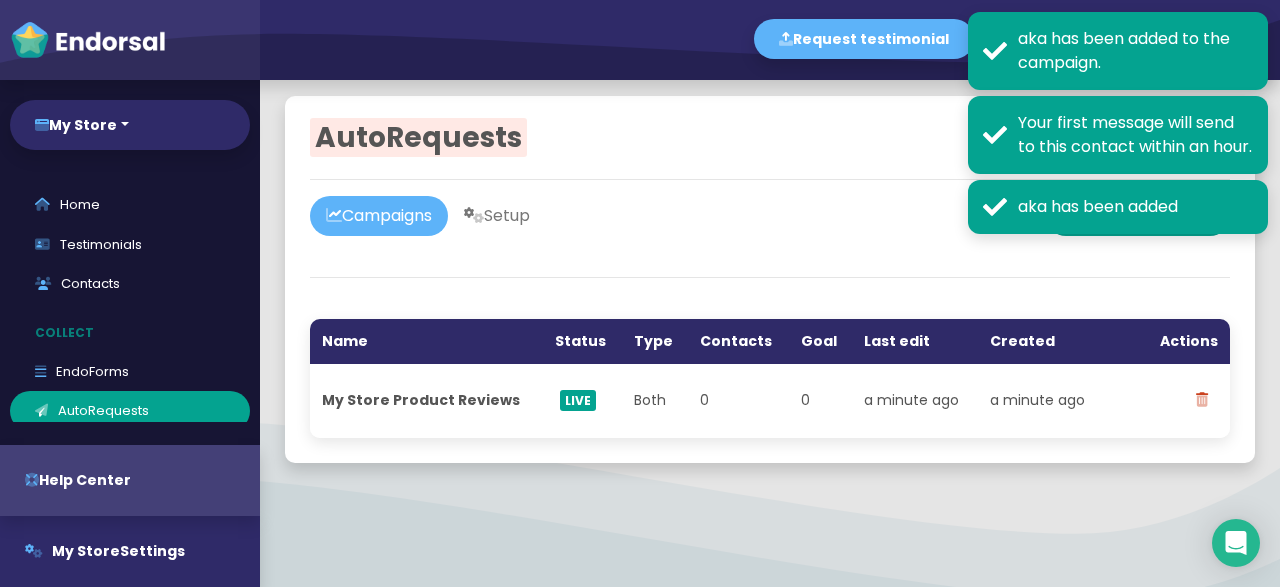 click 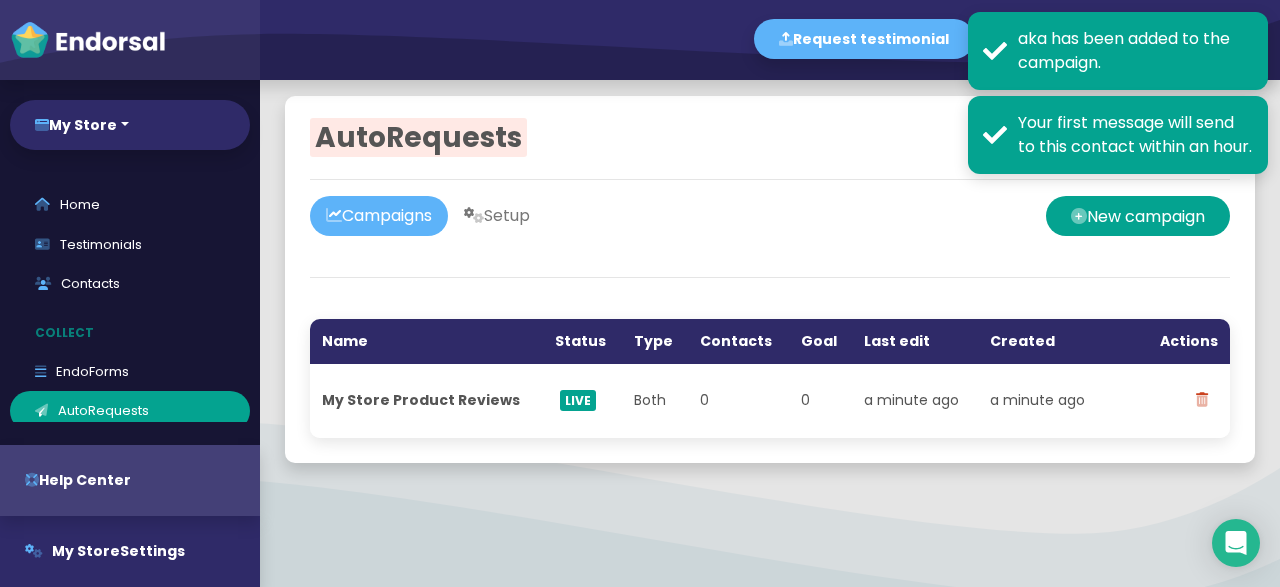 click on "aka has been added to the campaign." at bounding box center (1135, 51) 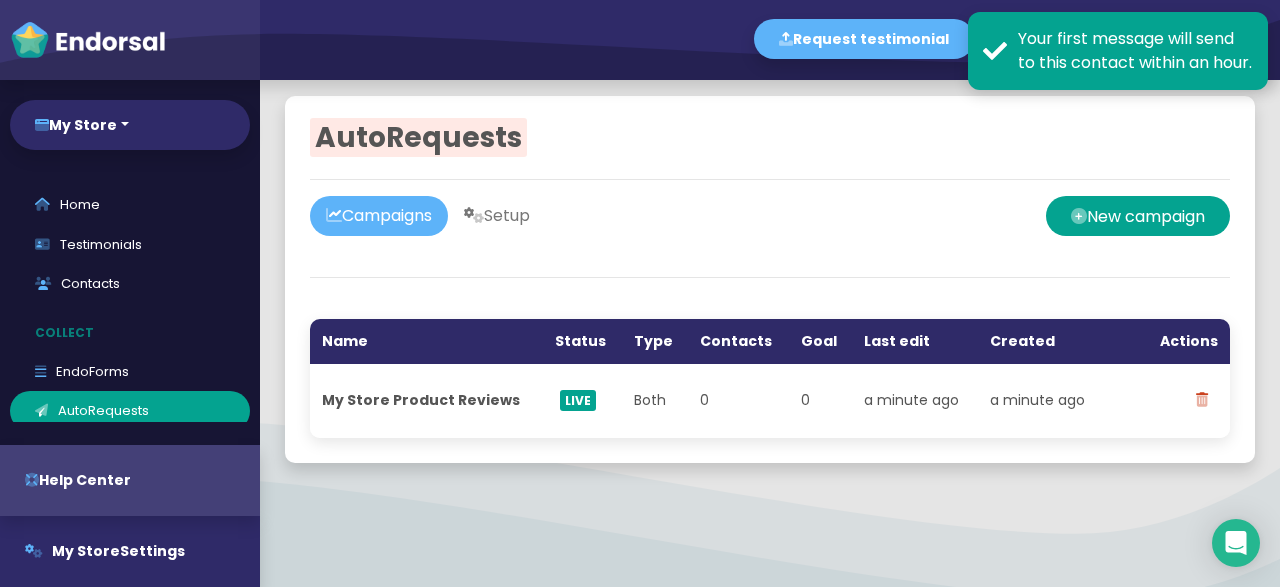 click on "New campaign" 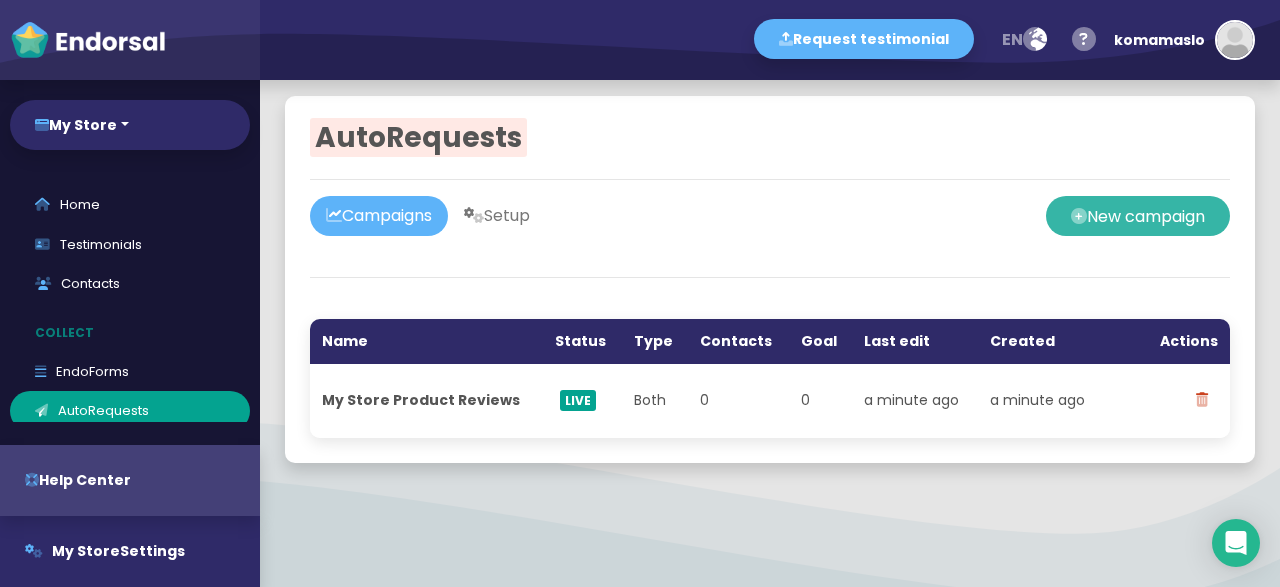 click on "New campaign" 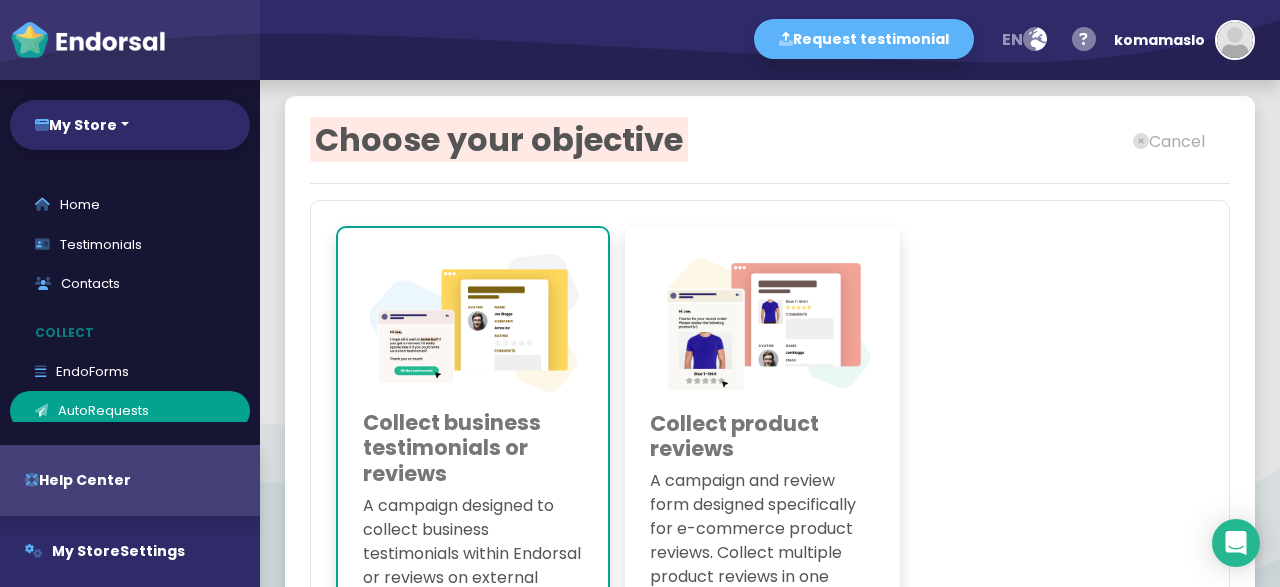 scroll, scrollTop: 421, scrollLeft: 0, axis: vertical 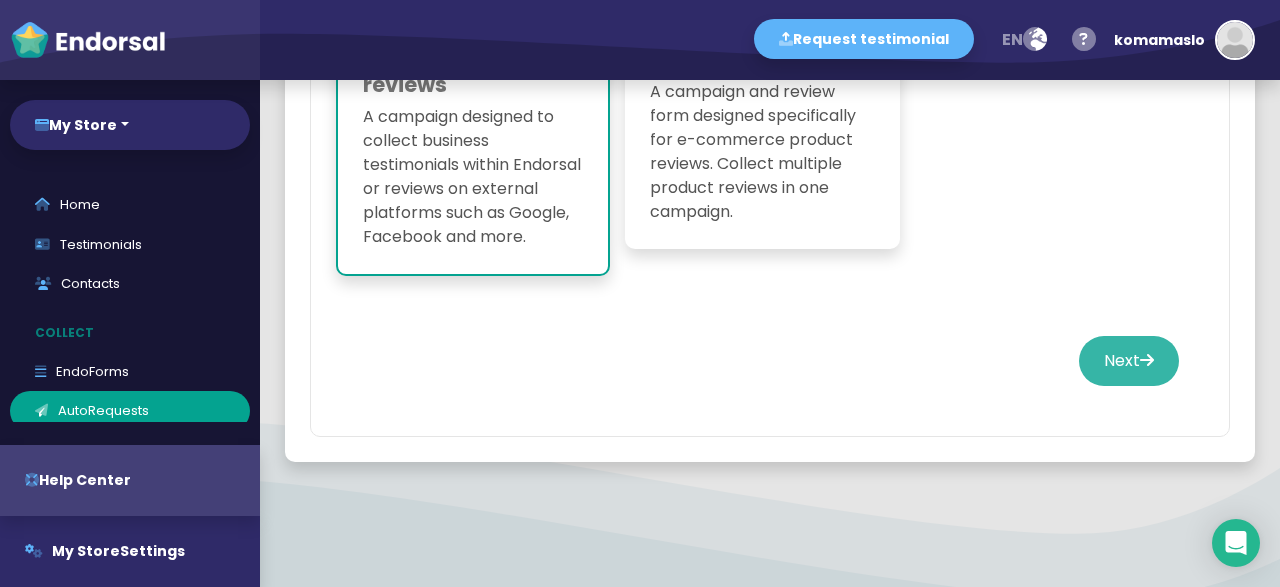 click on "Next" 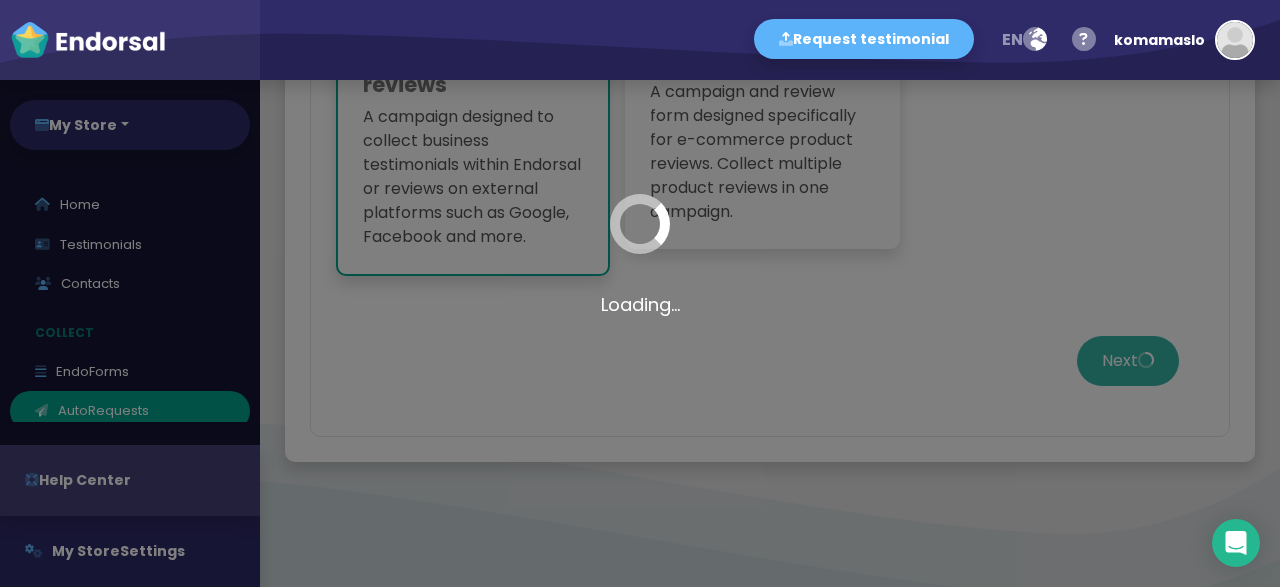 scroll, scrollTop: 218, scrollLeft: 0, axis: vertical 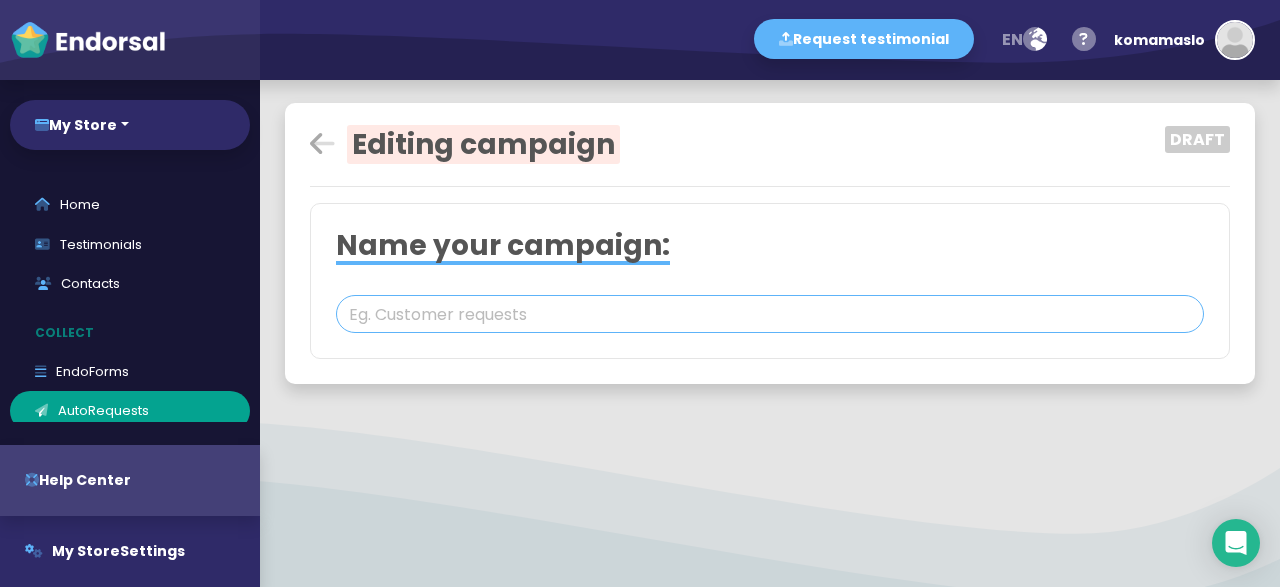click at bounding box center (770, 314) 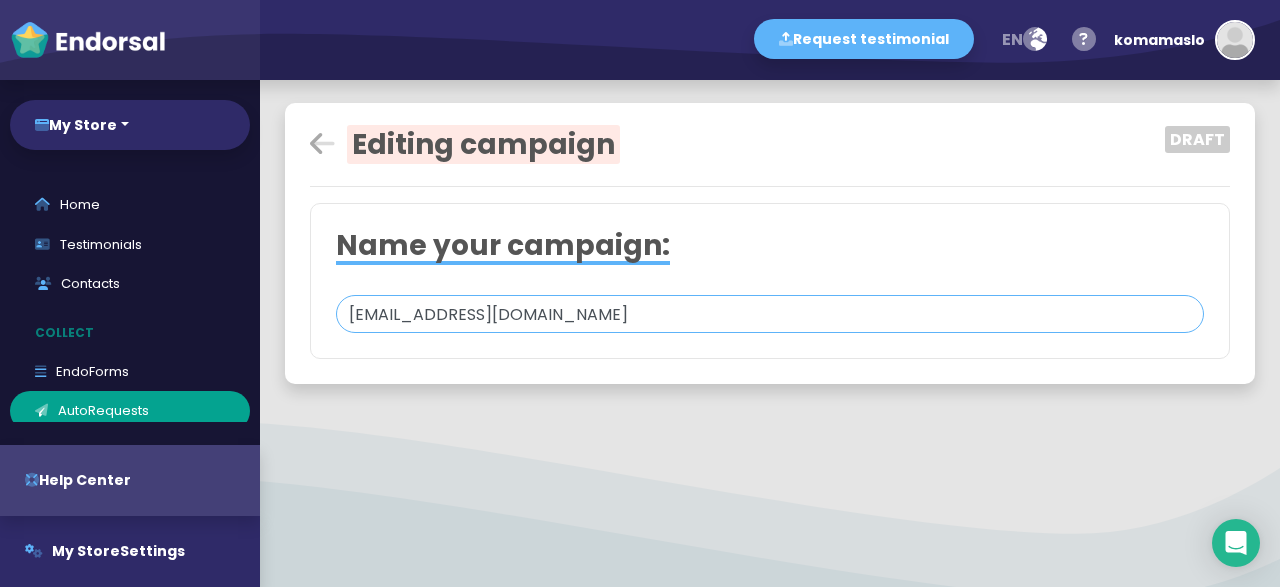 type on "[EMAIL_ADDRESS][DOMAIN_NAME]" 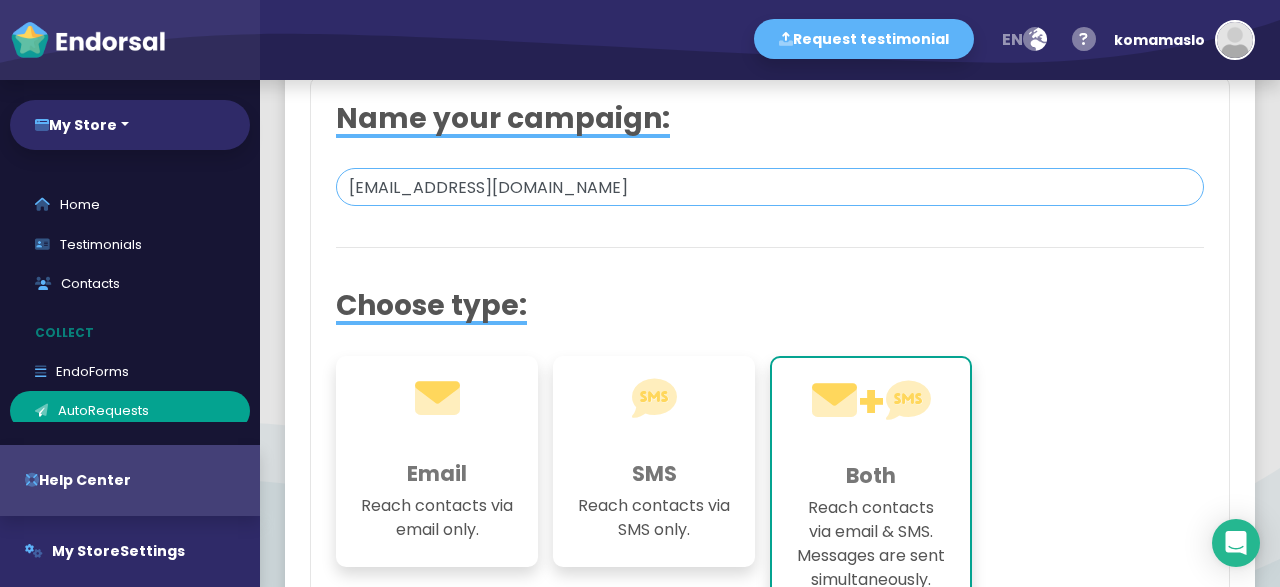 scroll, scrollTop: 131, scrollLeft: 0, axis: vertical 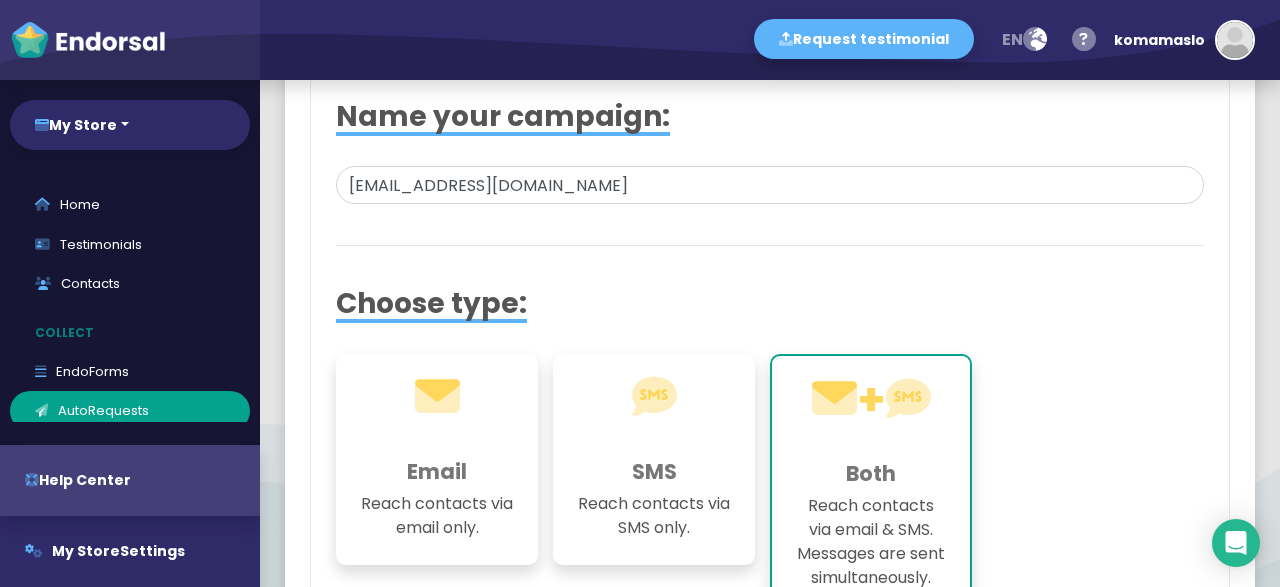 click on "Email Reach contacts via email only." at bounding box center [437, 459] 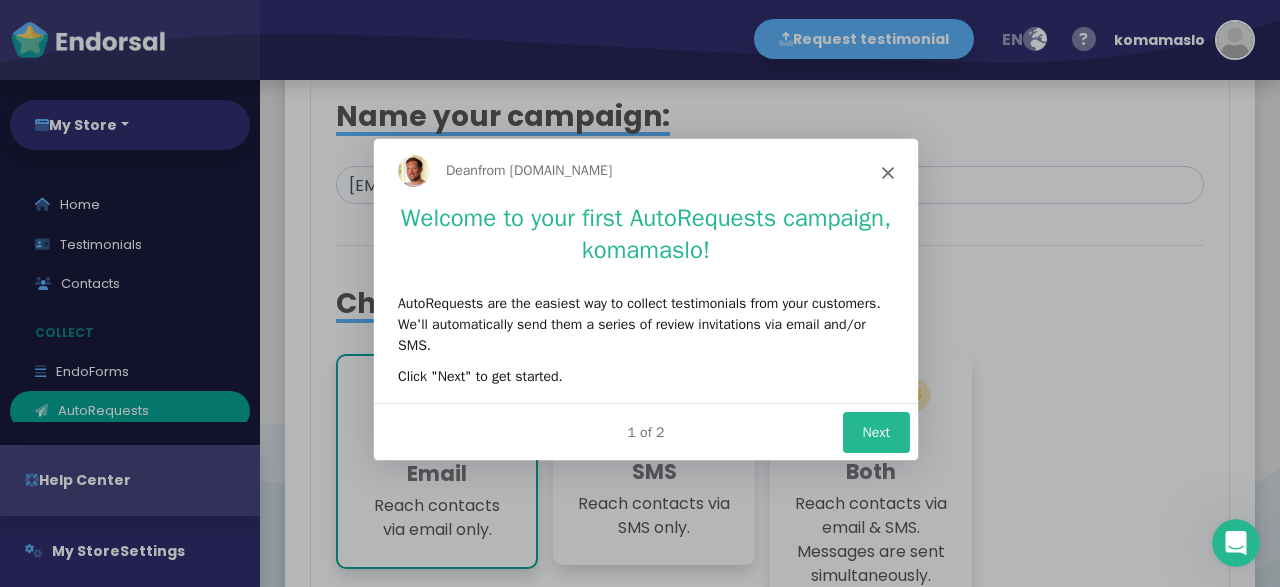 scroll, scrollTop: 0, scrollLeft: 0, axis: both 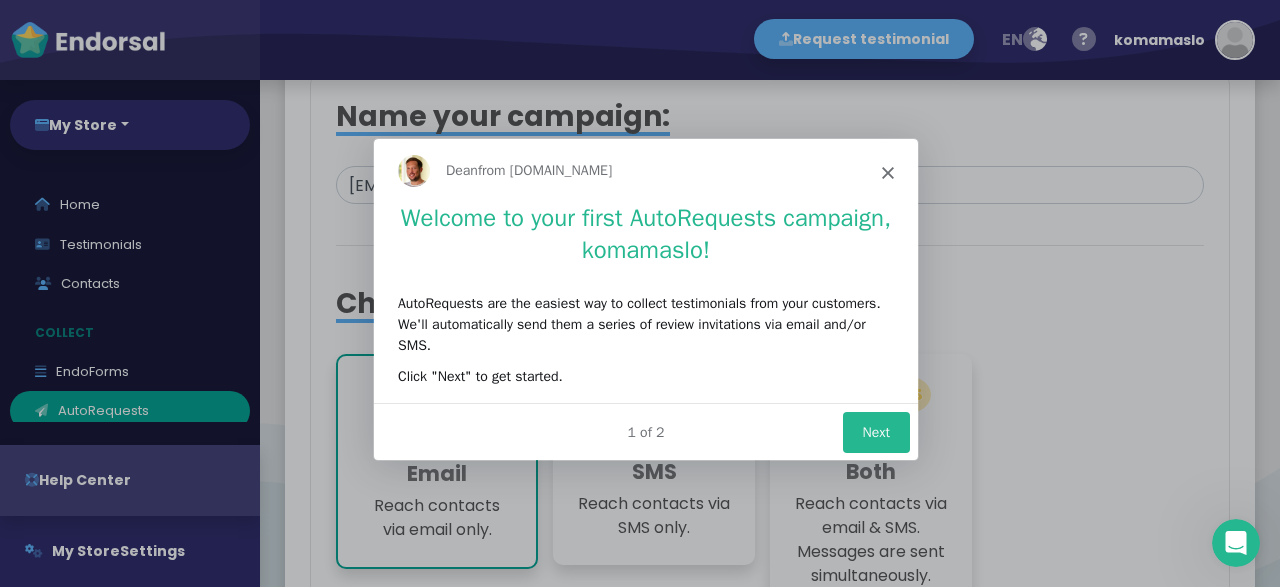 click on "Next" at bounding box center (875, 430) 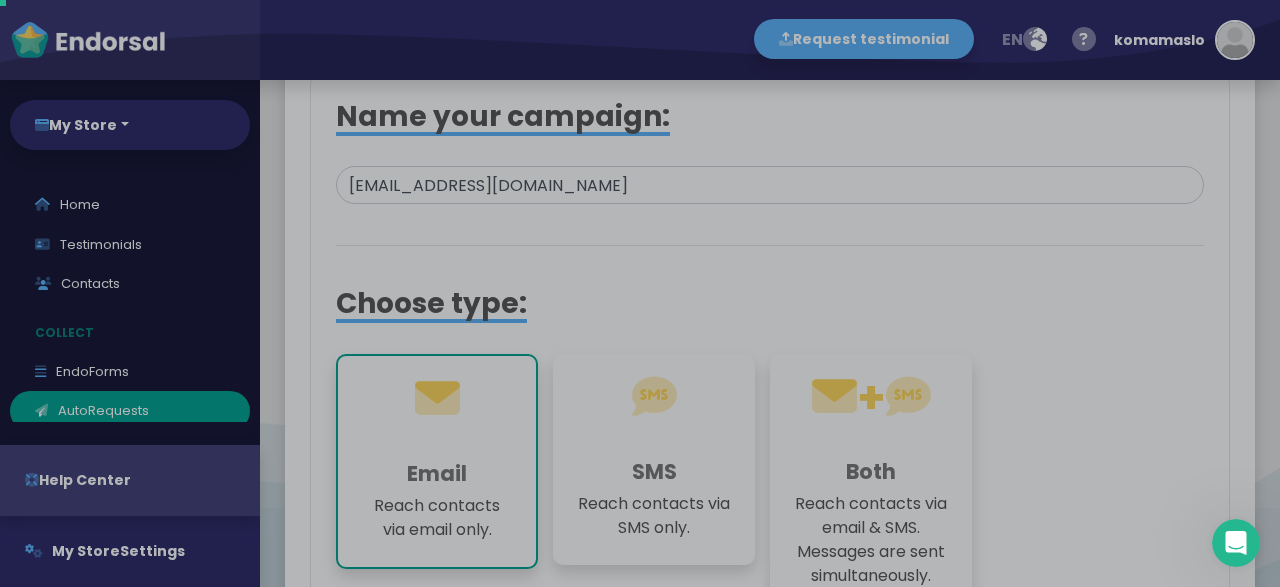 scroll, scrollTop: 0, scrollLeft: 0, axis: both 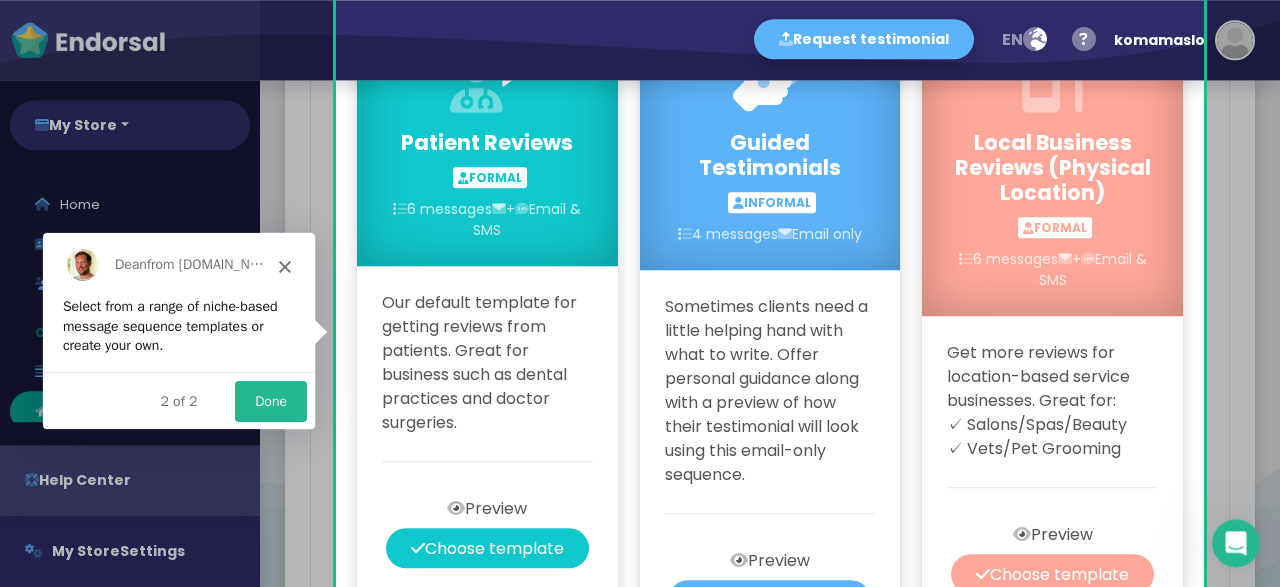 click at bounding box center (640, 293) 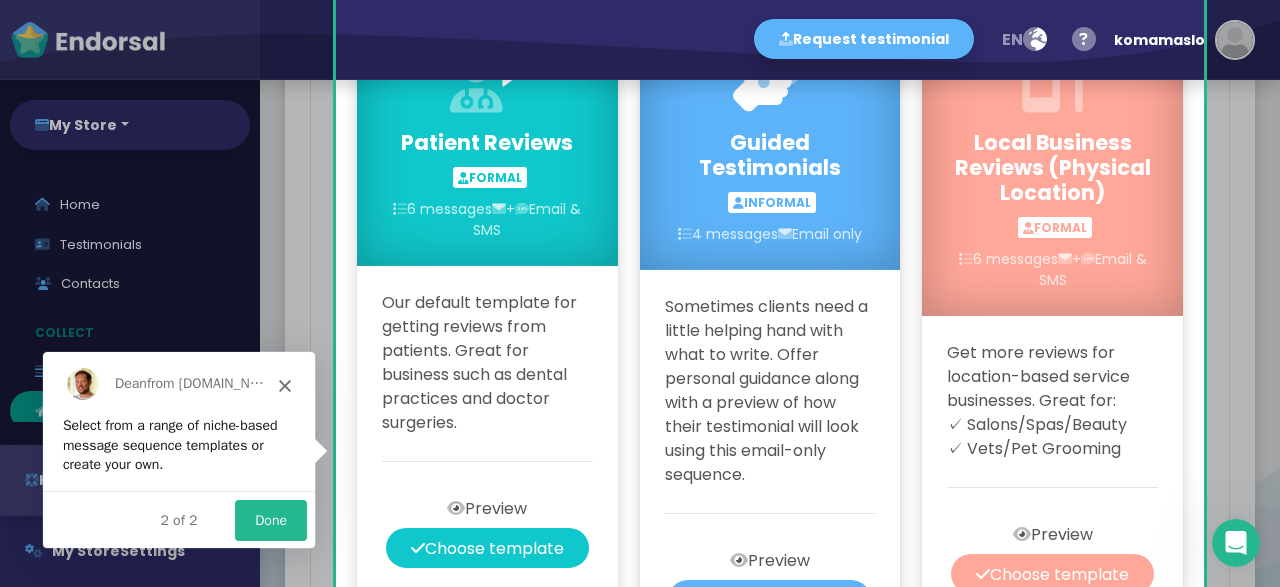 click on "Done" at bounding box center (270, 519) 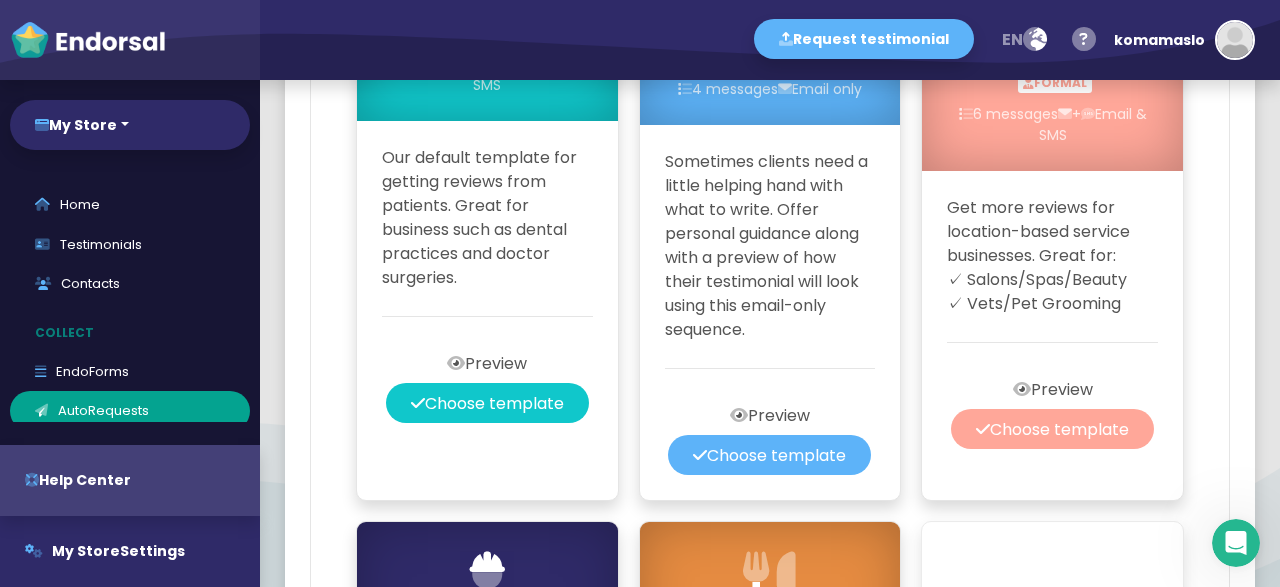 scroll, scrollTop: 3549, scrollLeft: 0, axis: vertical 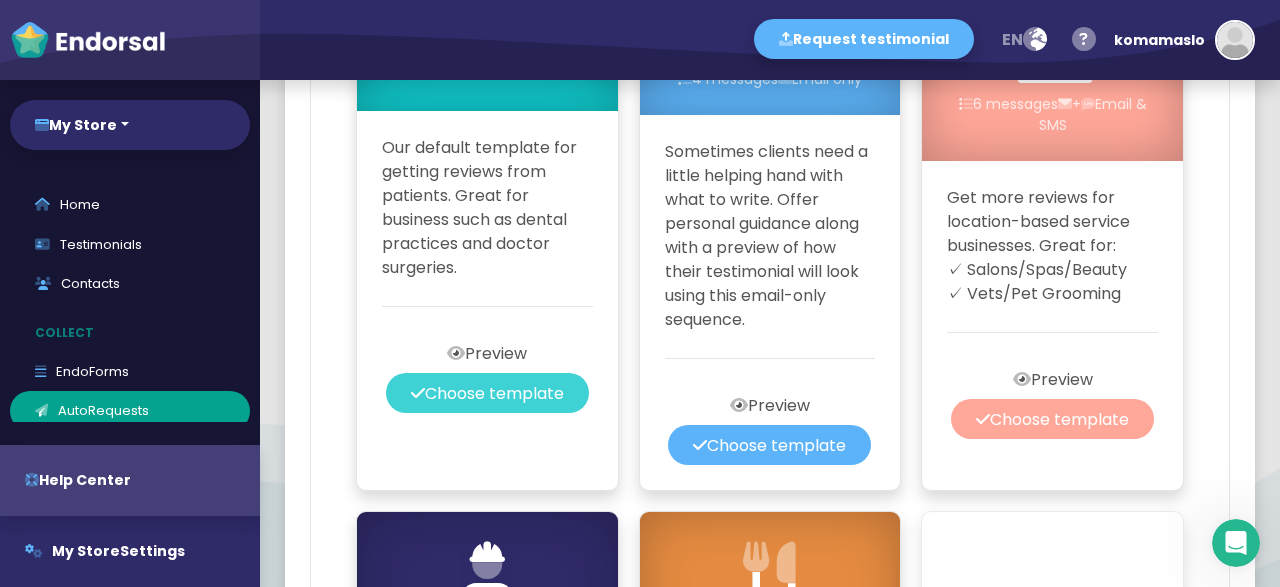 click on "Choose template" at bounding box center [487, 393] 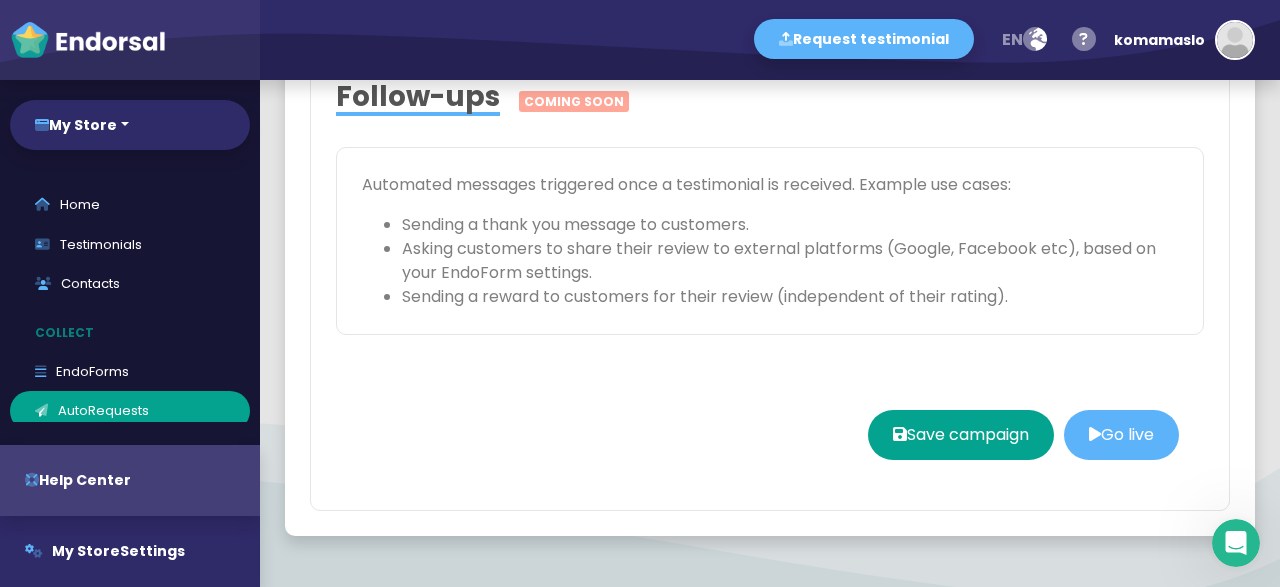 type 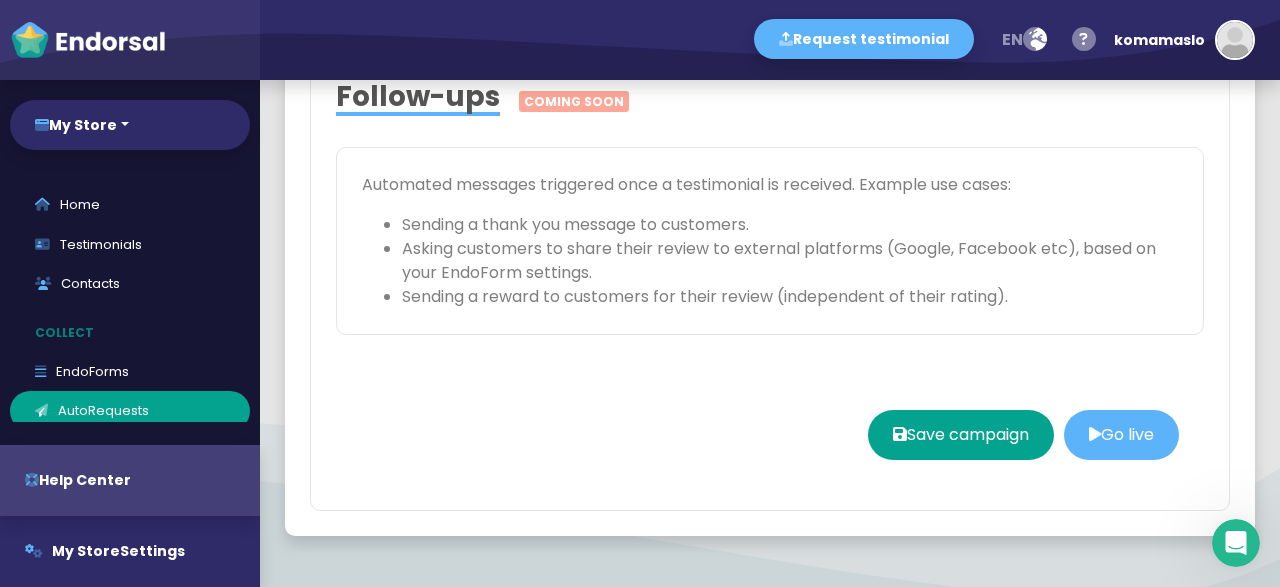 select 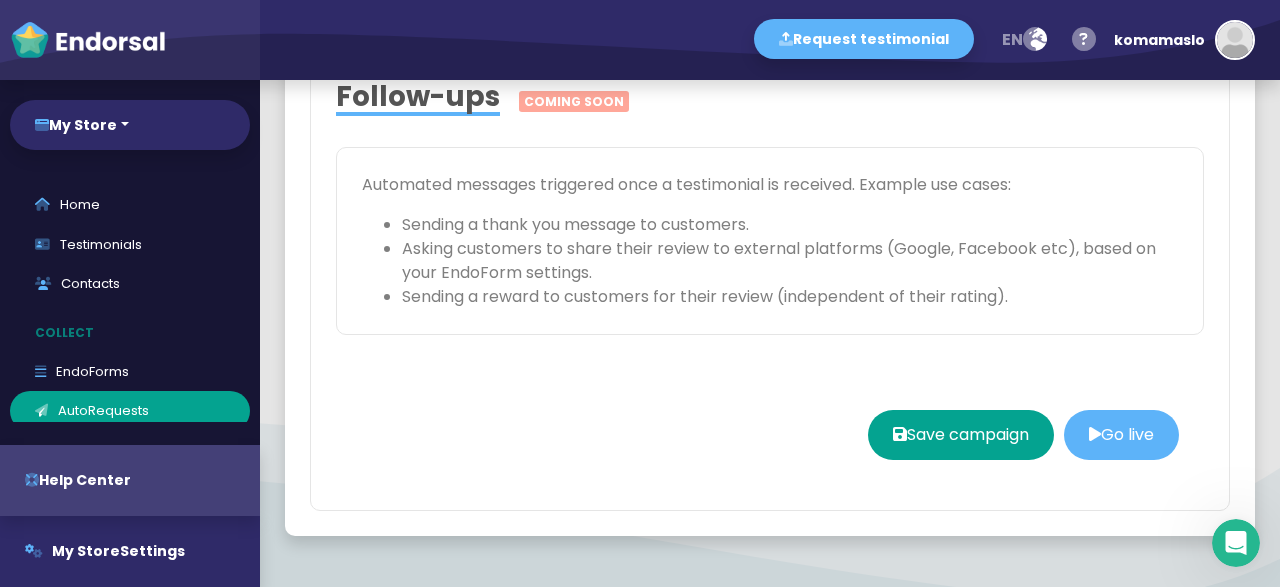 type on "[EMAIL_ADDRESS][DOMAIN_NAME]" 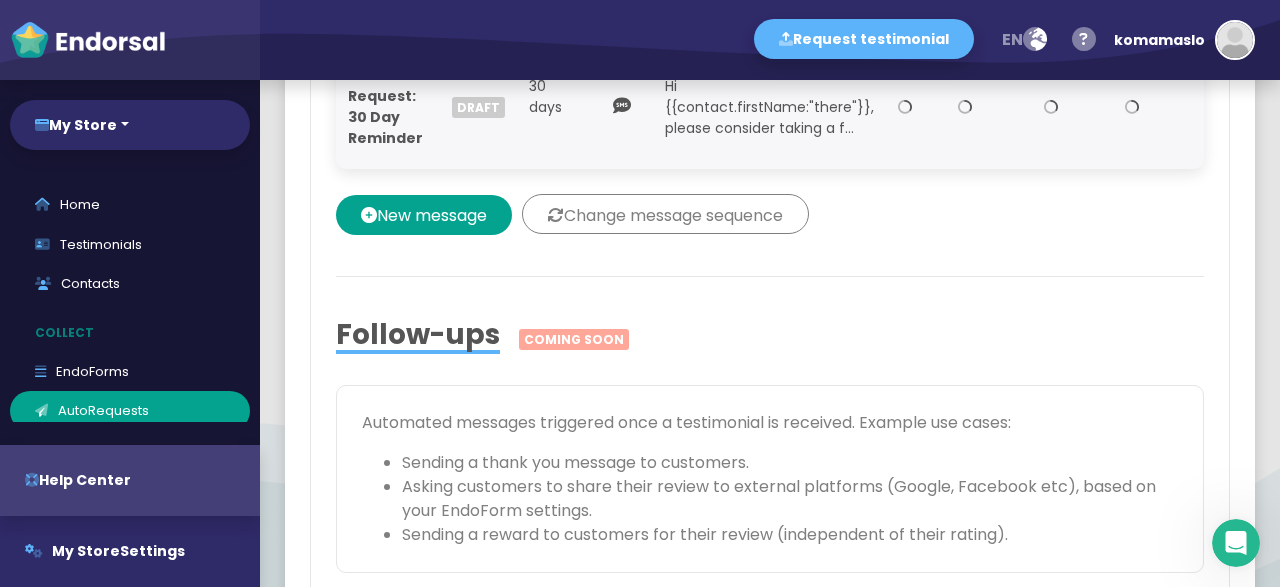 select on "9" 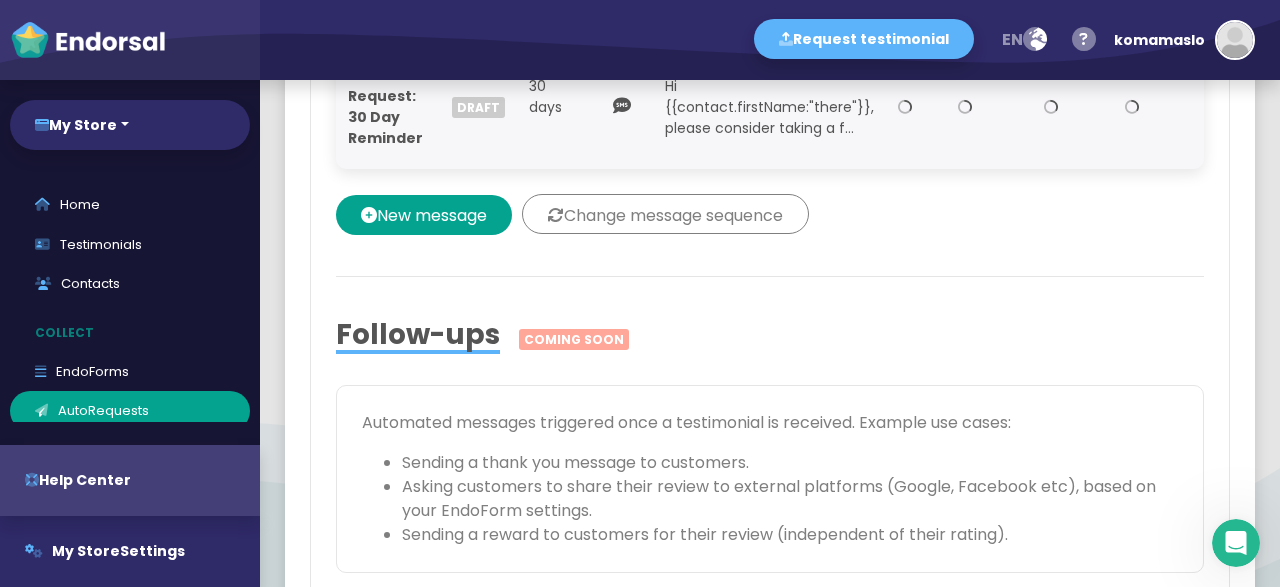 select on "20" 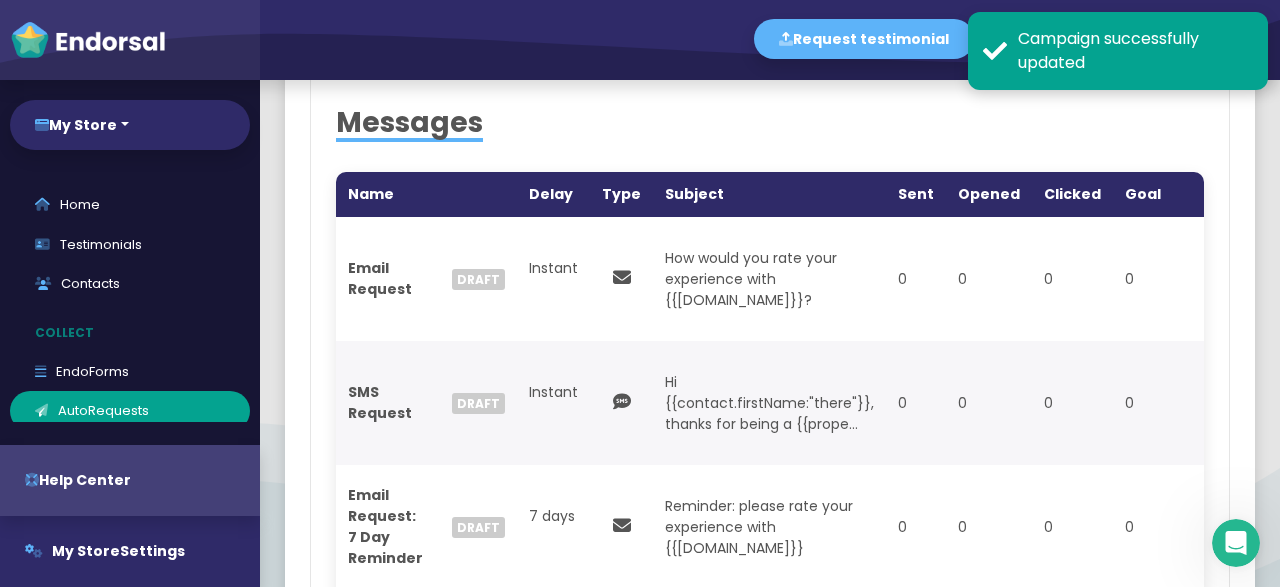 scroll, scrollTop: 2520, scrollLeft: 0, axis: vertical 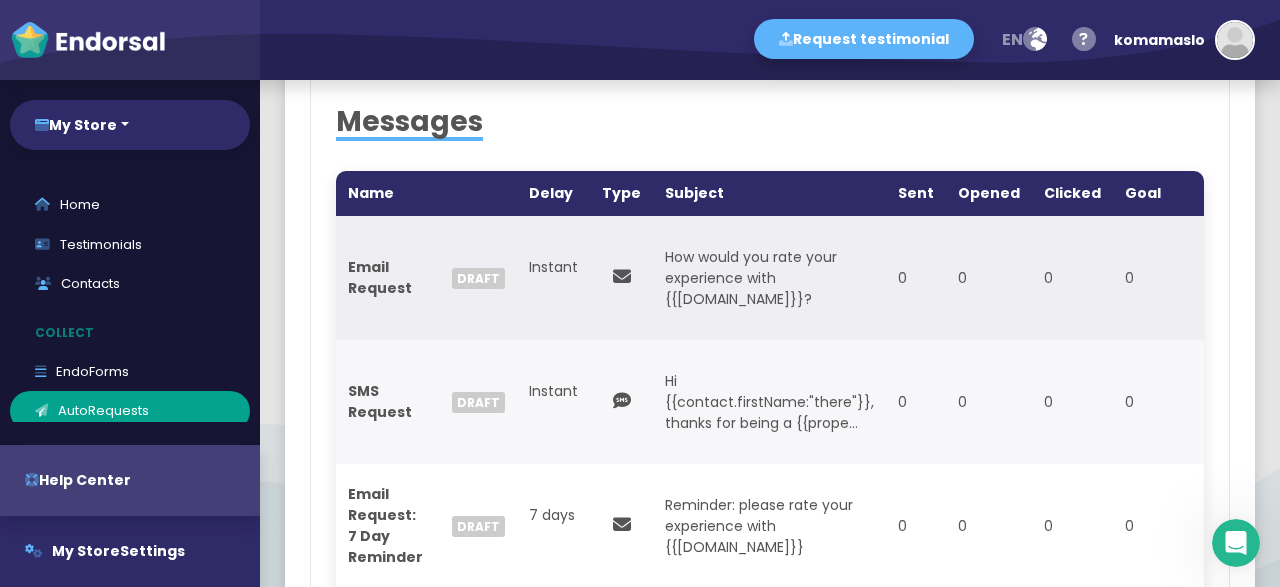 click at bounding box center (622, 276) 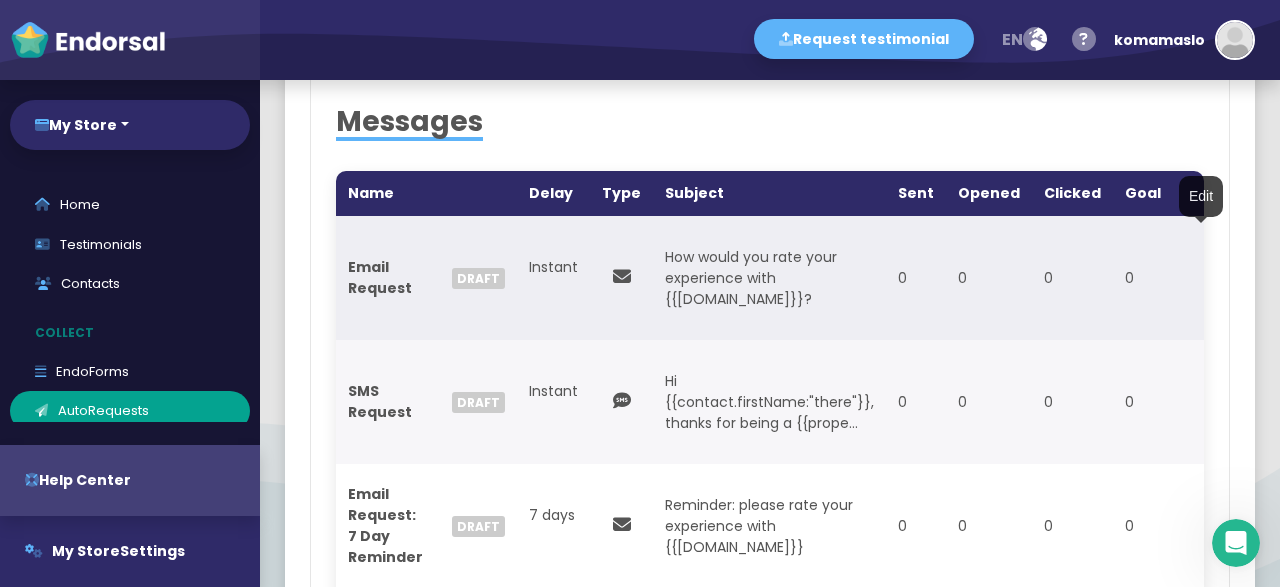 click at bounding box center [1230, 253] 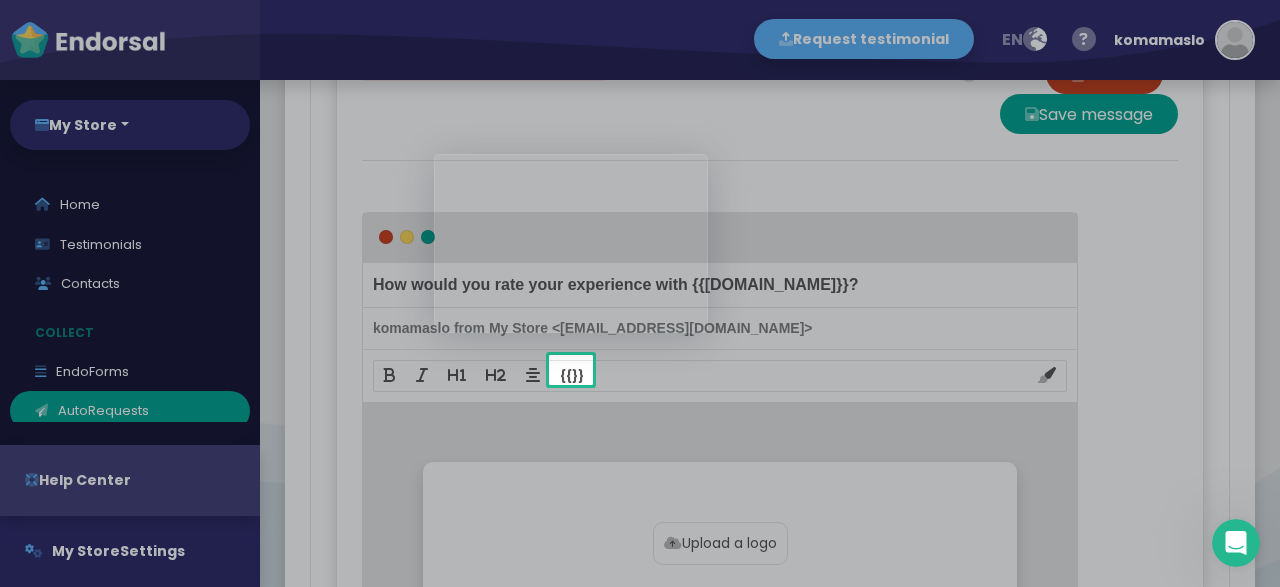 scroll, scrollTop: 2663, scrollLeft: 0, axis: vertical 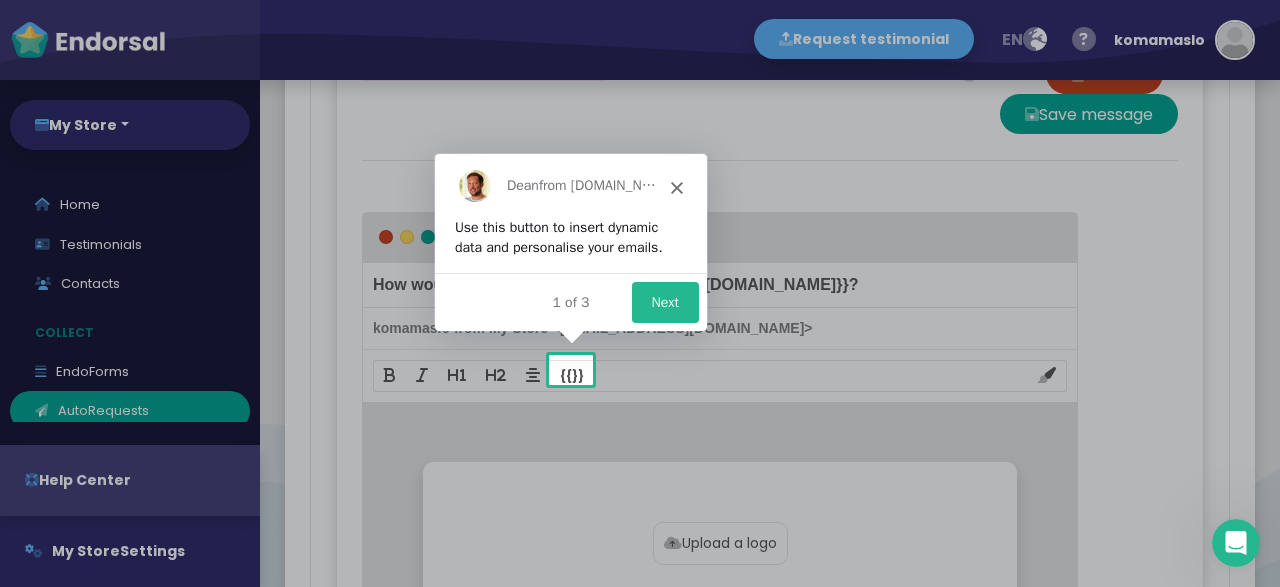click on "Next" at bounding box center (663, 301) 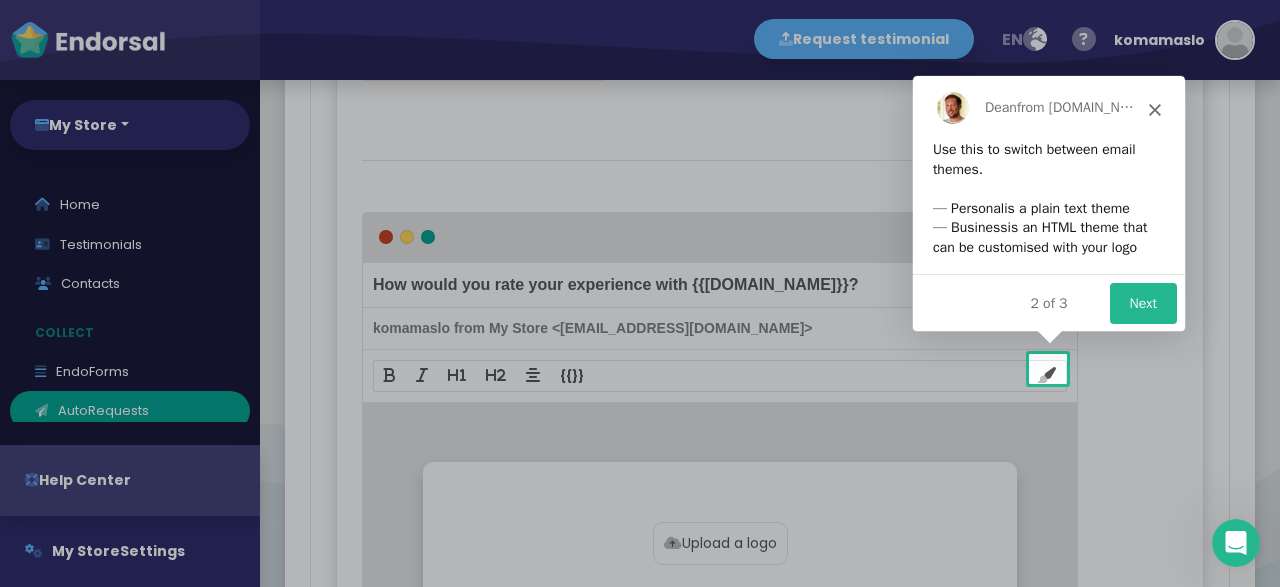 scroll, scrollTop: 0, scrollLeft: 0, axis: both 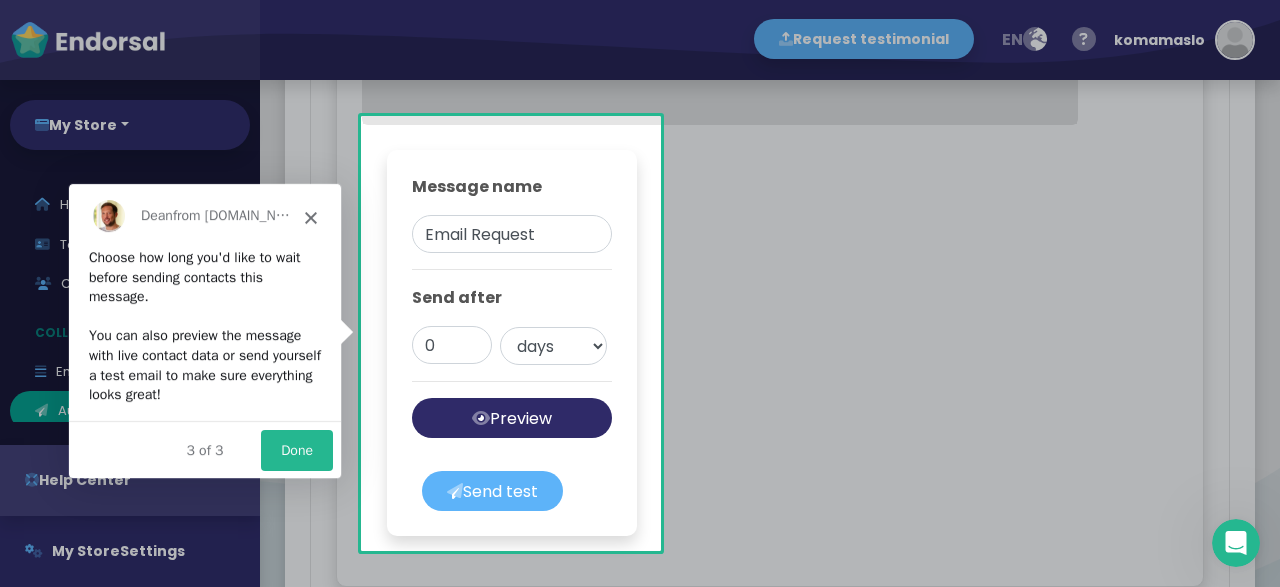 click on "Done" at bounding box center [296, 449] 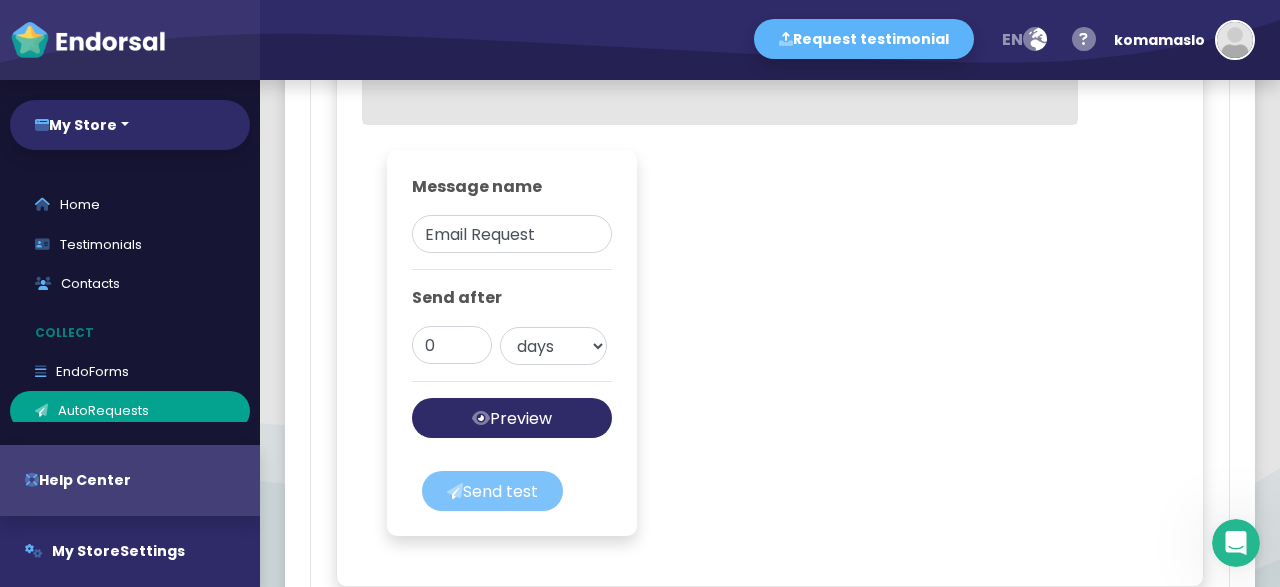 click on "Send test" at bounding box center (492, 491) 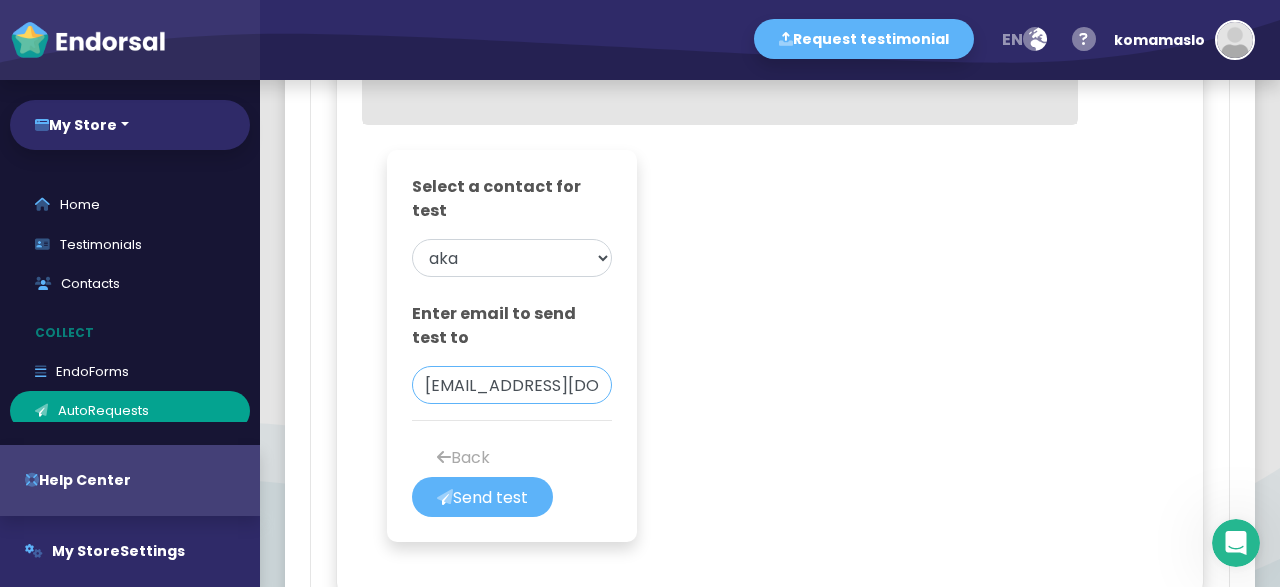 click on "[EMAIL_ADDRESS][DOMAIN_NAME]" at bounding box center (512, 385) 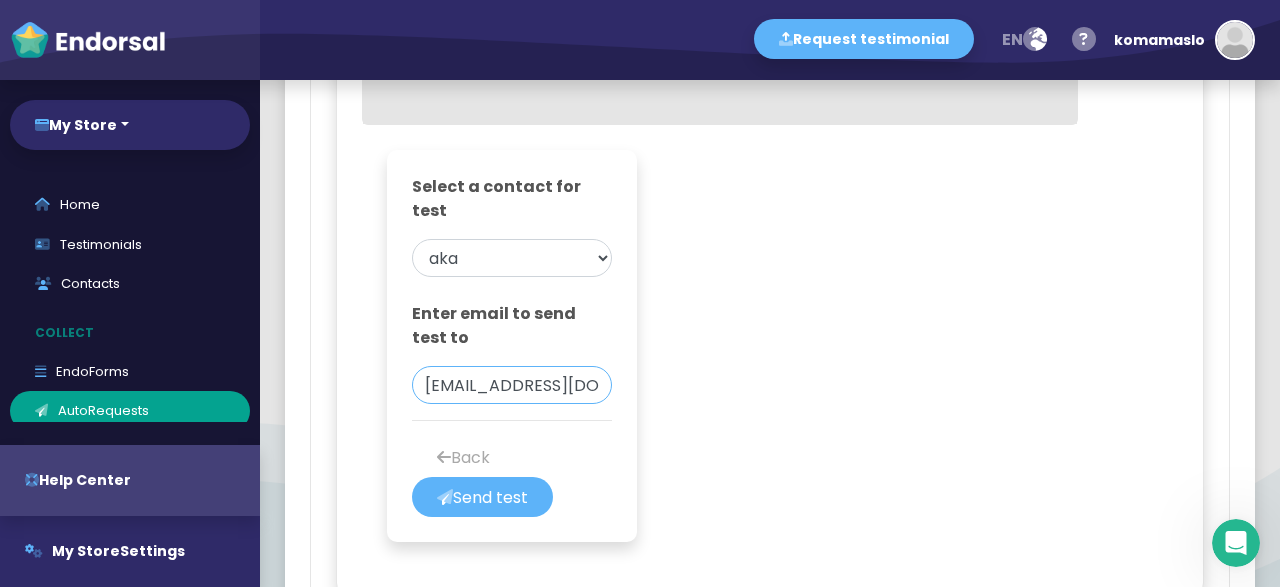 paste on "7906old@mechanicspedia" 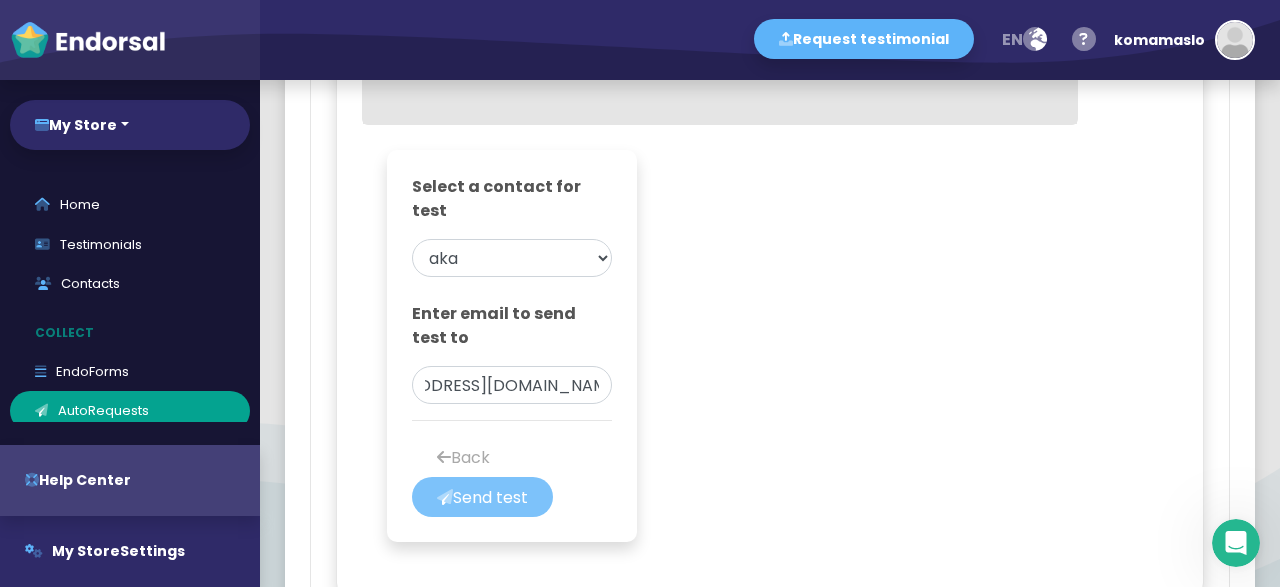 click on "Send test" at bounding box center (482, 497) 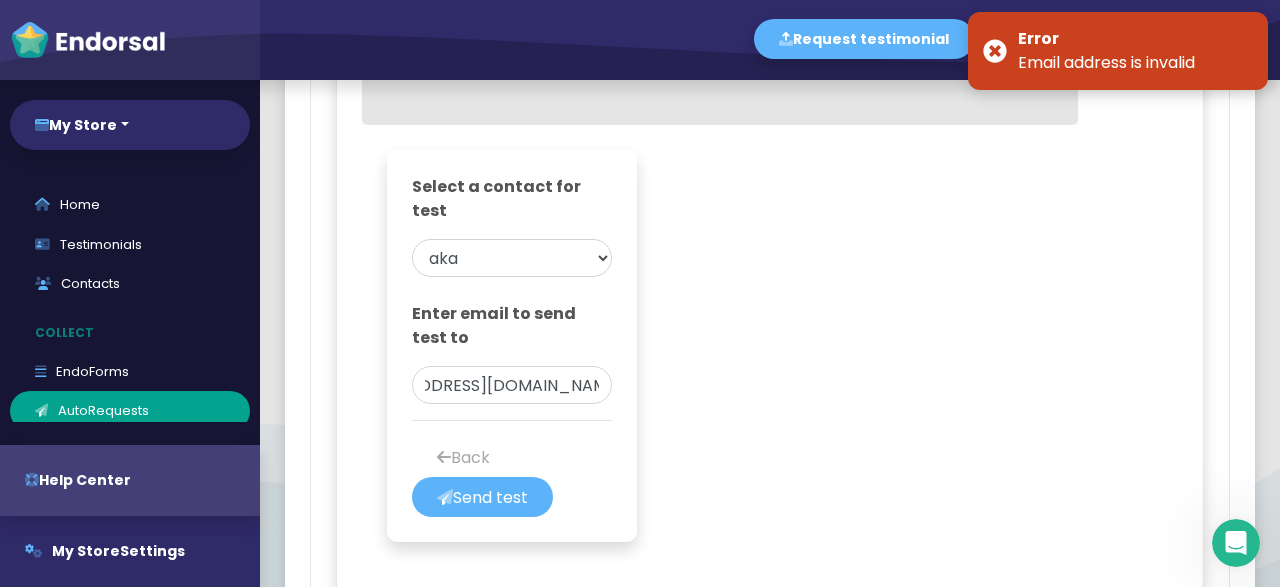 click on "Error" at bounding box center [1135, 39] 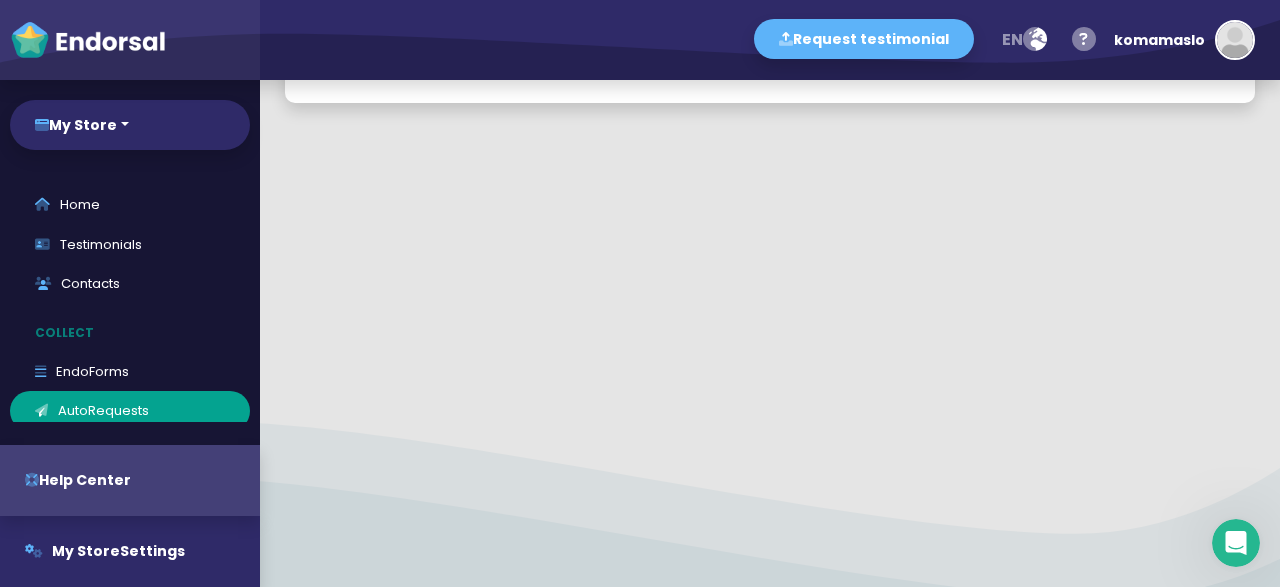 scroll, scrollTop: 4729, scrollLeft: 0, axis: vertical 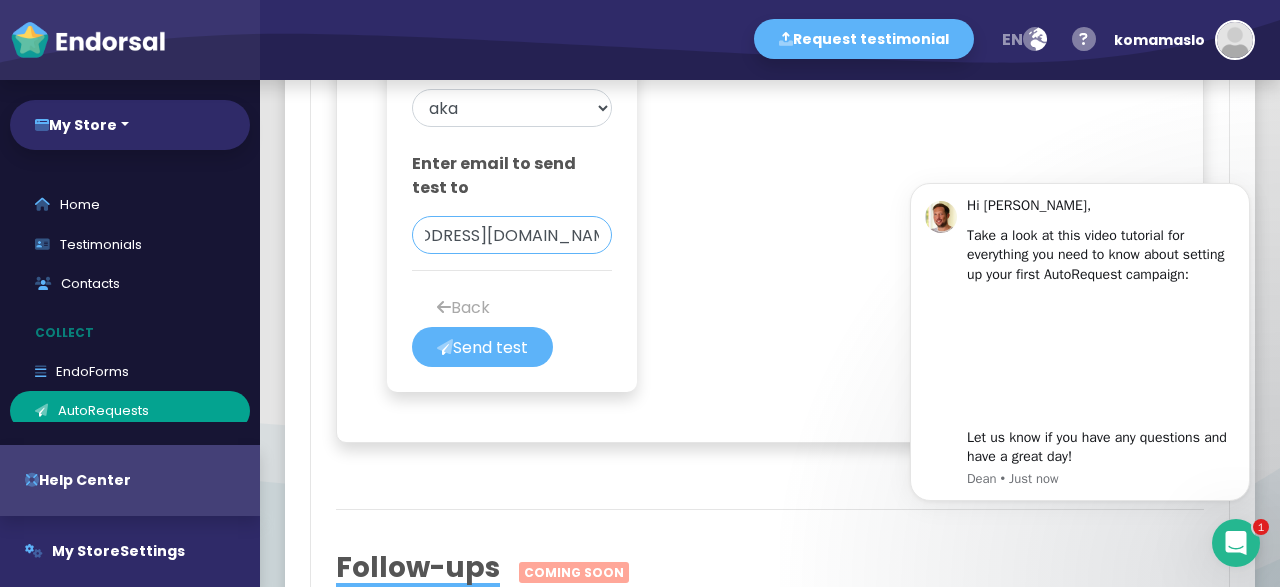 click on "[EMAIL_ADDRESS][DOMAIN_NAME]" at bounding box center (512, 235) 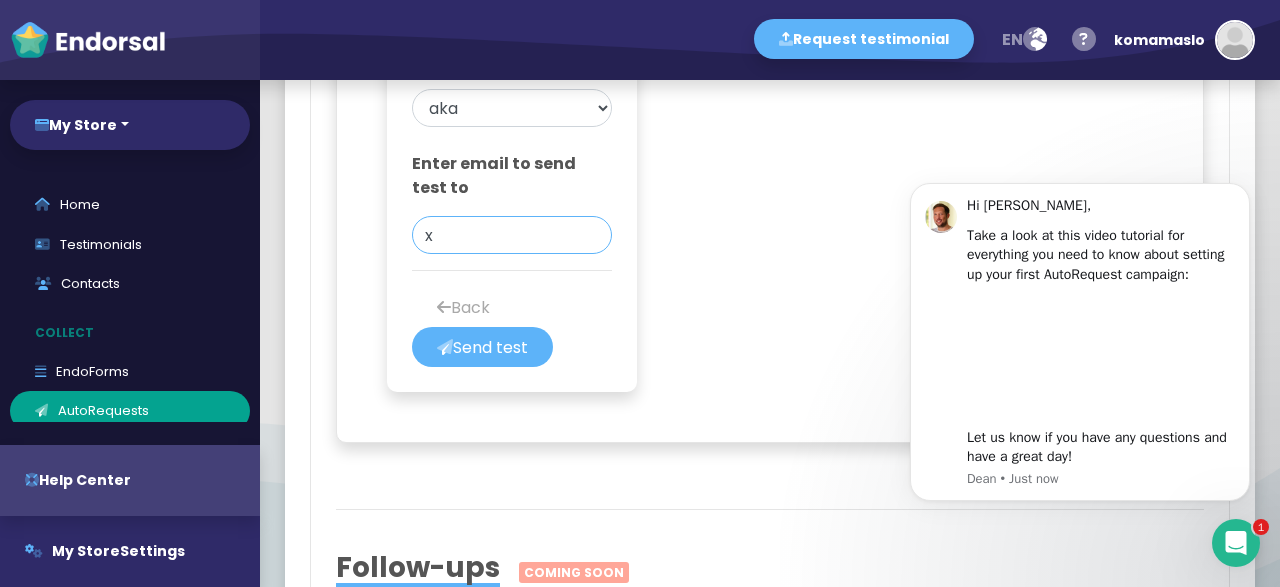 scroll, scrollTop: 0, scrollLeft: 0, axis: both 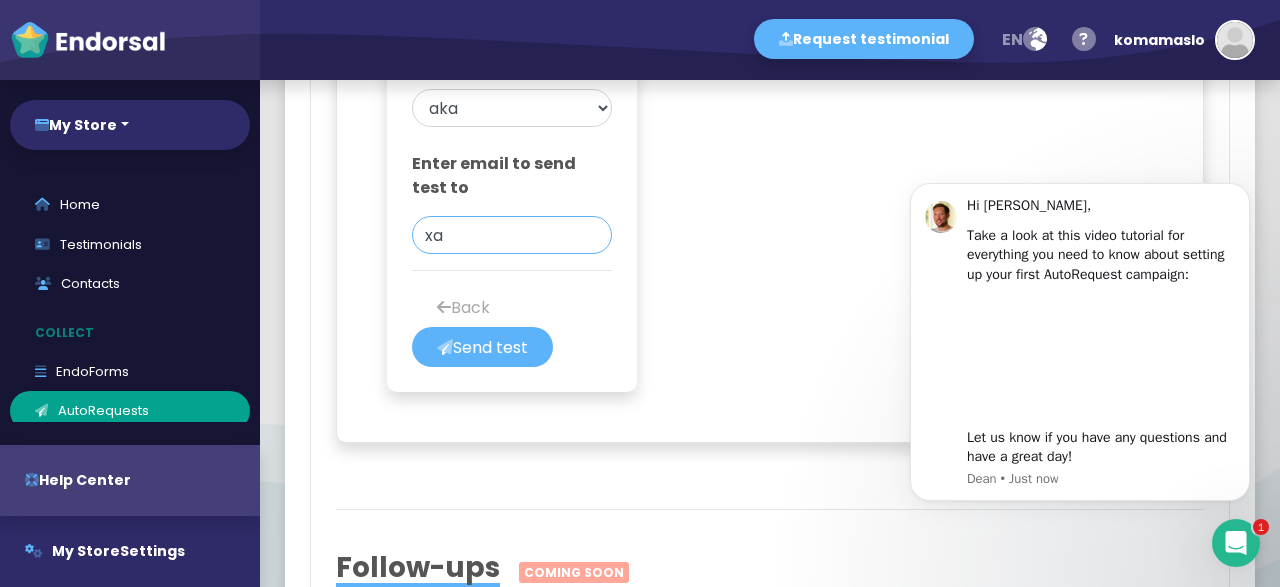 type on "x" 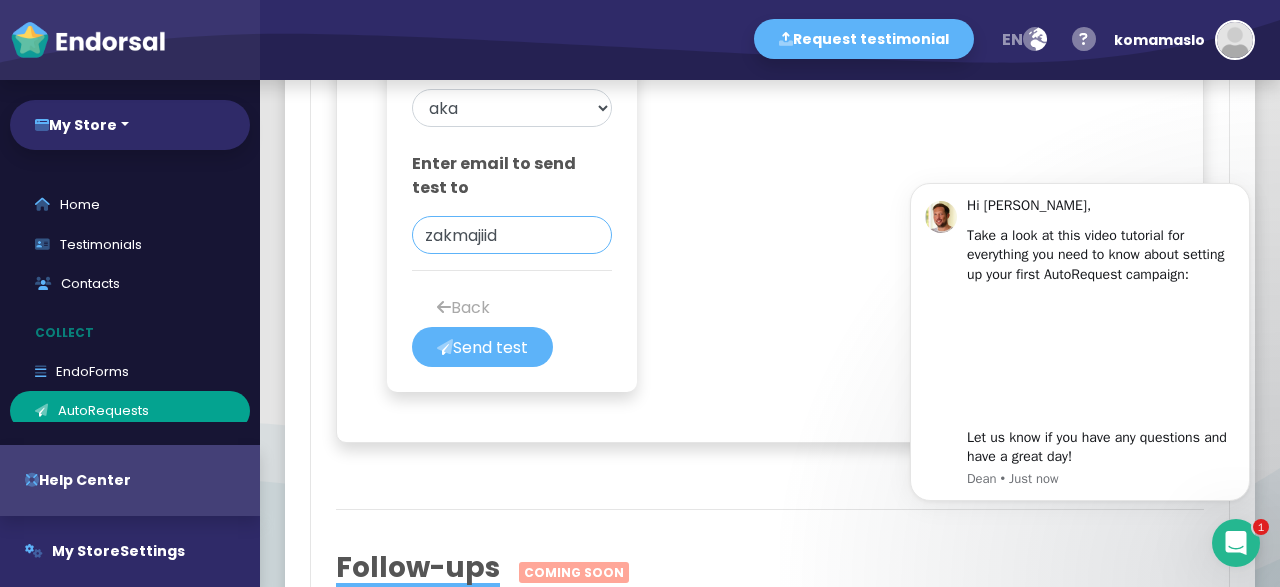 click on "zakmajiid" at bounding box center (512, 235) 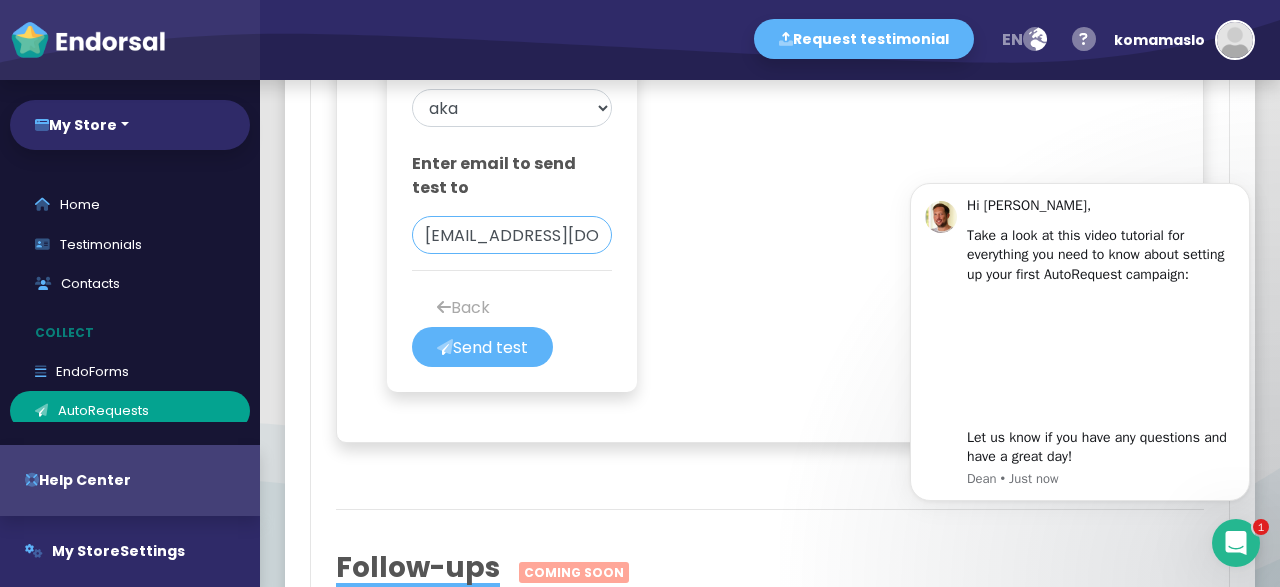 scroll, scrollTop: 0, scrollLeft: 3, axis: horizontal 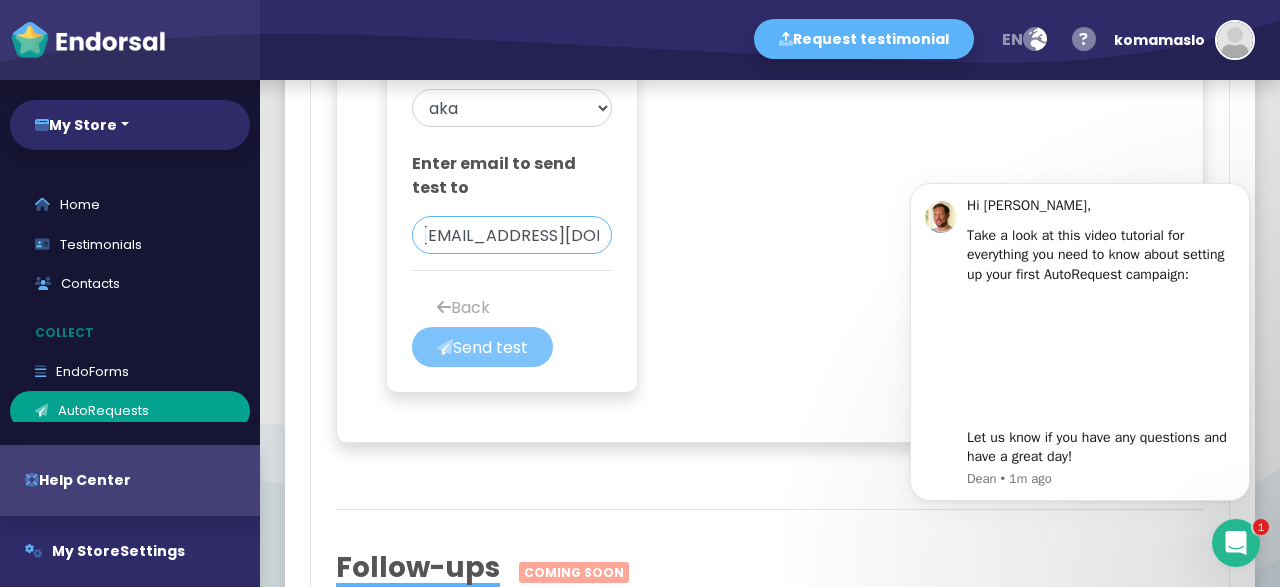 type on "zakmajiid@gmail.com" 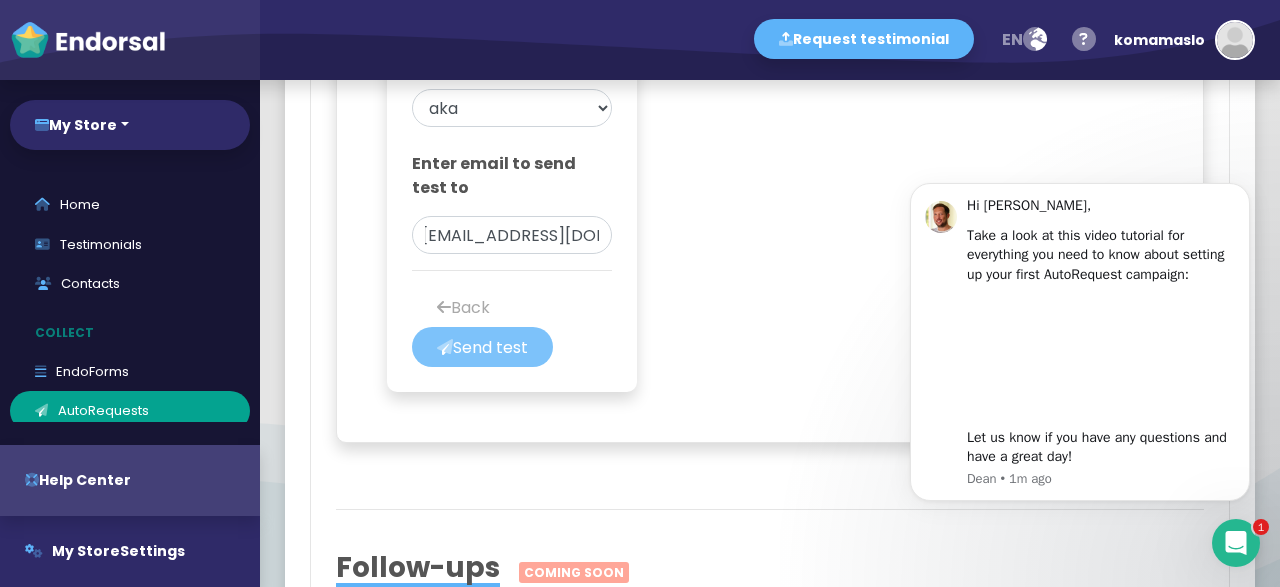 click on "Send test" at bounding box center [482, 347] 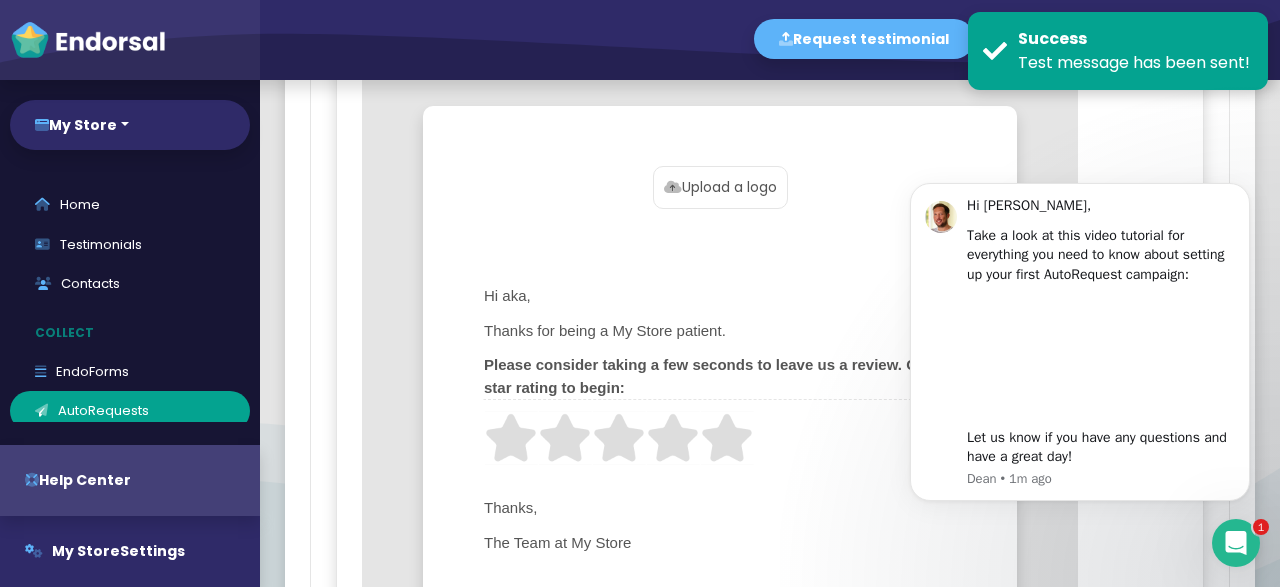 scroll, scrollTop: 3016, scrollLeft: 0, axis: vertical 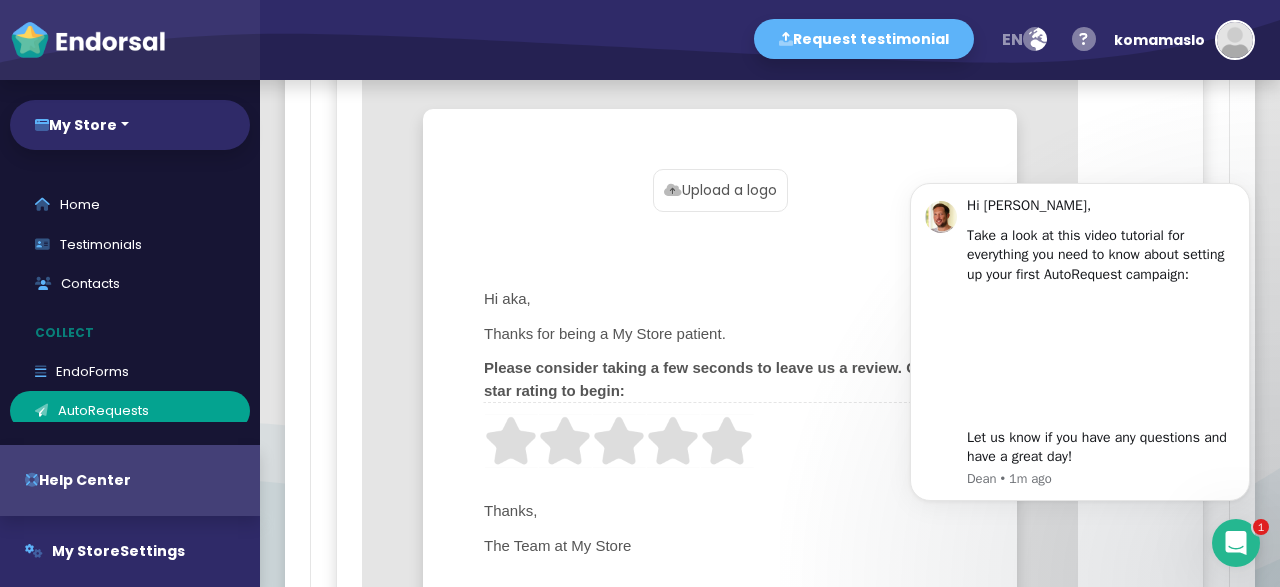 type 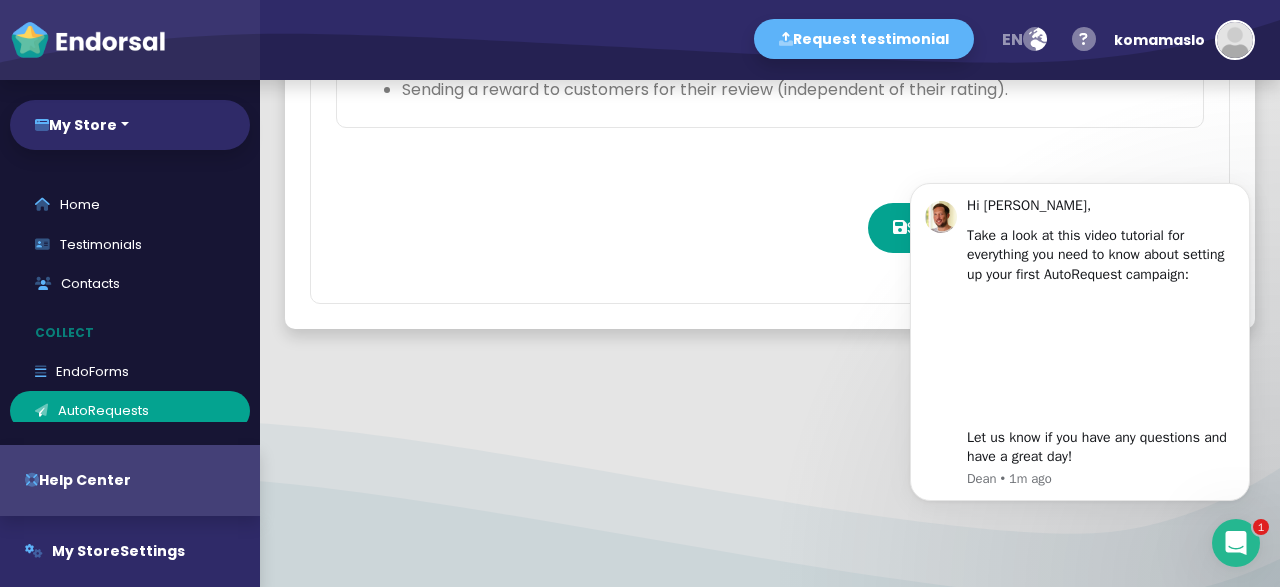 scroll, scrollTop: 4504, scrollLeft: 0, axis: vertical 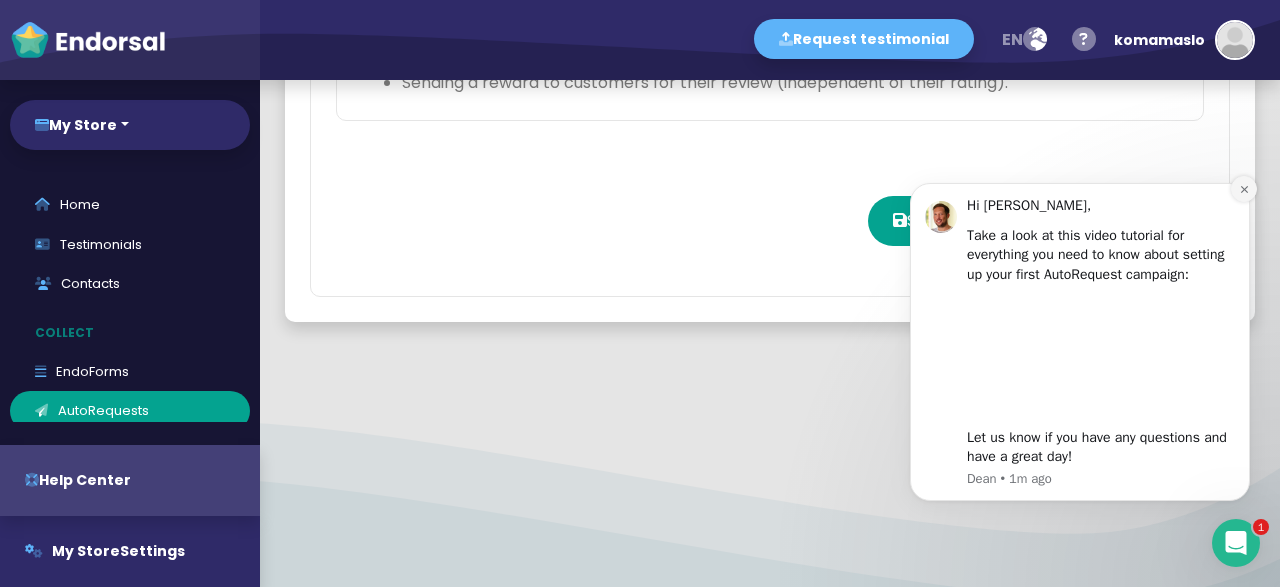 click 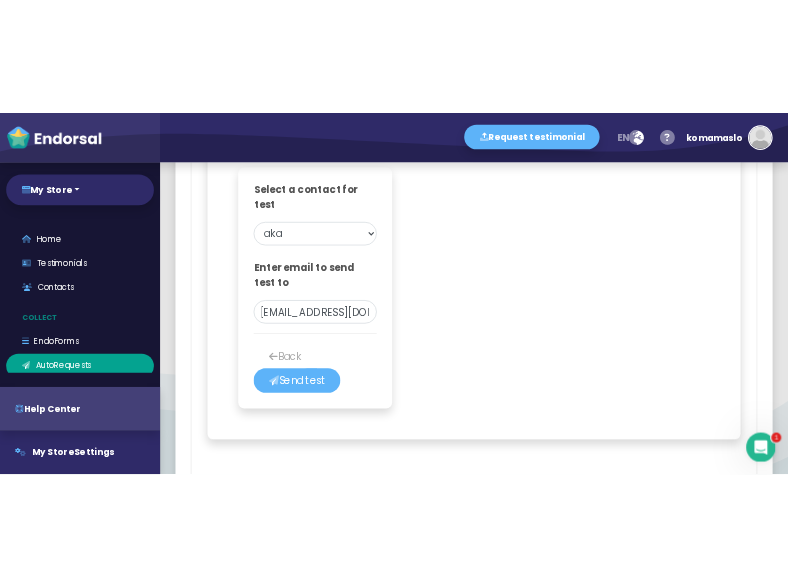 scroll, scrollTop: 3759, scrollLeft: 0, axis: vertical 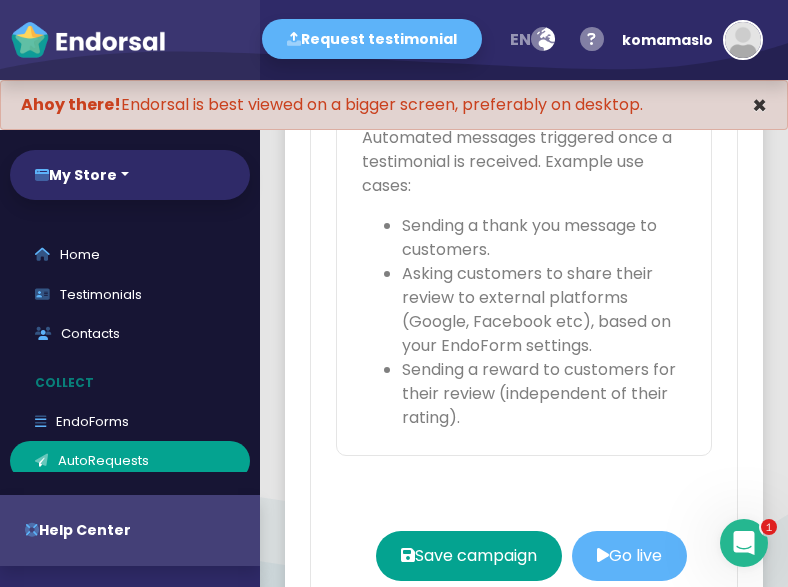 click on "×" at bounding box center [759, 105] 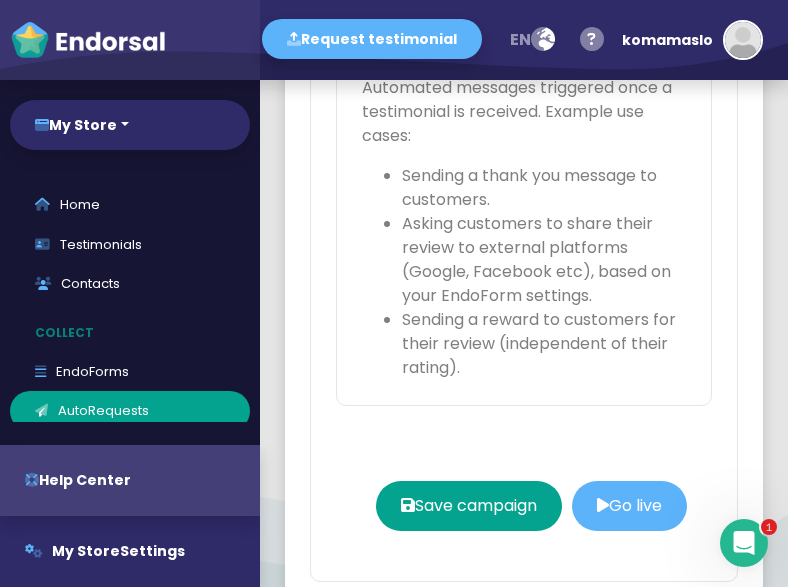 click on "Send test" at bounding box center [482, -220] 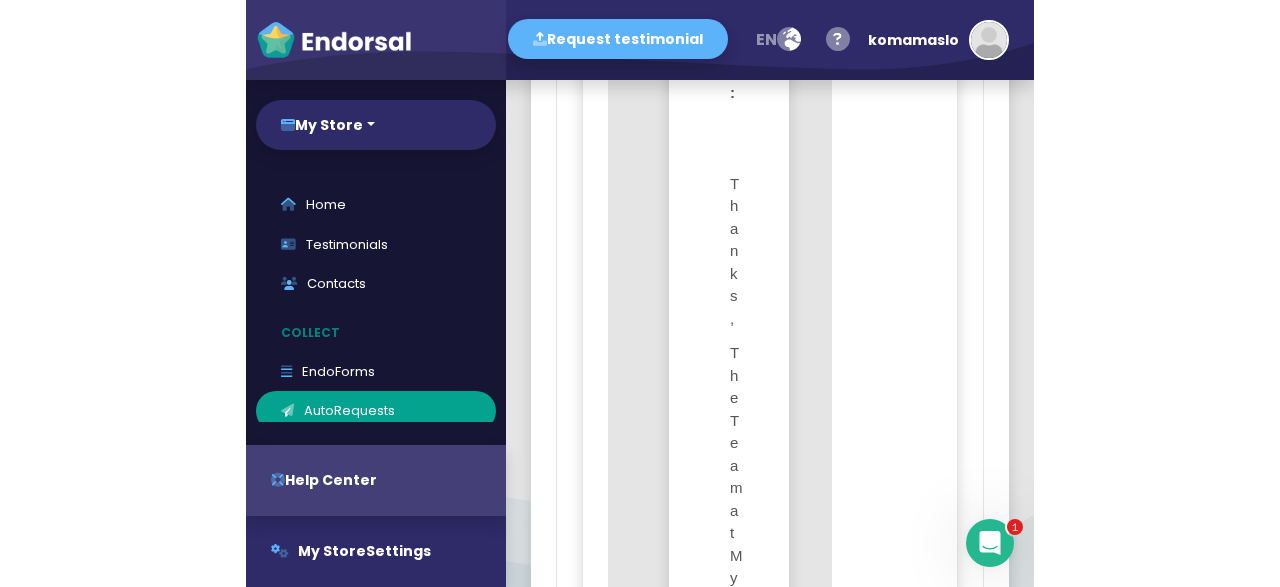 scroll, scrollTop: 6584, scrollLeft: 0, axis: vertical 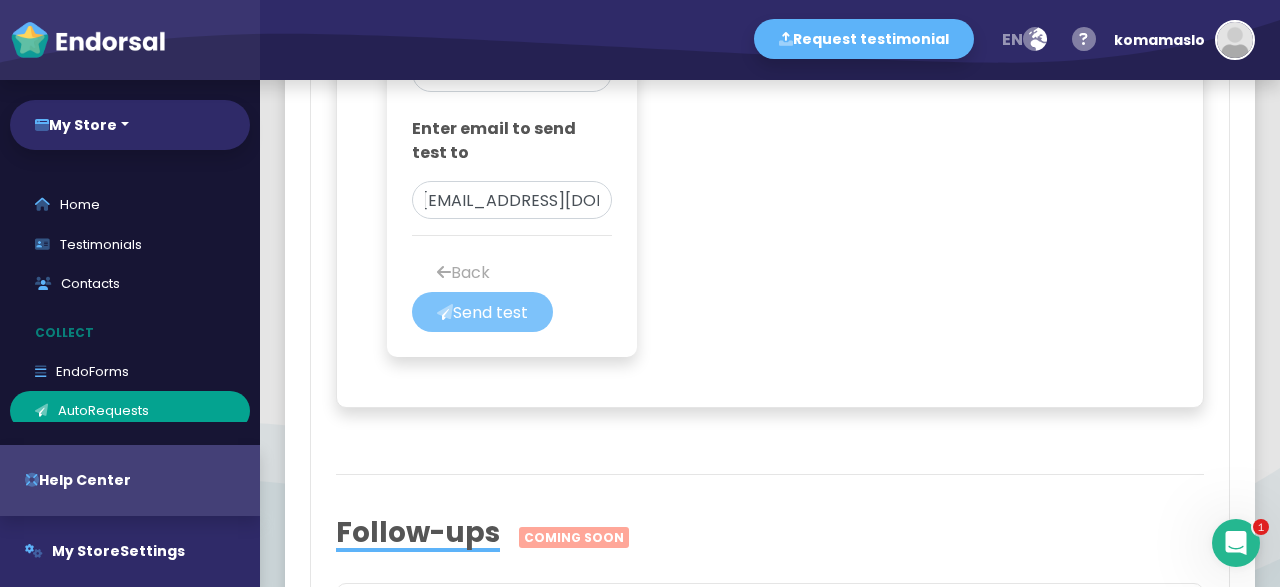 click on "Send test" at bounding box center [482, 312] 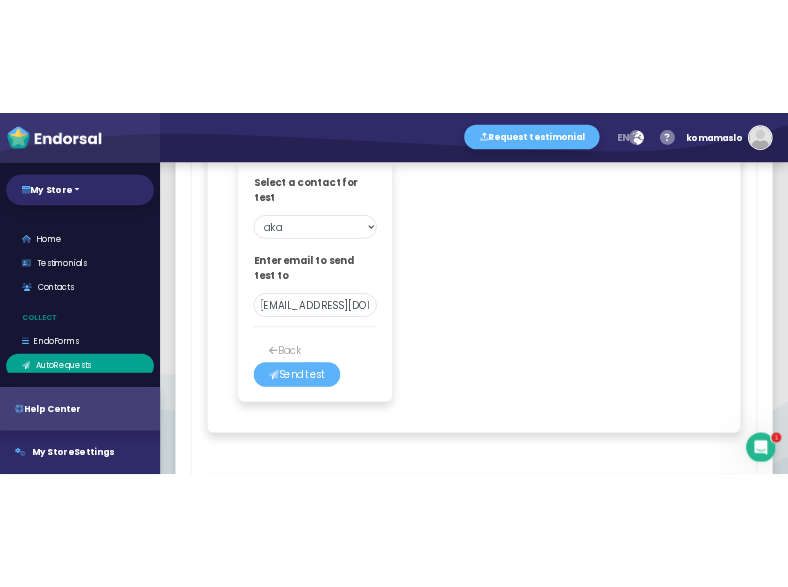 scroll, scrollTop: 3743, scrollLeft: 0, axis: vertical 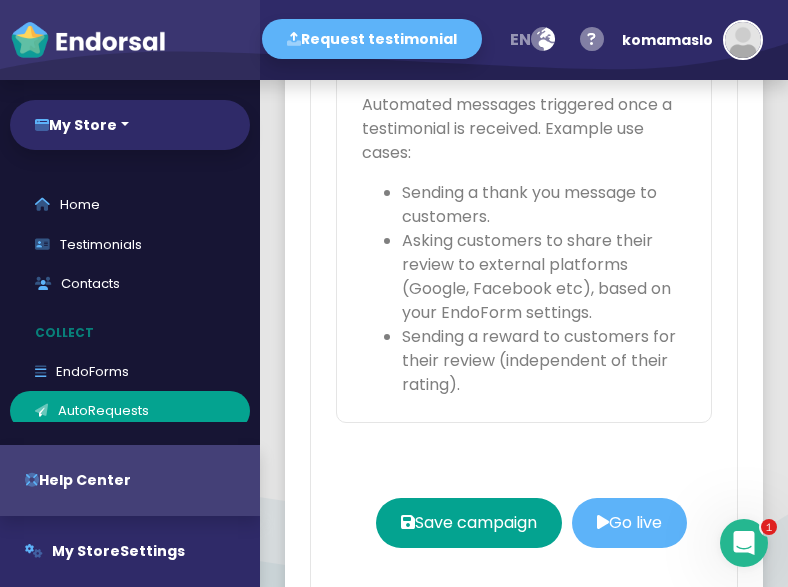 click on "Request testimonial  en   Language English French German Spanish Italian Norwegian   Help center   Send feedback / report issue komamaslo YOUR PLAN: Free  ACTIVE   Account usage     (25th Jul   25th Aug)    CONTACTS    VISITORS    PROPERTIES    EMAIL    SMS    Account details   Your plan   API  Webhooks   Company   Team Members   White Label   Sign out" at bounding box center (524, 40) 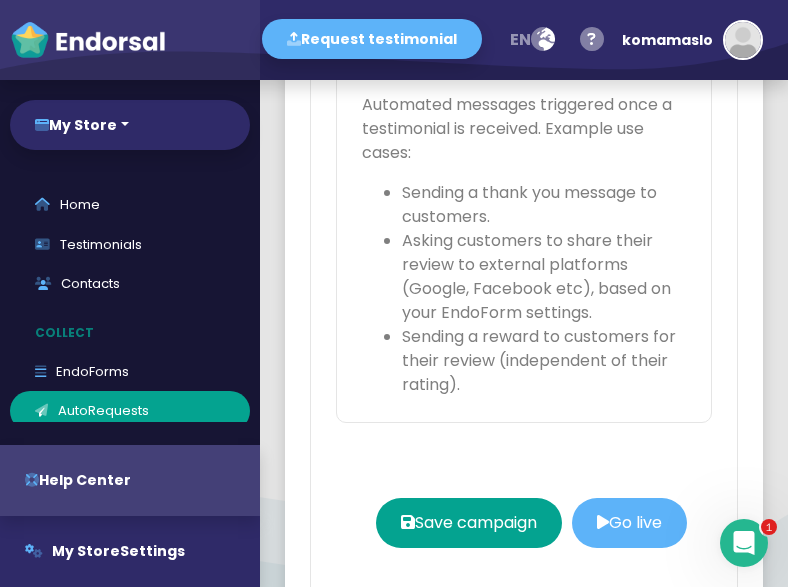 click on "Send test" at bounding box center [482, -203] 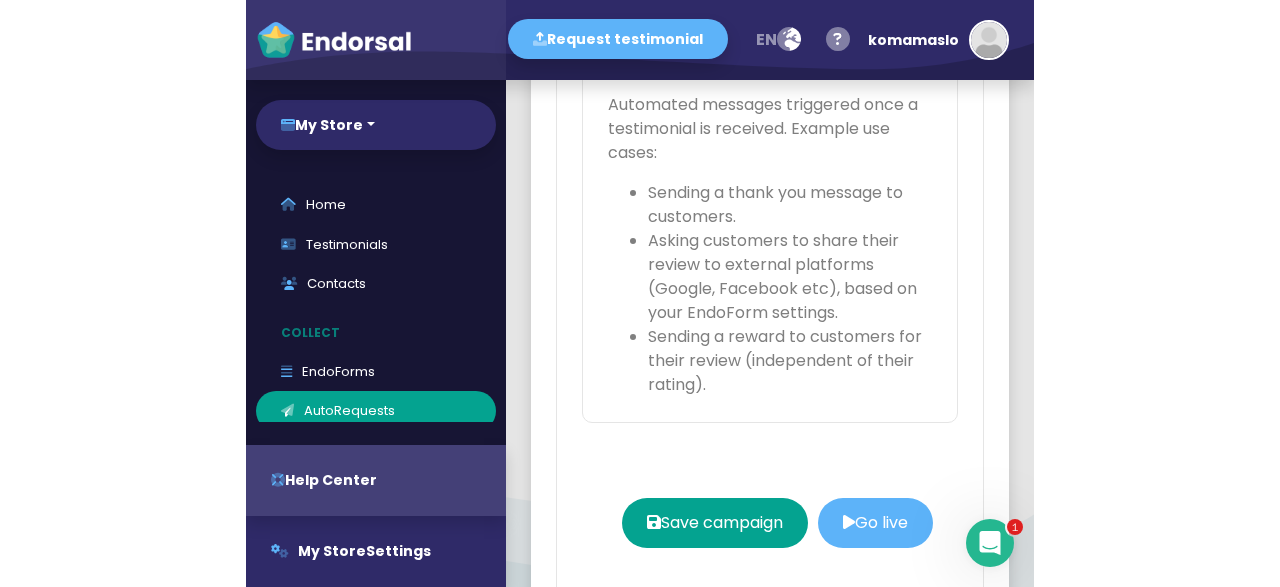 scroll, scrollTop: 3743, scrollLeft: 0, axis: vertical 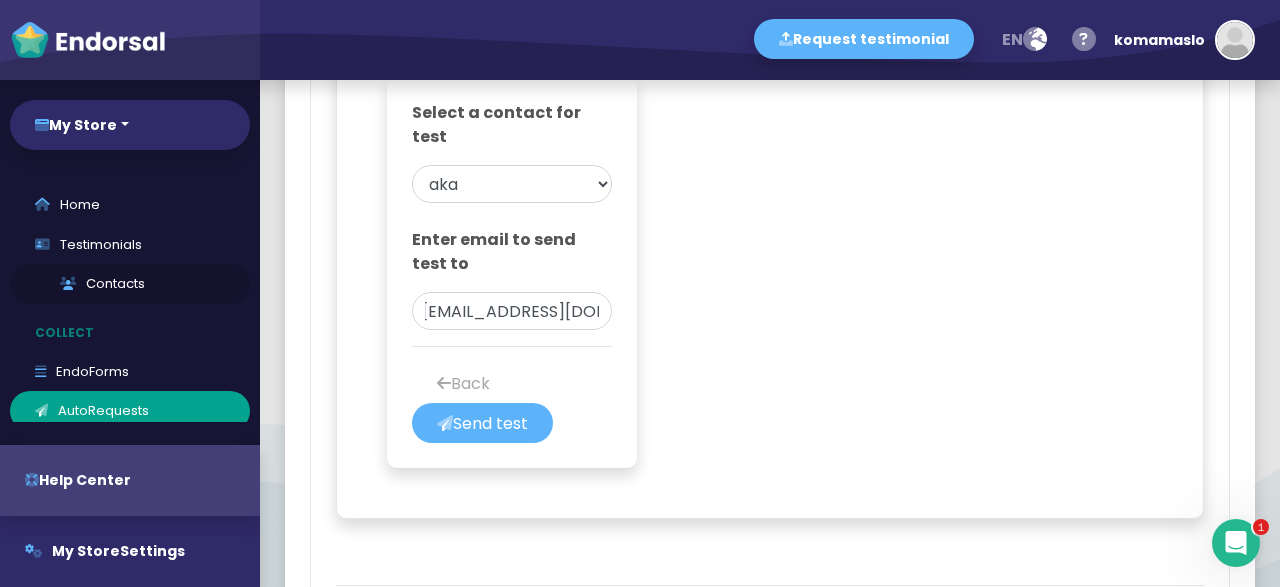 click on "Contacts" at bounding box center [130, 284] 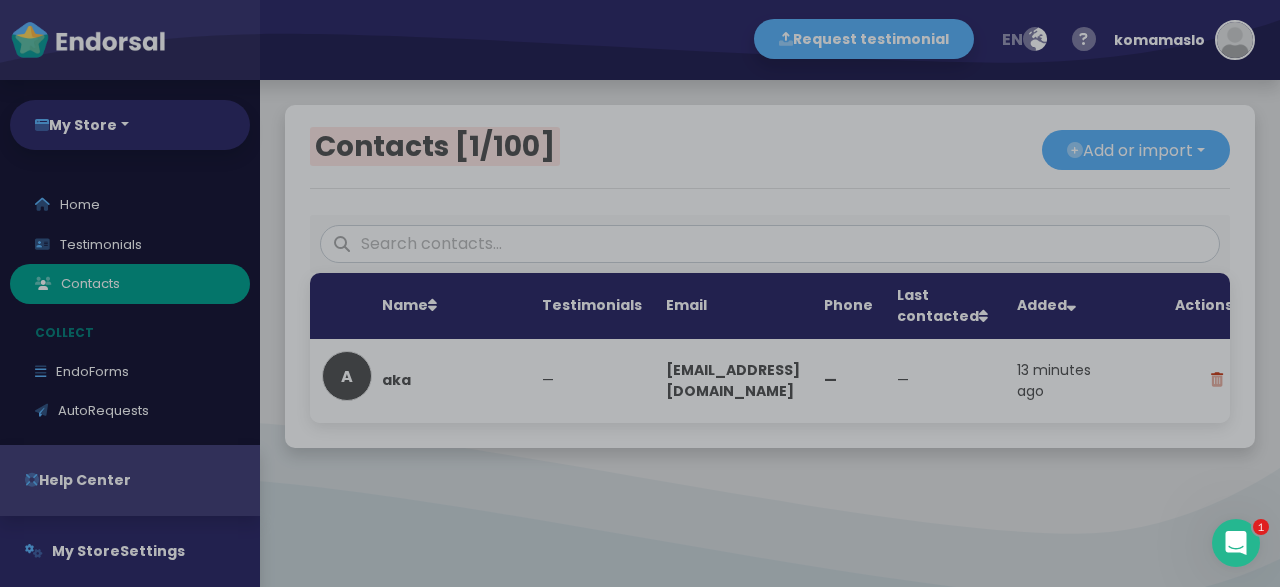 scroll, scrollTop: 0, scrollLeft: 0, axis: both 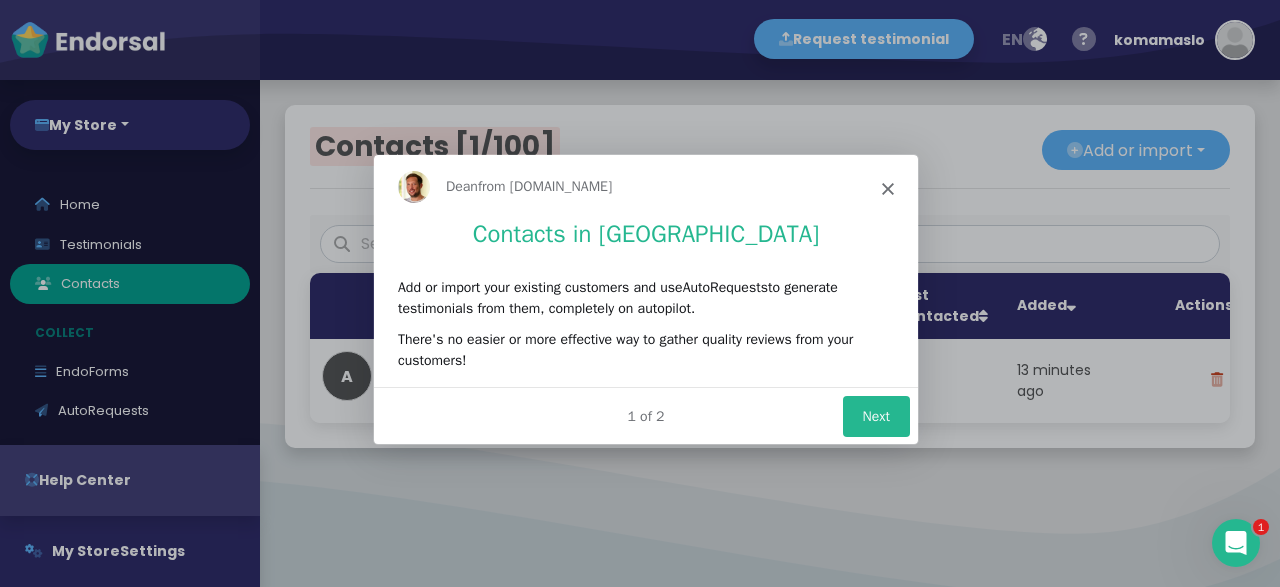 click 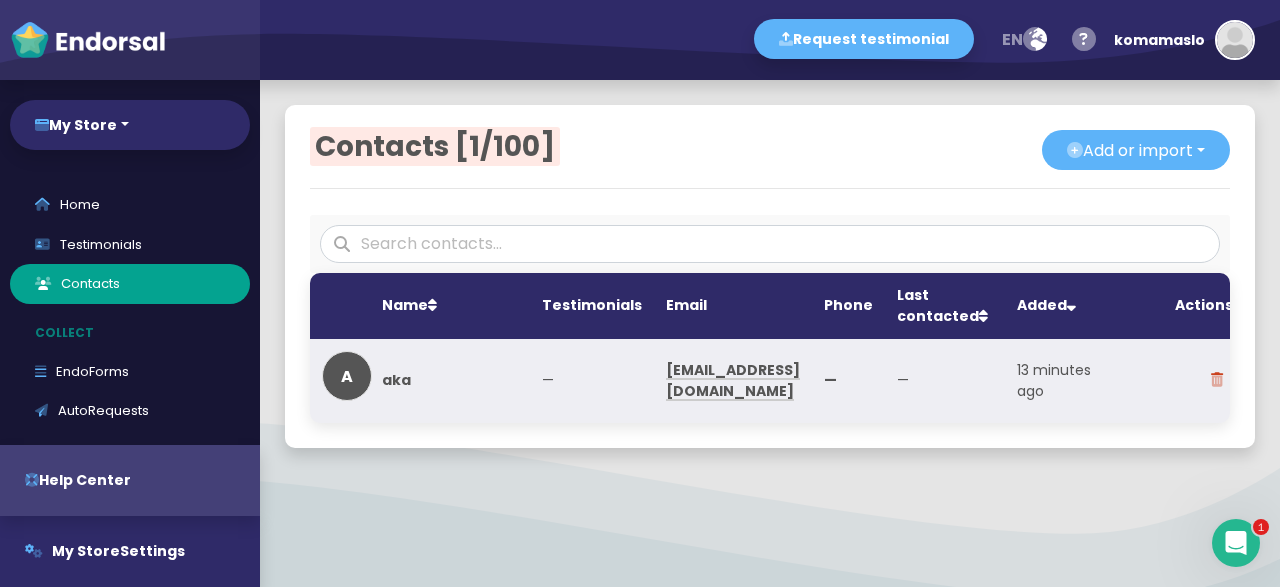click on "[EMAIL_ADDRESS][DOMAIN_NAME]" 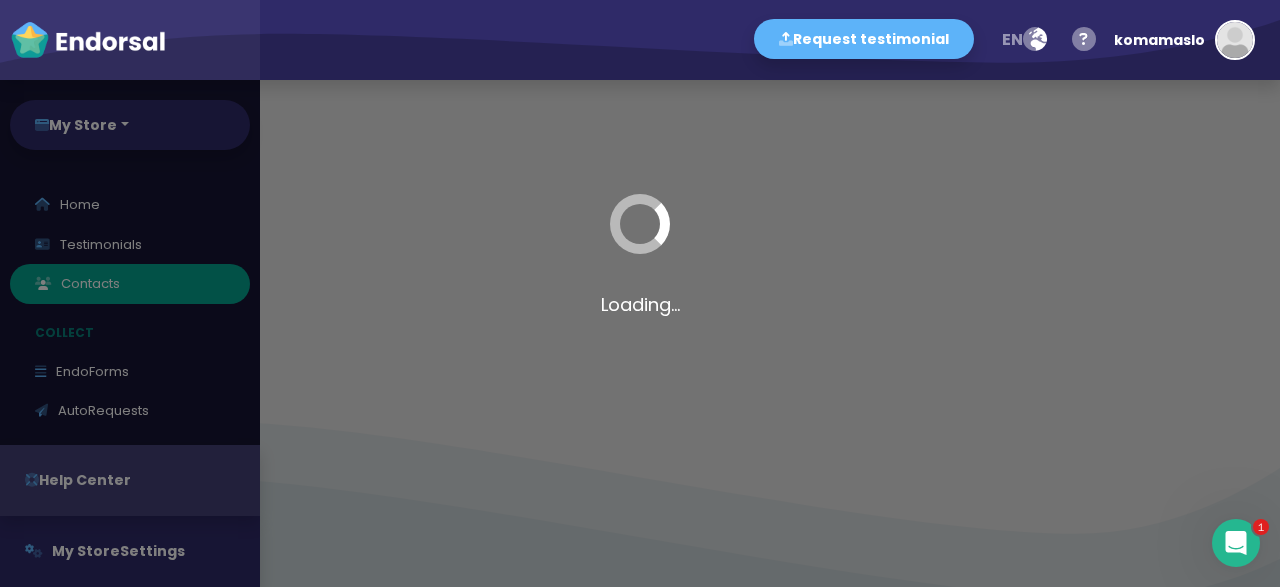 select 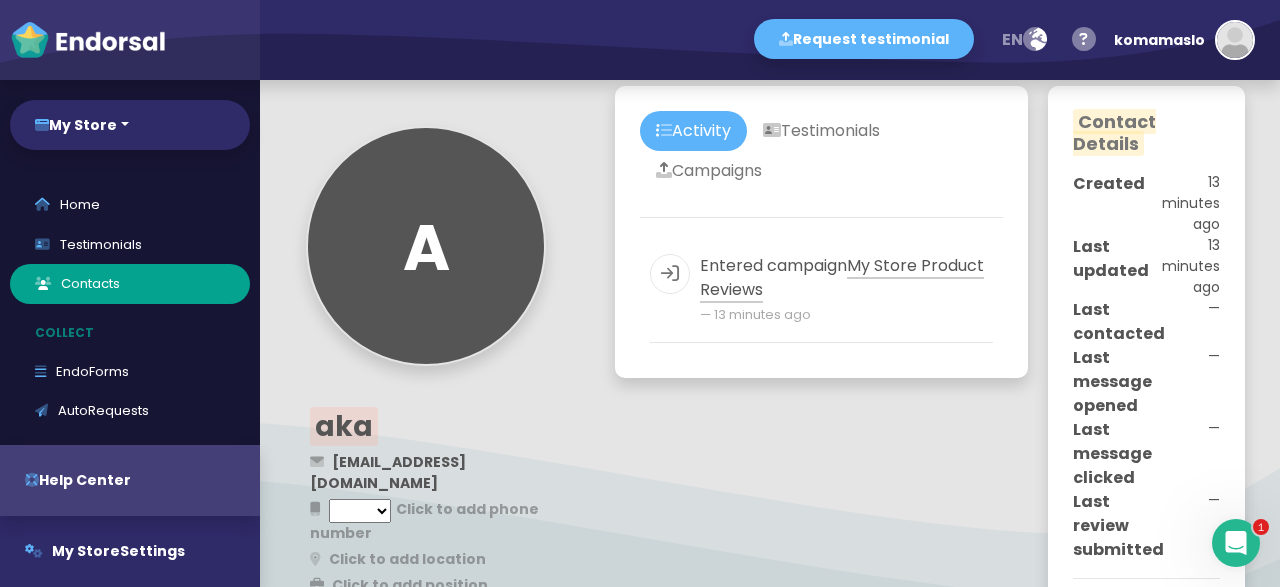 scroll, scrollTop: 0, scrollLeft: 0, axis: both 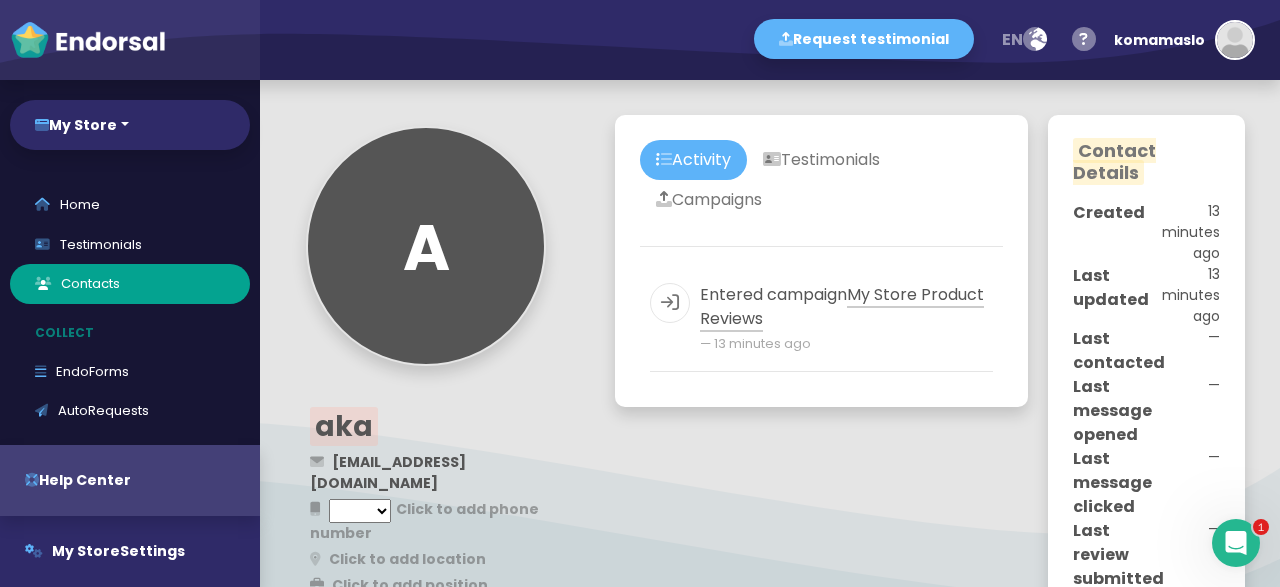 click at bounding box center (670, 302) 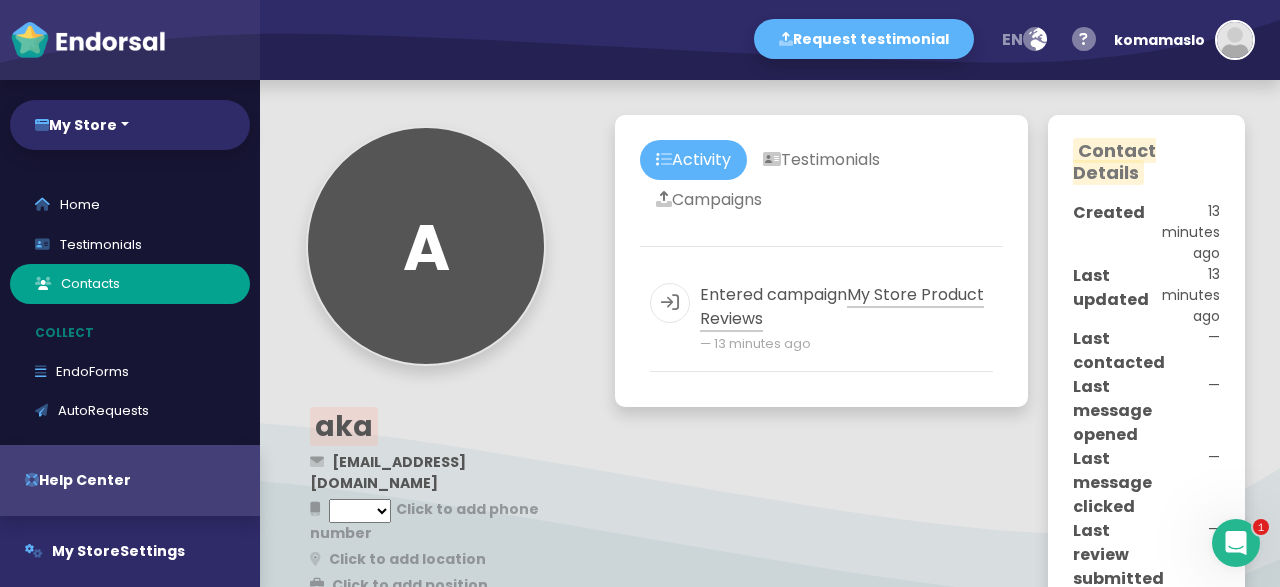 scroll, scrollTop: 375, scrollLeft: 0, axis: vertical 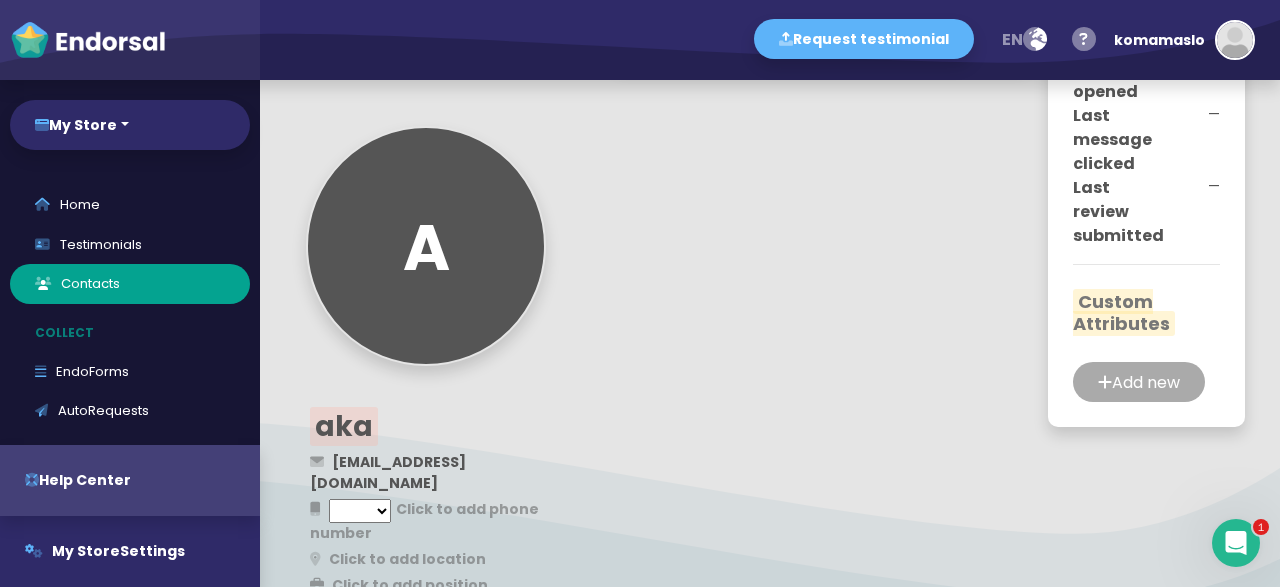 click on "Add new" at bounding box center [1139, 382] 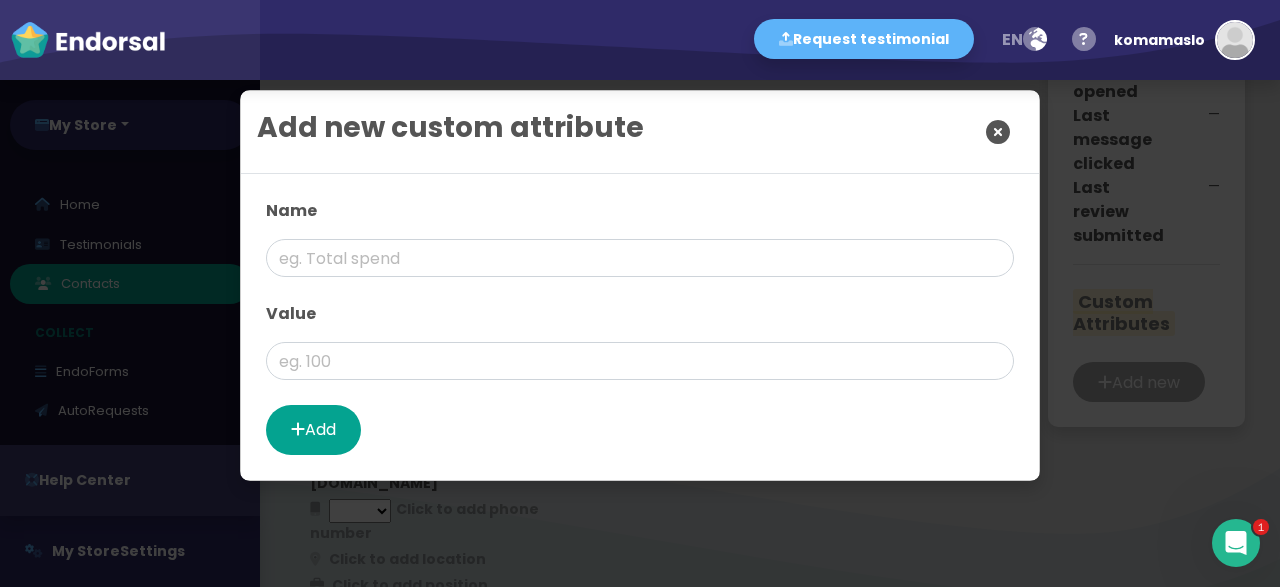 scroll, scrollTop: 0, scrollLeft: 0, axis: both 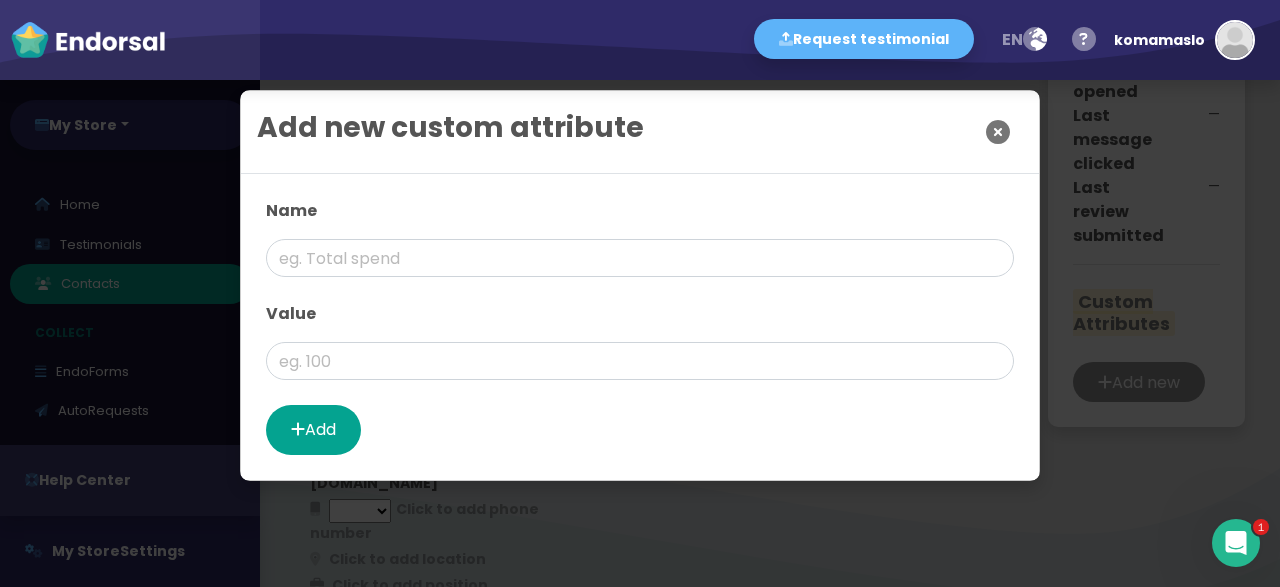 click at bounding box center [998, 132] 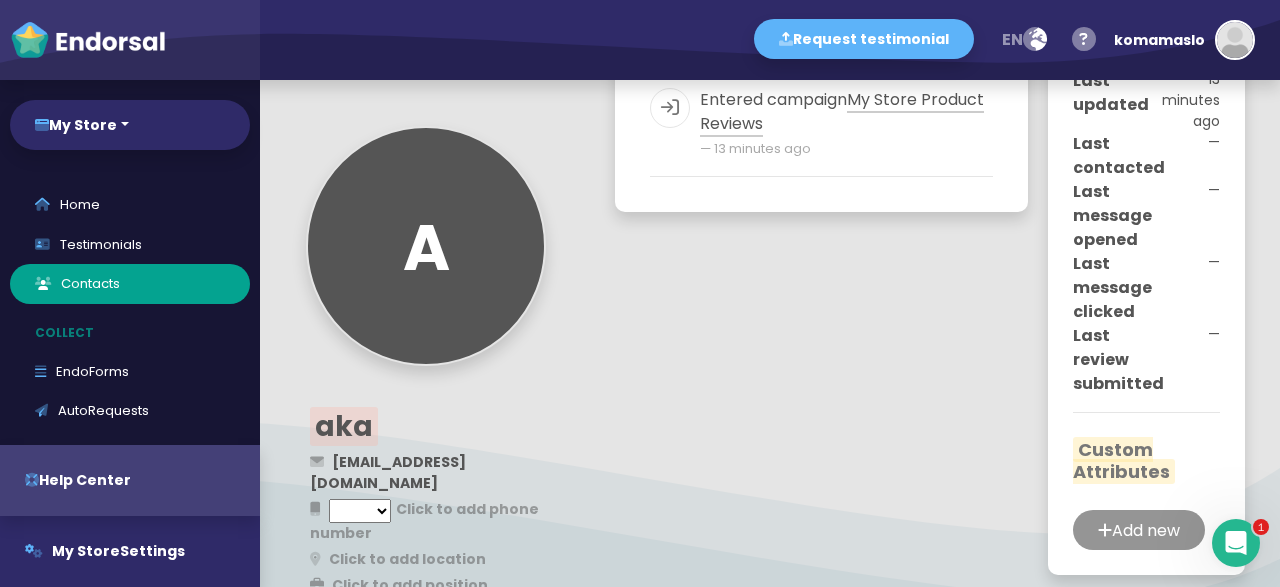 scroll, scrollTop: 375, scrollLeft: 0, axis: vertical 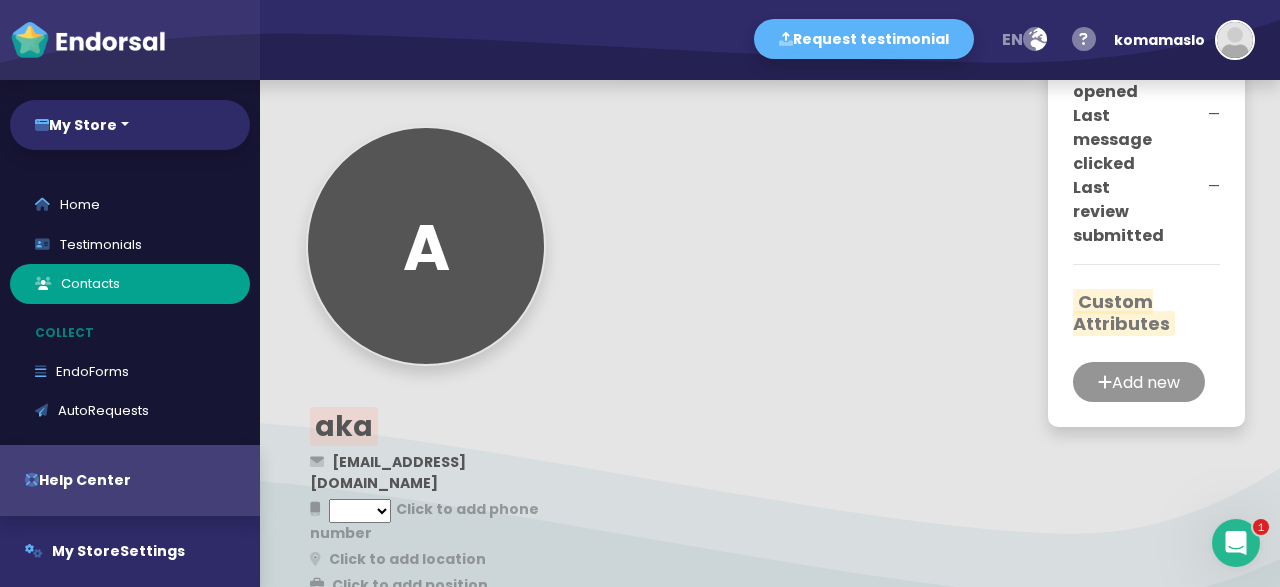 click on "+1         United States +44     United Kingdom +1         Canada +61     Australia +93     Afghanistan +358    Aland Islands +355    Albania +213    Algeria +1684   AmericanSamoa +376    Andorra +244    Angola +1264   Anguilla +672    Antarctica +1268   Antigua and Barbuda +54     Argentina +374    Armenia +297    Aruba +43     Austria +994    Azerbaijan +1242   Bahamas +973    Bahrain +880    Bangladesh +1246   Barbados +375    Belarus +32     Belgium +501    Belize +229    Benin +1441   Bermuda +975    Bhutan +591    Bolivia, Plurinational State of +387    Bosnia and Herzegovina +267    Botswana +55     Brazil +246    British Indian Ocean Territory +673    Brunei Darussalam +359    Bulgaria +226    Burkina Faso +257    Burundi +855    Cambodia +237    Cameroon +238    Cape Verde + 345   Cayman Islands +236    Central African Republic +235    Chad +56     Chile +86     China +61     Christmas Island +61     Cocos (Keeling) Islands +57" at bounding box center [360, 511] 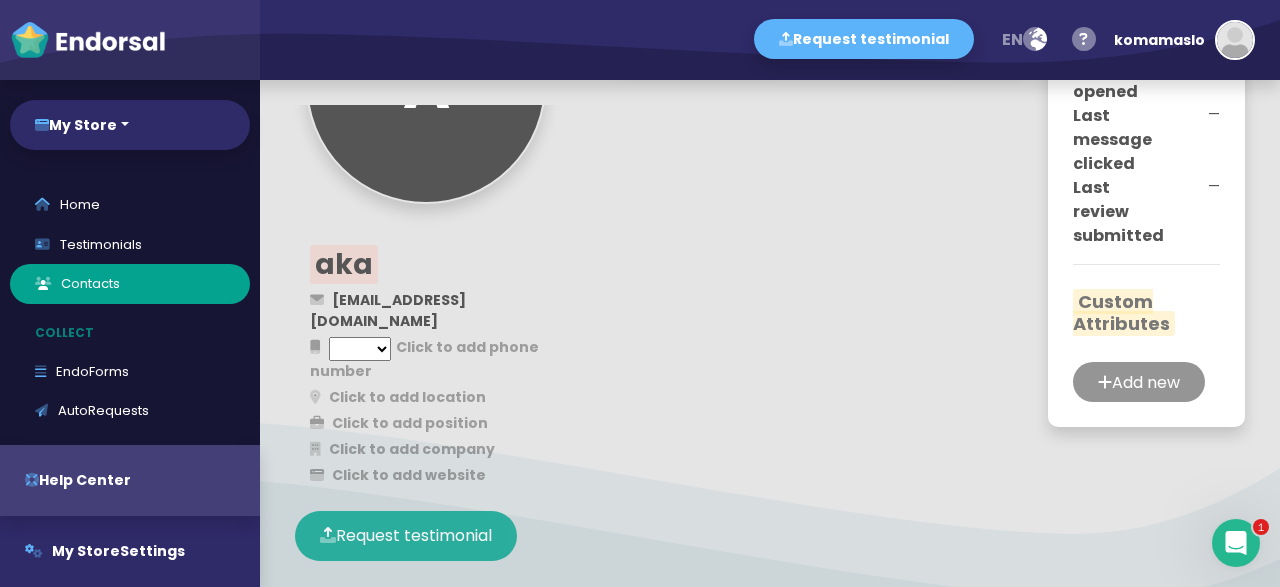 click on "Request testimonial" at bounding box center (406, 536) 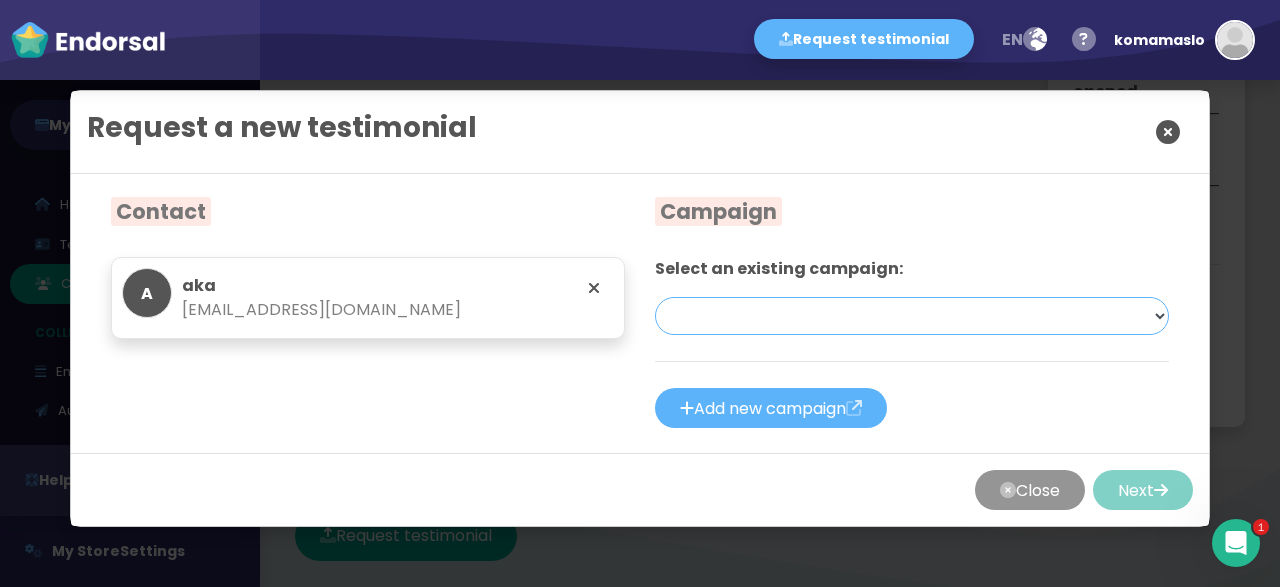 click on "[EMAIL_ADDRESS][DOMAIN_NAME] — Email [DRAFT] My Store Product Reviews — Email & SMS [LIVE]" at bounding box center (912, 316) 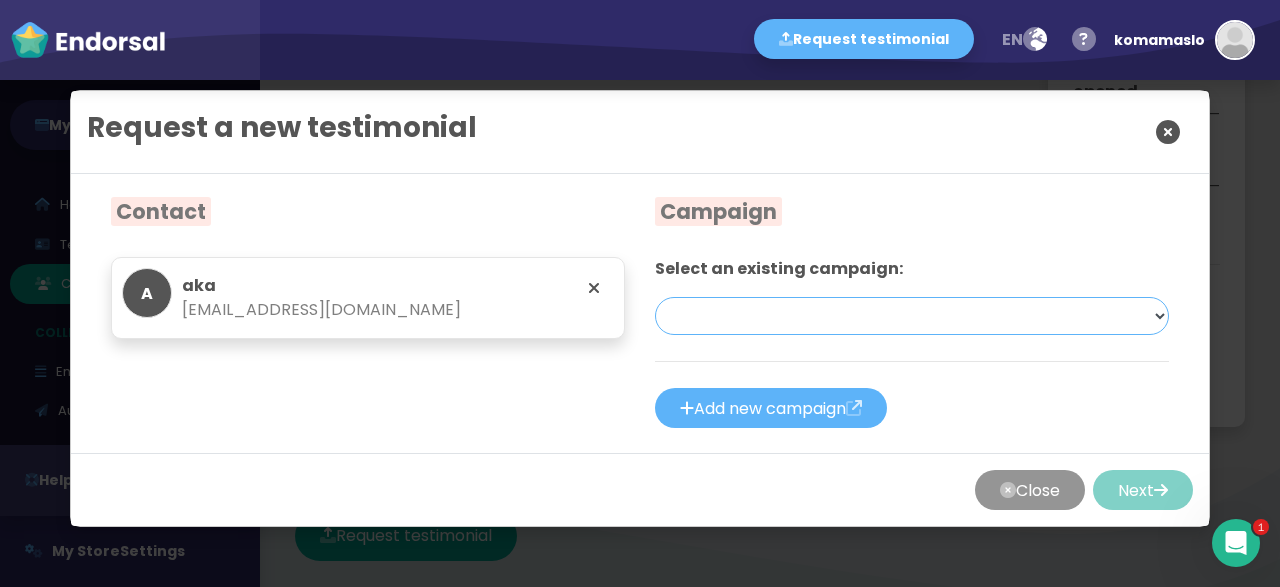 select on "11: Object" 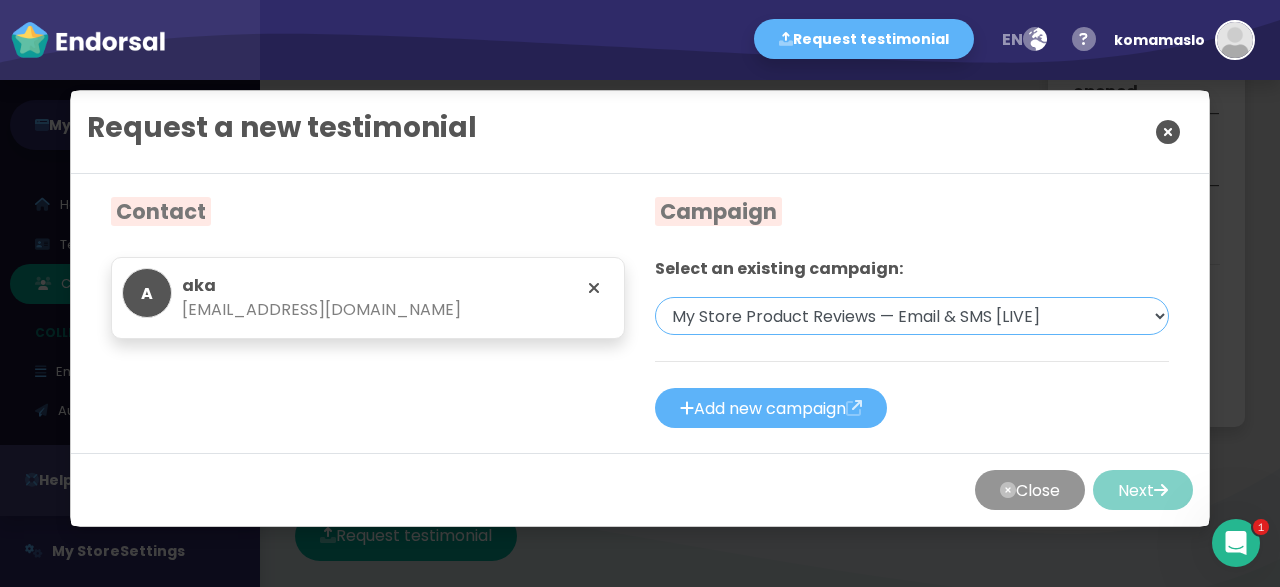 click on "My Store Product Reviews — Email & SMS [LIVE]" at bounding box center [0, 0] 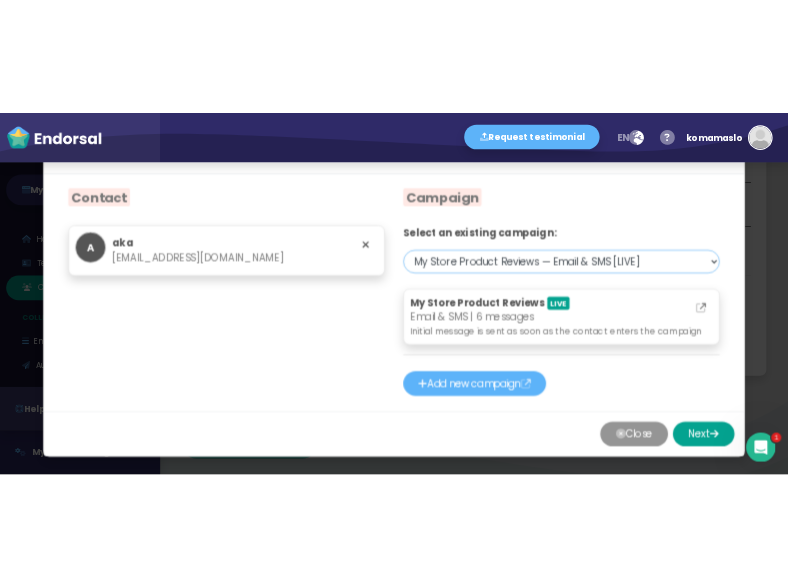 scroll, scrollTop: 71, scrollLeft: 0, axis: vertical 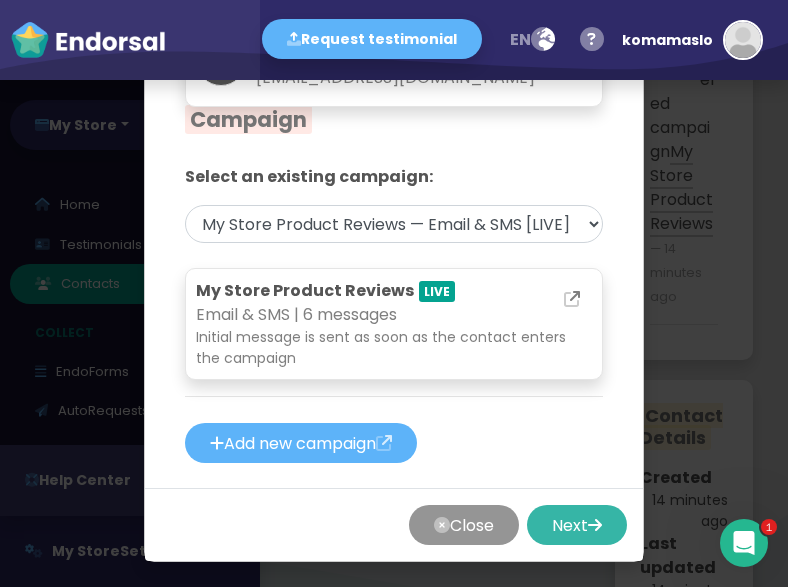 click at bounding box center (595, 525) 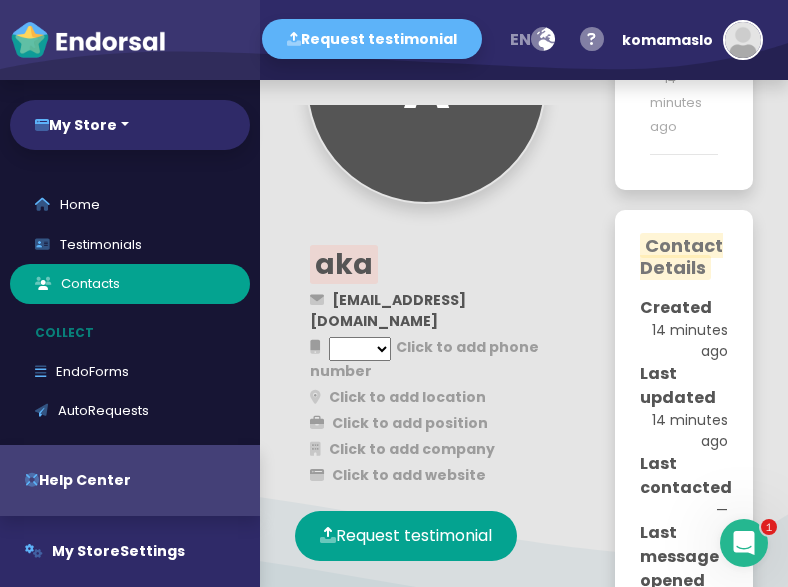 scroll, scrollTop: 549, scrollLeft: 0, axis: vertical 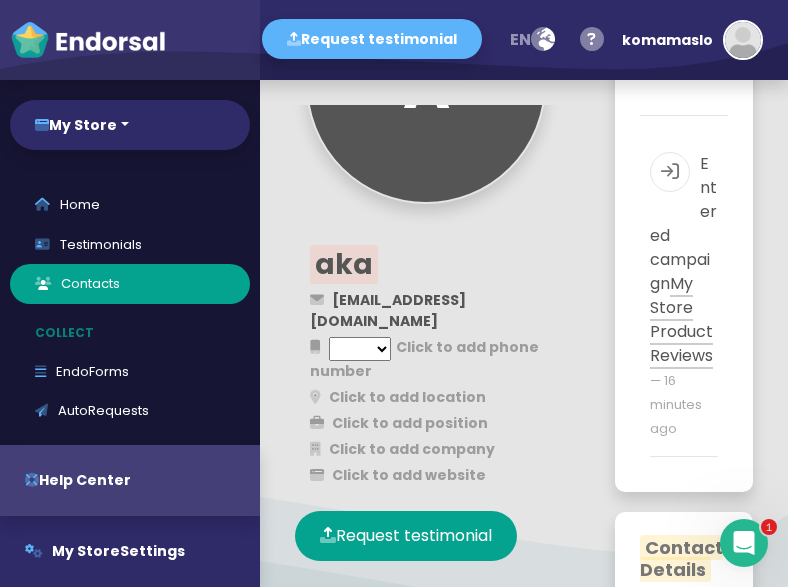 click on "+1         United States +44     United Kingdom +1         Canada +61     Australia +93     Afghanistan +358    Aland Islands +355    Albania +213    Algeria +1684   AmericanSamoa +376    Andorra +244    Angola +1264   Anguilla +672    Antarctica +1268   Antigua and Barbuda +54     Argentina +374    Armenia +297    Aruba +43     Austria +994    Azerbaijan +1242   Bahamas +973    Bahrain +880    Bangladesh +1246   Barbados +375    Belarus +32     Belgium +501    Belize +229    Benin +1441   Bermuda +975    Bhutan +591    Bolivia, Plurinational State of +387    Bosnia and Herzegovina +267    Botswana +55     Brazil +246    British Indian Ocean Territory +673    Brunei Darussalam +359    Bulgaria +226    Burkina Faso +257    Burundi +855    Cambodia +237    Cameroon +238    Cape Verde + 345   Cayman Islands +236    Central African Republic +235    Chad +56     Chile +86     China +61     Christmas Island +61     Cocos (Keeling) Islands +57" at bounding box center [360, 349] 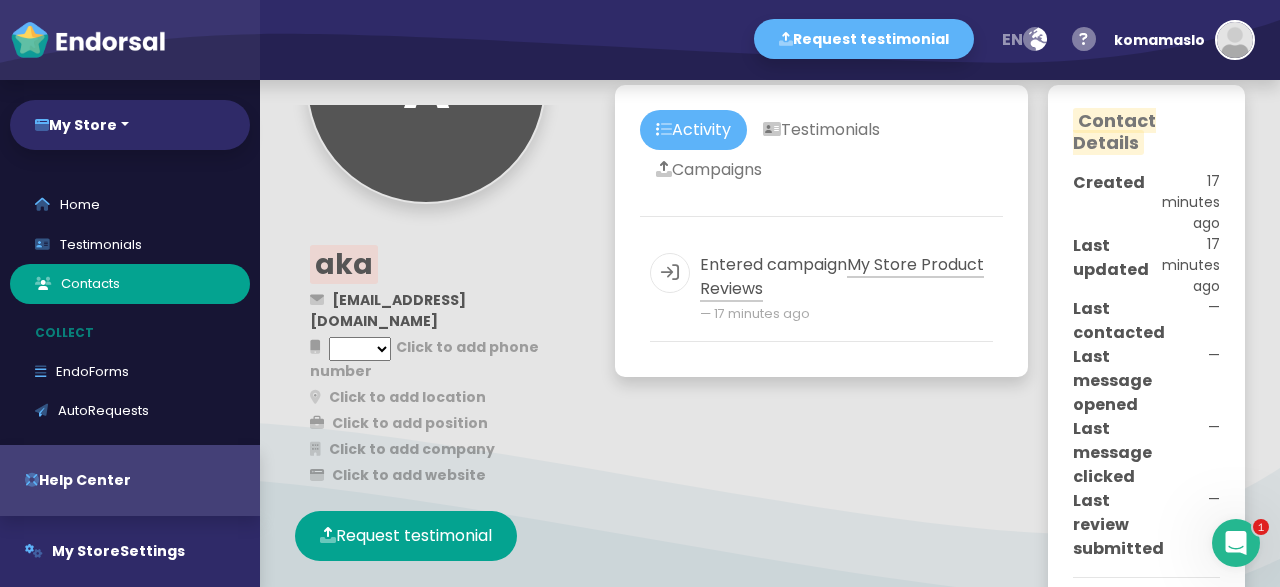 scroll, scrollTop: 31, scrollLeft: 0, axis: vertical 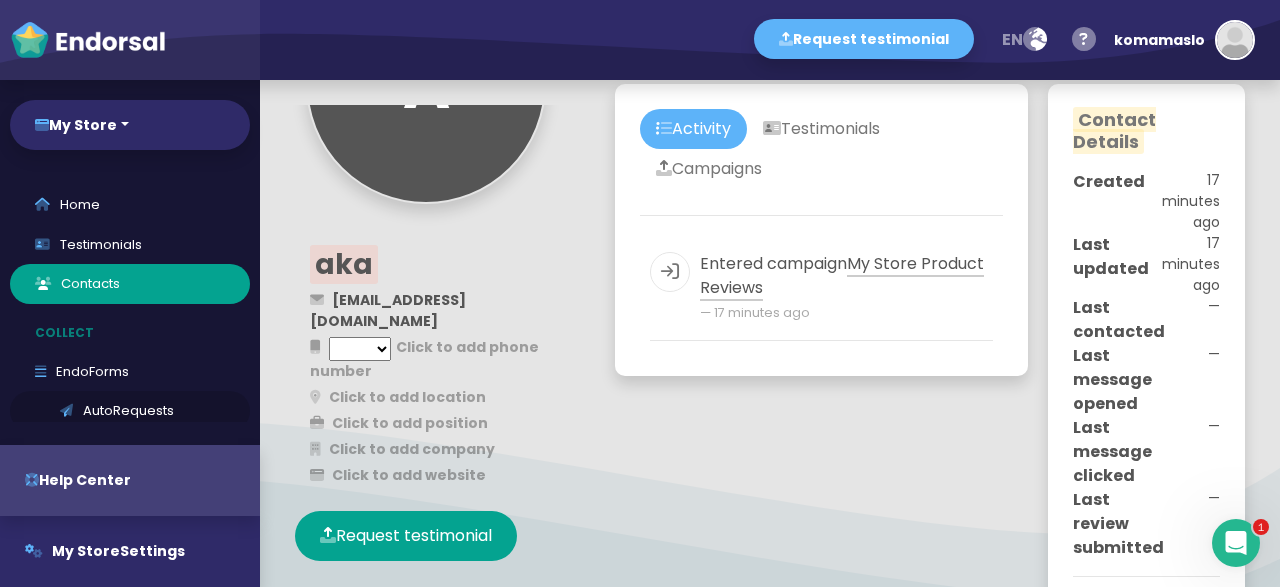 click on "AutoRequests" at bounding box center (130, 411) 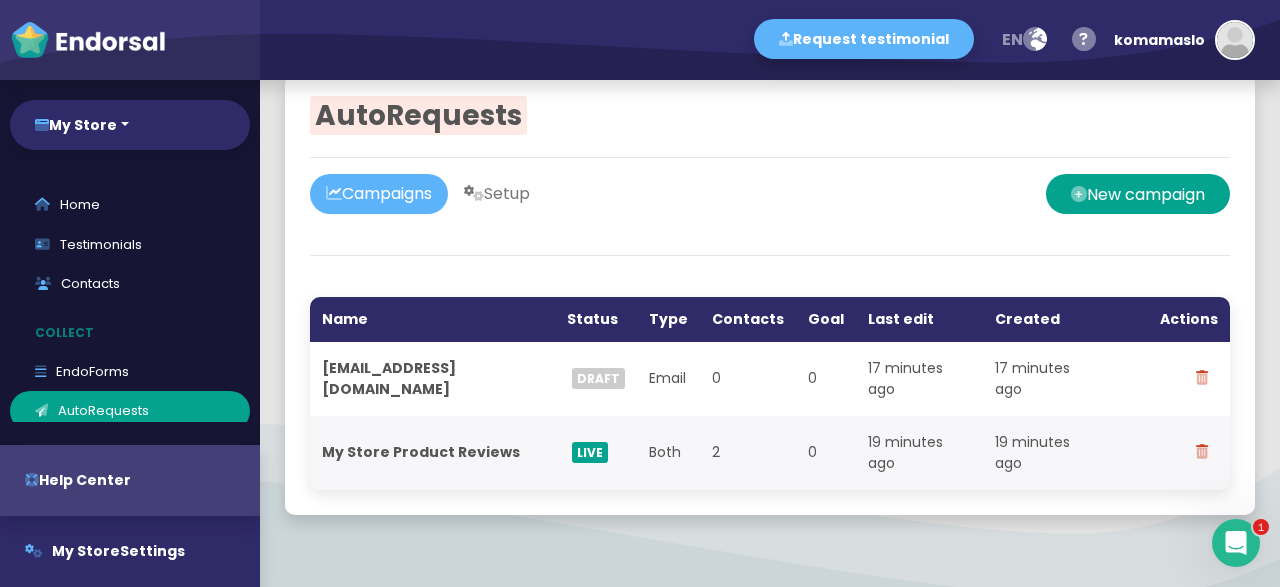 scroll, scrollTop: 83, scrollLeft: 0, axis: vertical 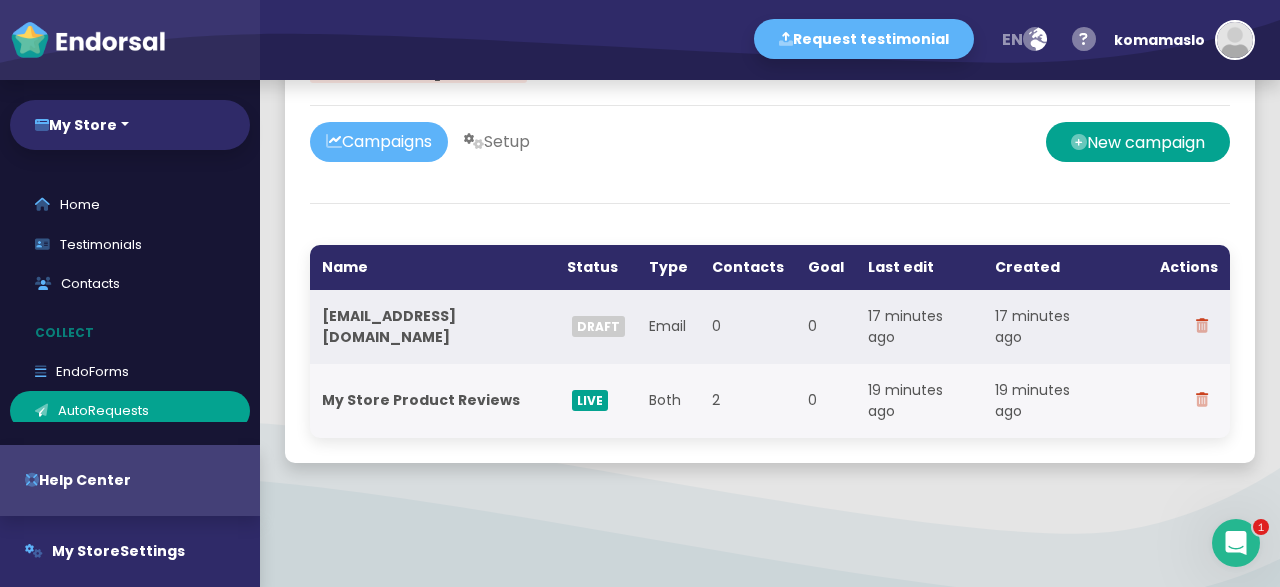 click on "[EMAIL_ADDRESS][DOMAIN_NAME]" 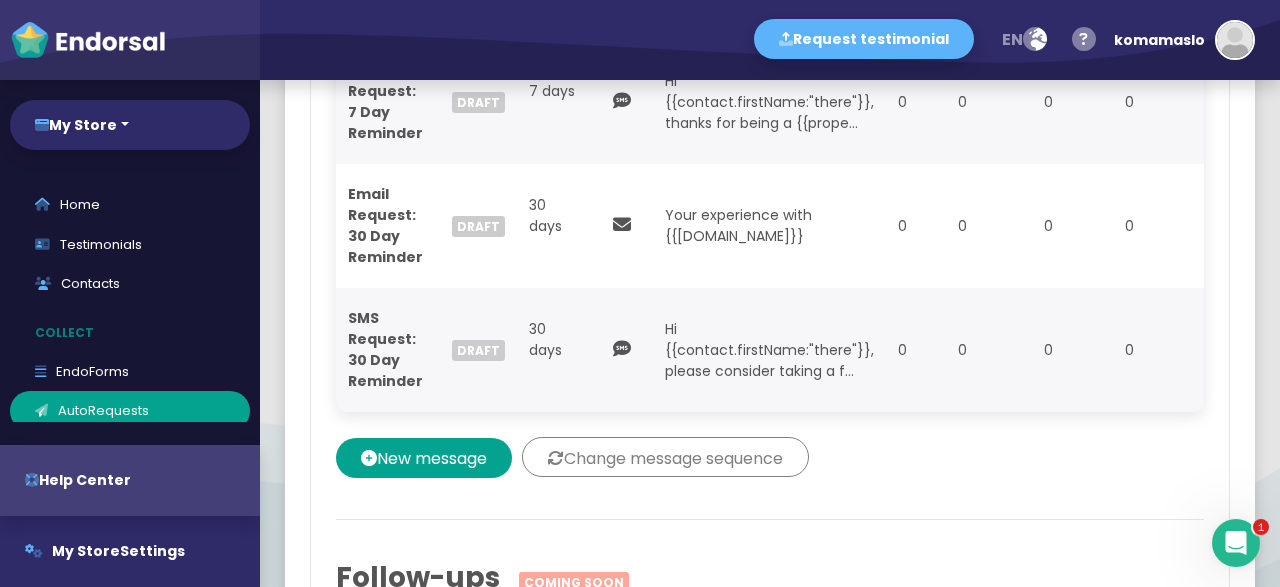 scroll, scrollTop: 1577, scrollLeft: 0, axis: vertical 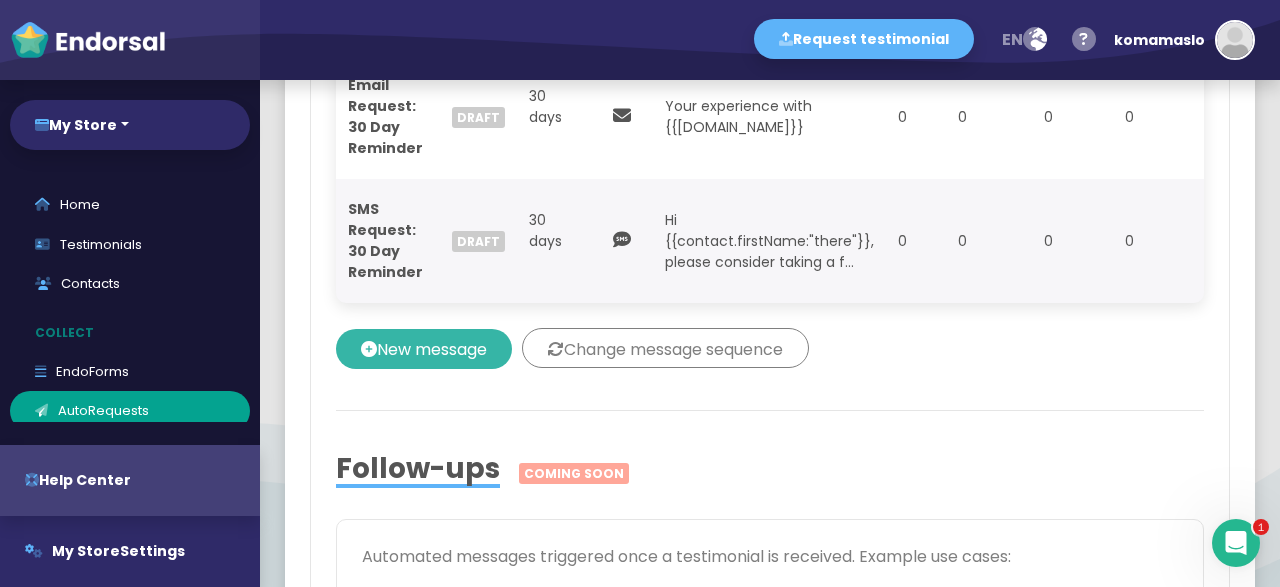 click on "New message" 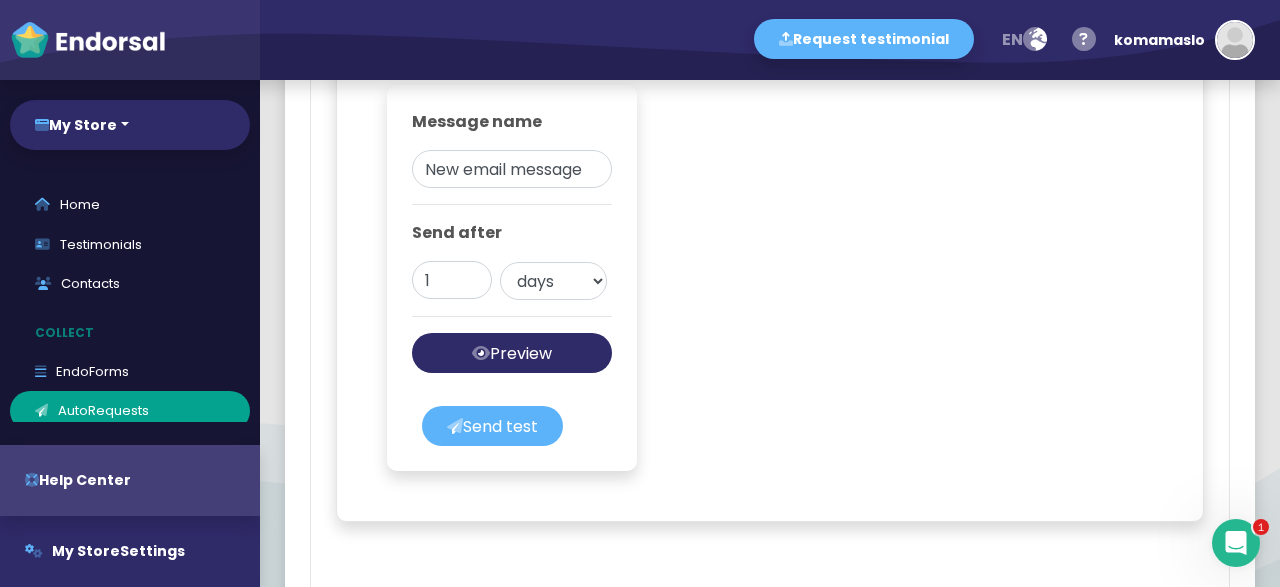 scroll, scrollTop: 1456, scrollLeft: 0, axis: vertical 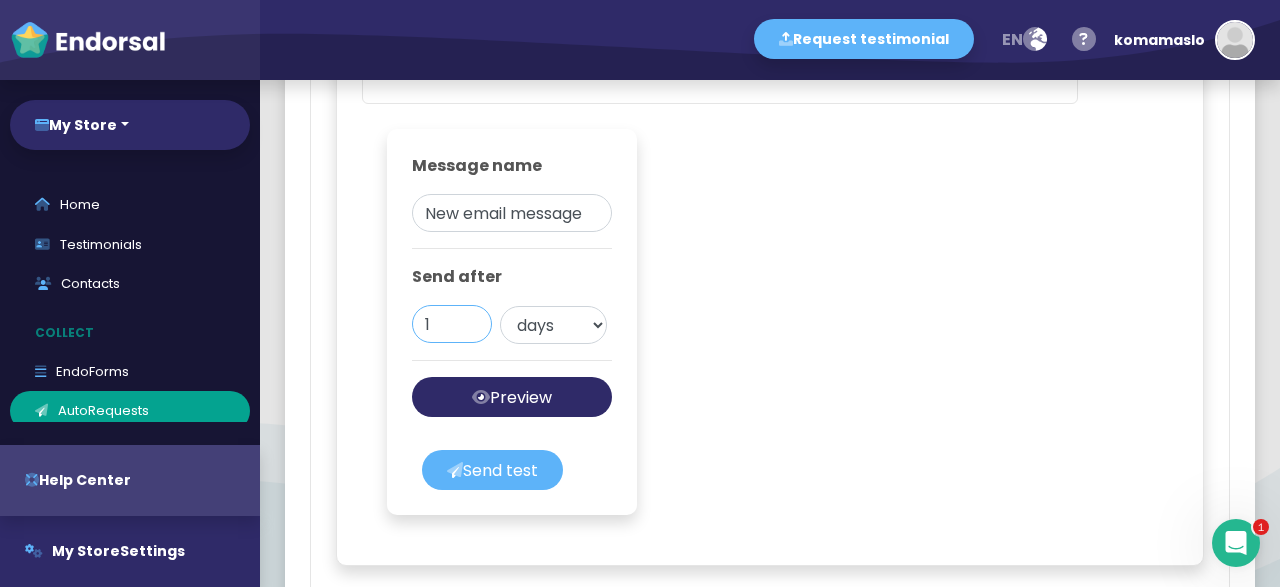 click on "1" at bounding box center [452, 324] 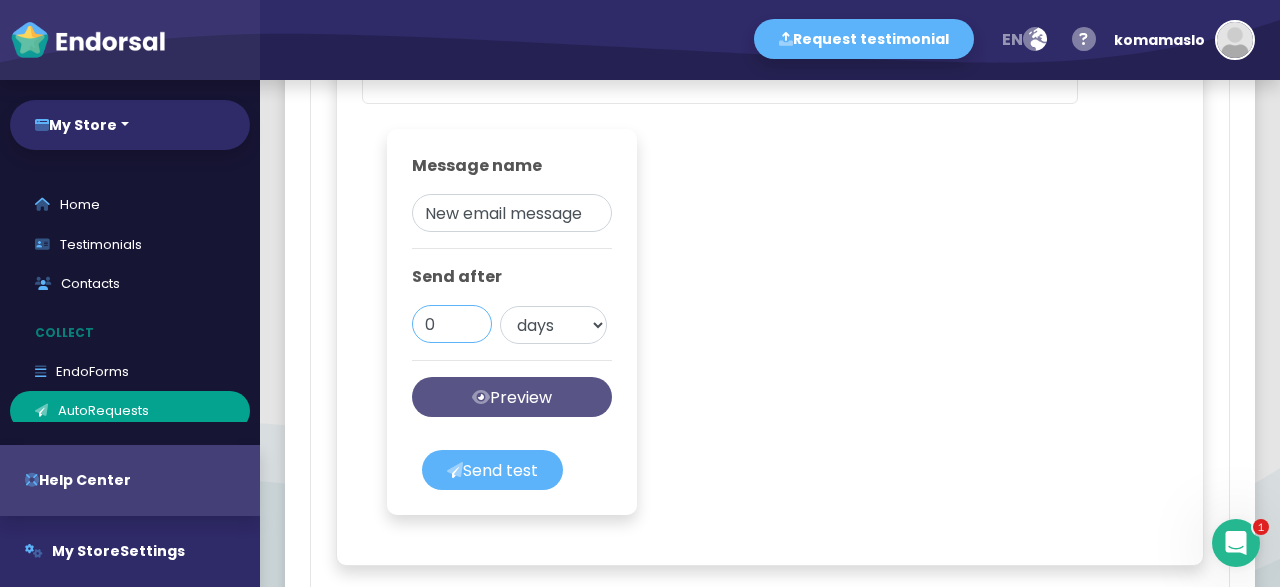 type on "0" 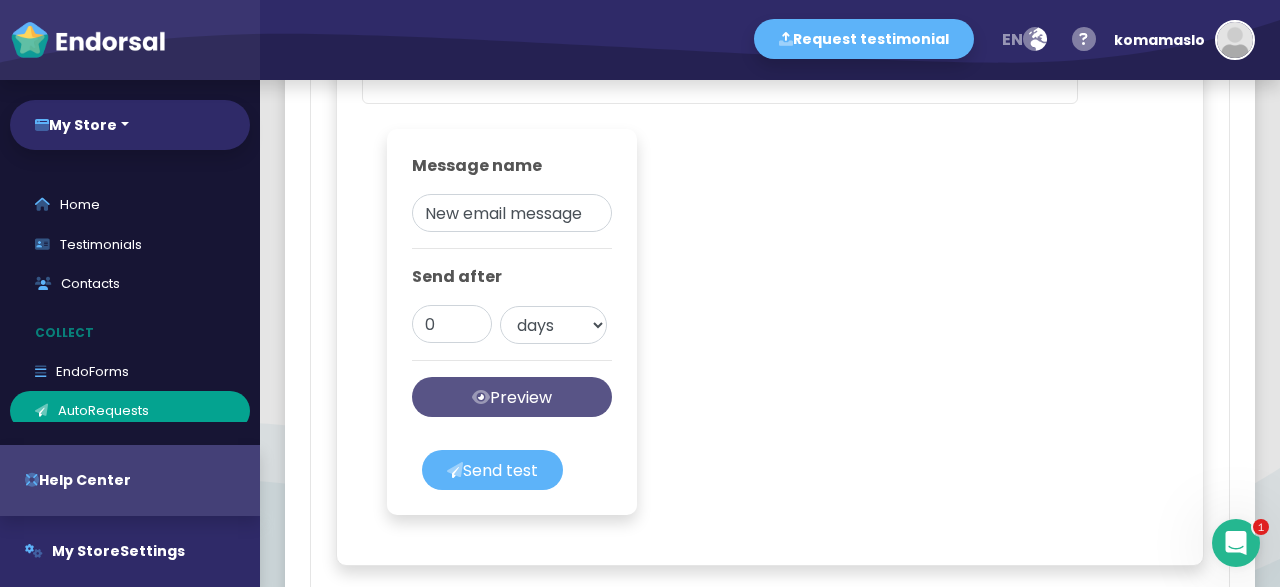 click on "Preview message" at bounding box center [512, 397] 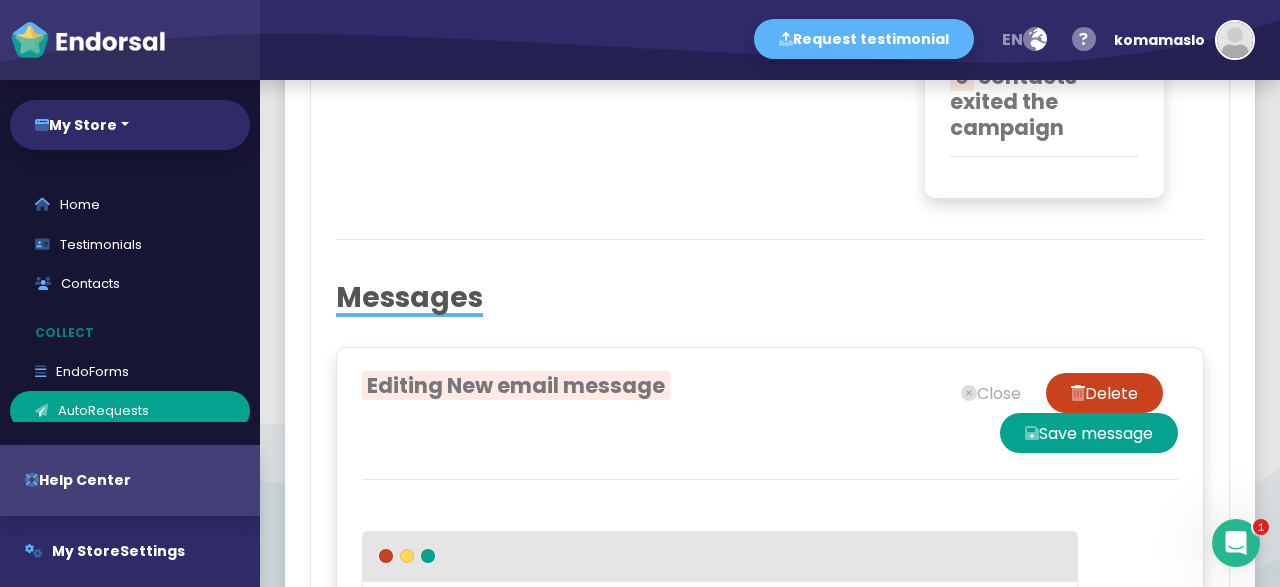 scroll, scrollTop: 743, scrollLeft: 0, axis: vertical 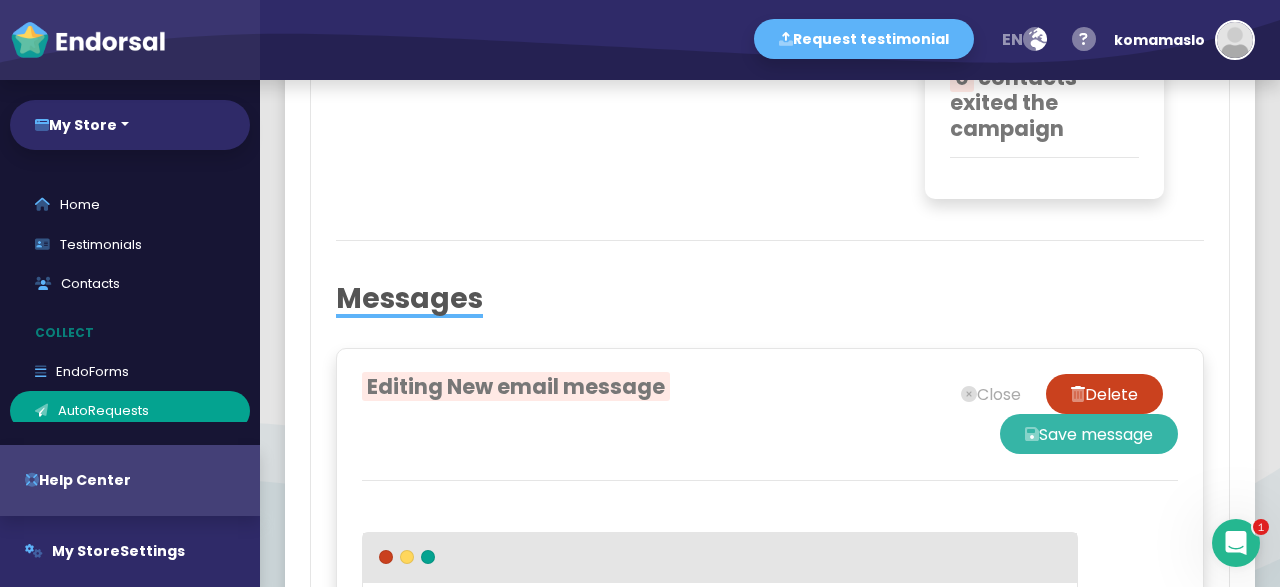 click on "Save message" 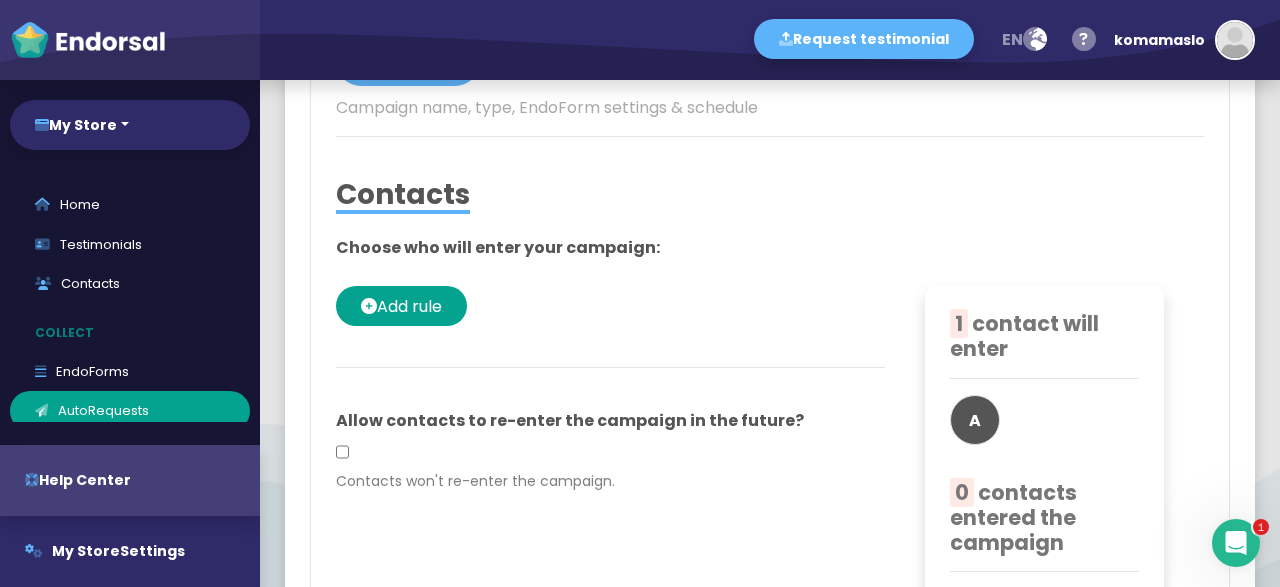 scroll, scrollTop: 0, scrollLeft: 0, axis: both 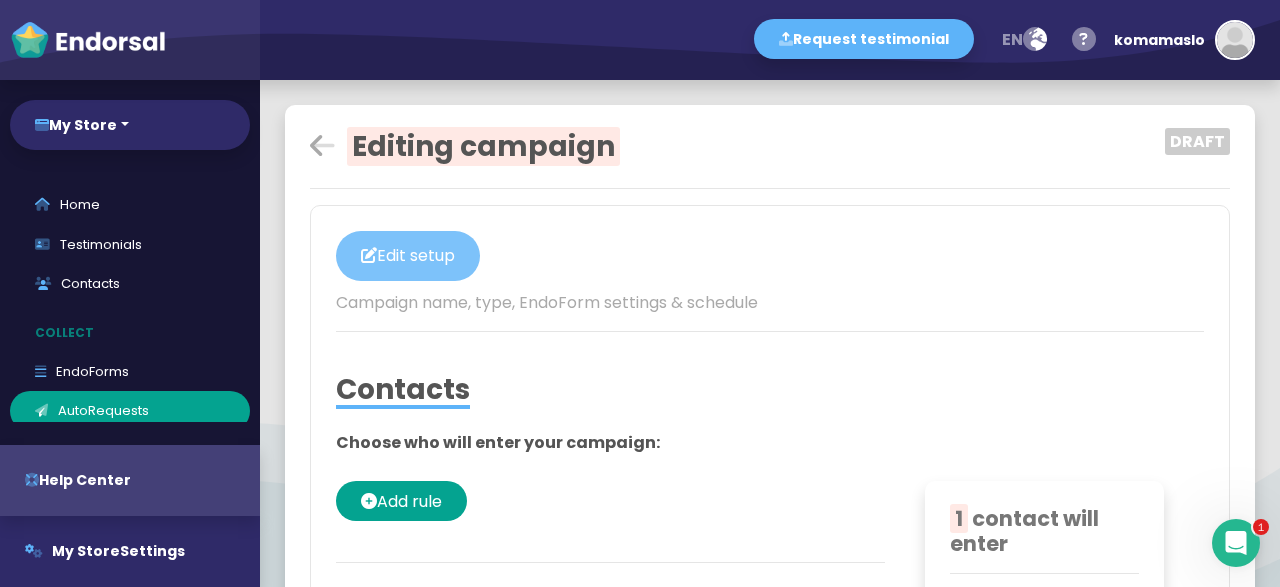click on "Edit setup" 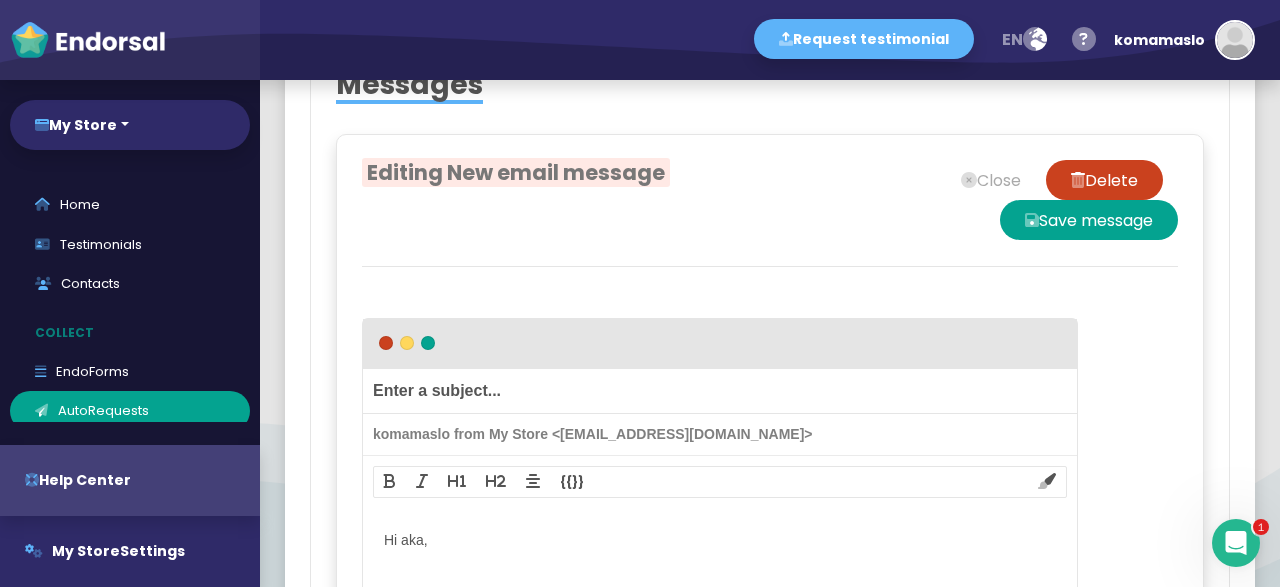scroll, scrollTop: 2557, scrollLeft: 0, axis: vertical 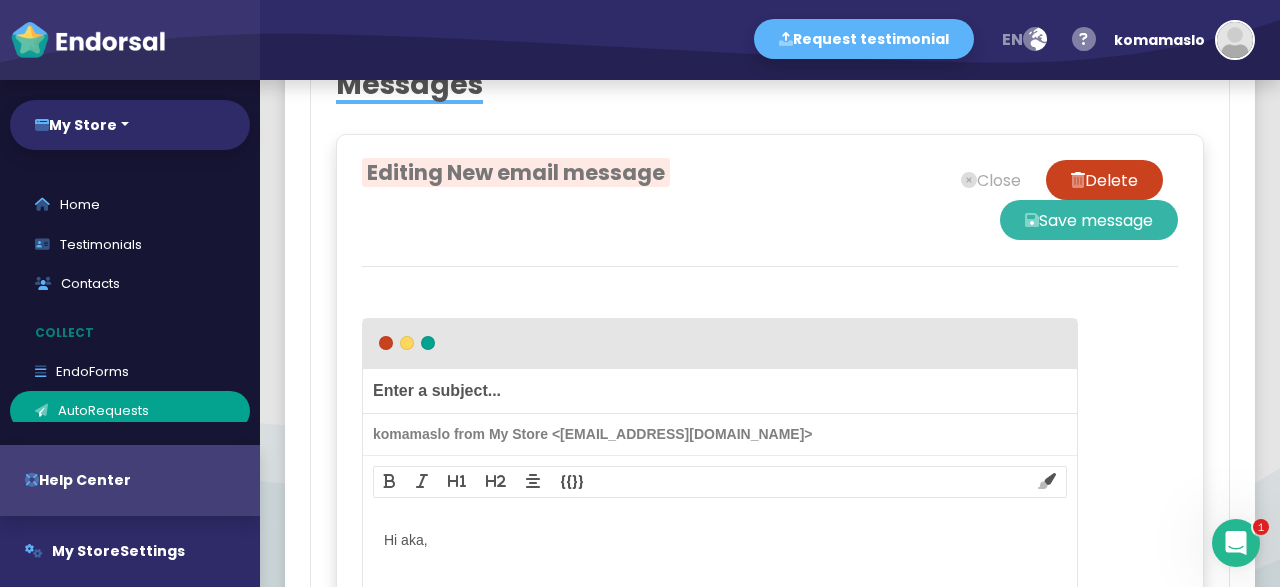 click on "Save message" 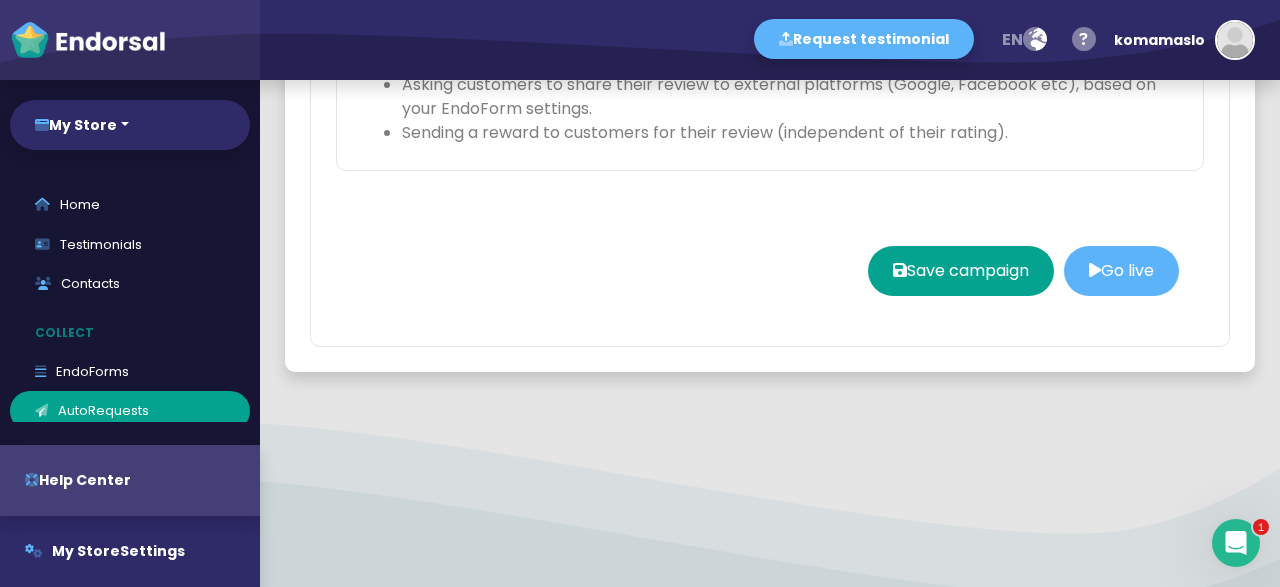 scroll, scrollTop: 3657, scrollLeft: 0, axis: vertical 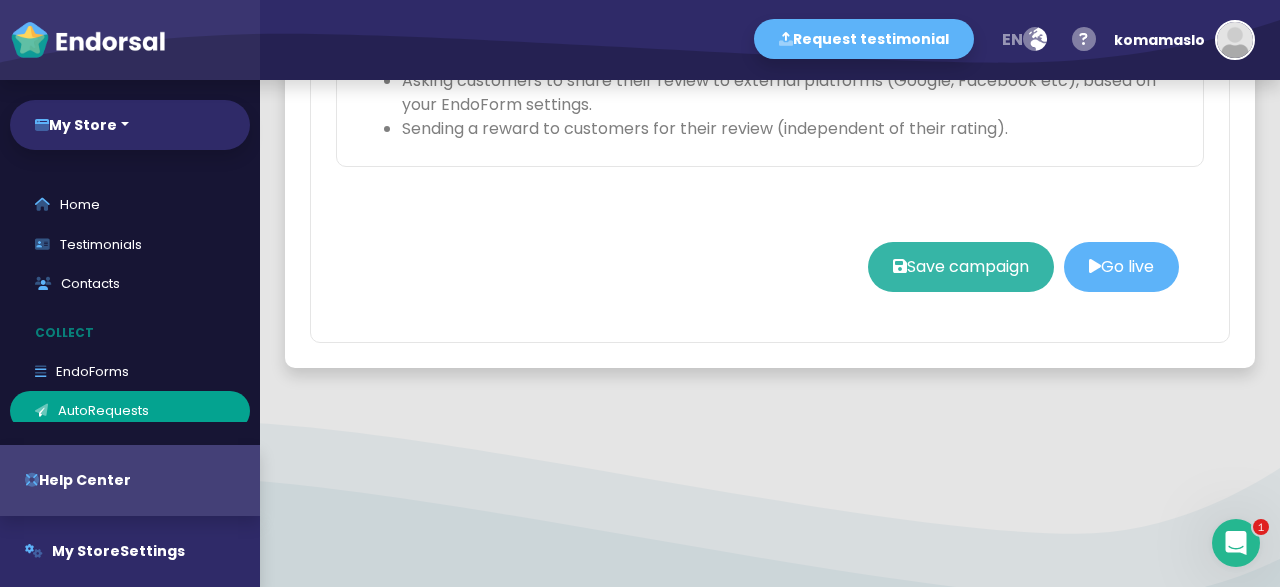 click on "Save campaign" 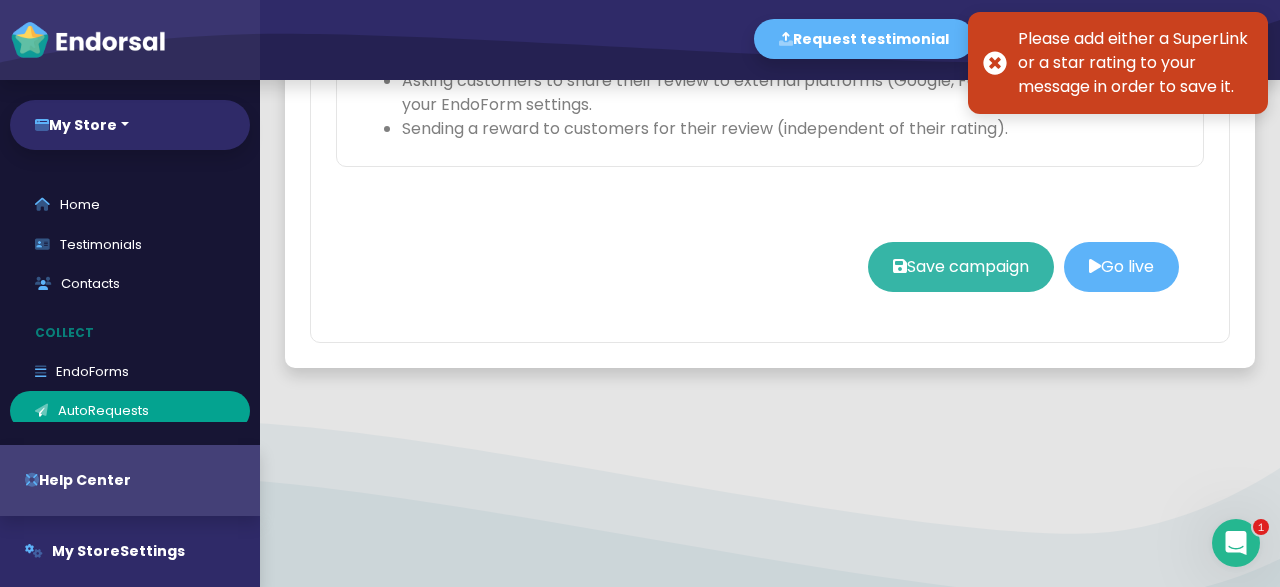 click on "Save campaign" 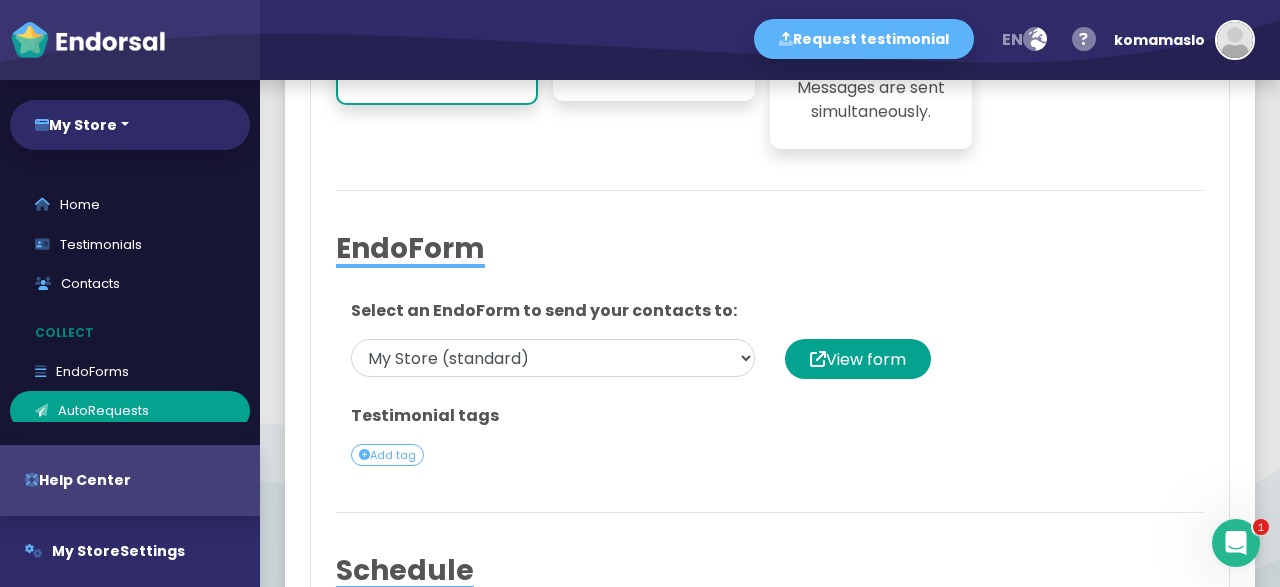 scroll, scrollTop: 591, scrollLeft: 0, axis: vertical 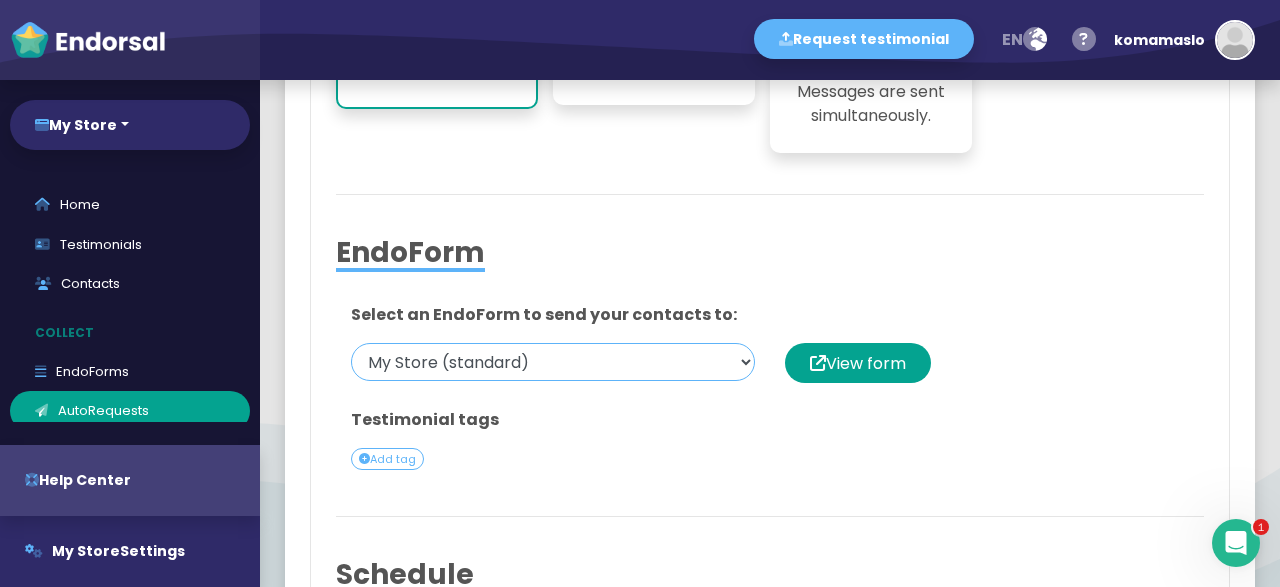 click on "My Store (standard)" at bounding box center [553, 362] 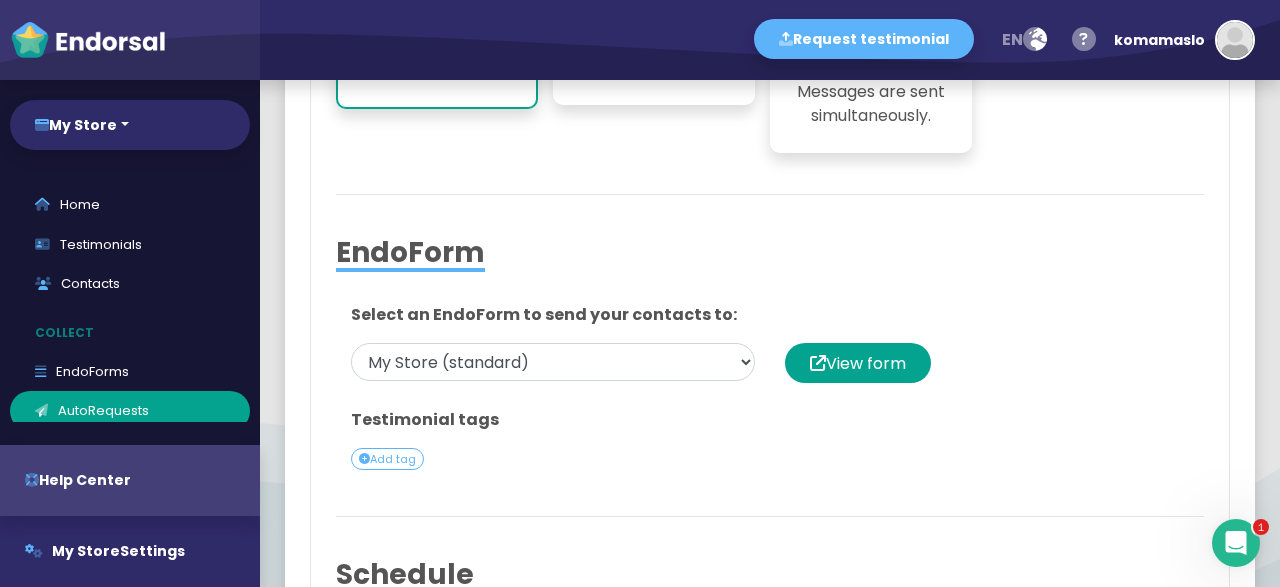 click on "EndoForm Select an EndoForm to send your contacts to: My Store (standard)     View form Testimonial tags   Add tag" at bounding box center (770, 314) 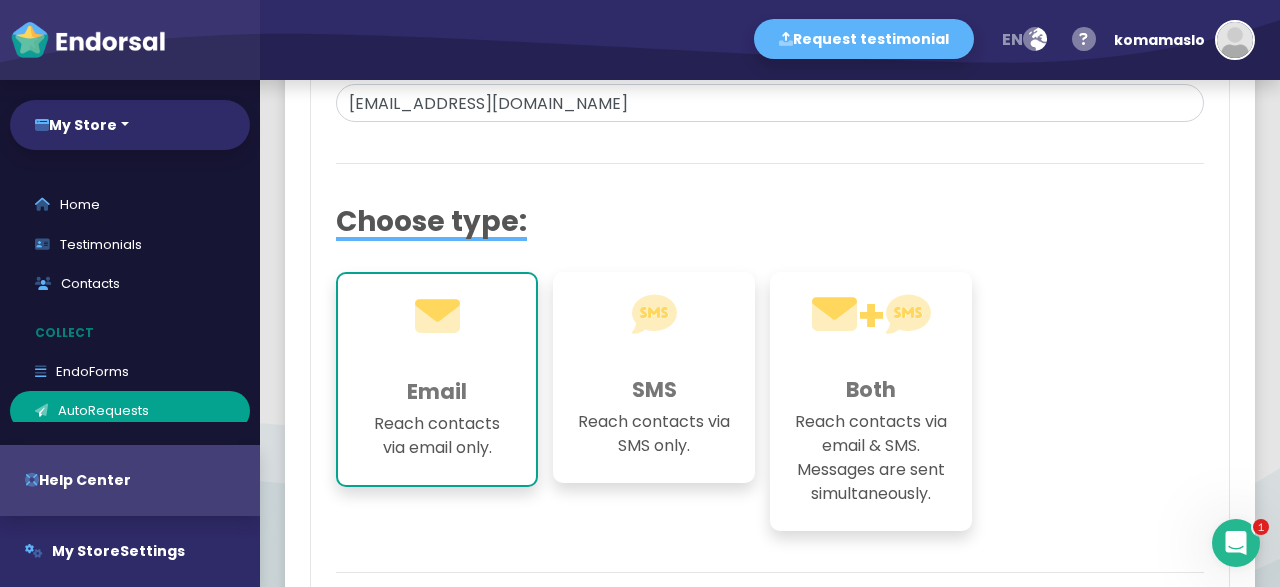 scroll, scrollTop: 212, scrollLeft: 0, axis: vertical 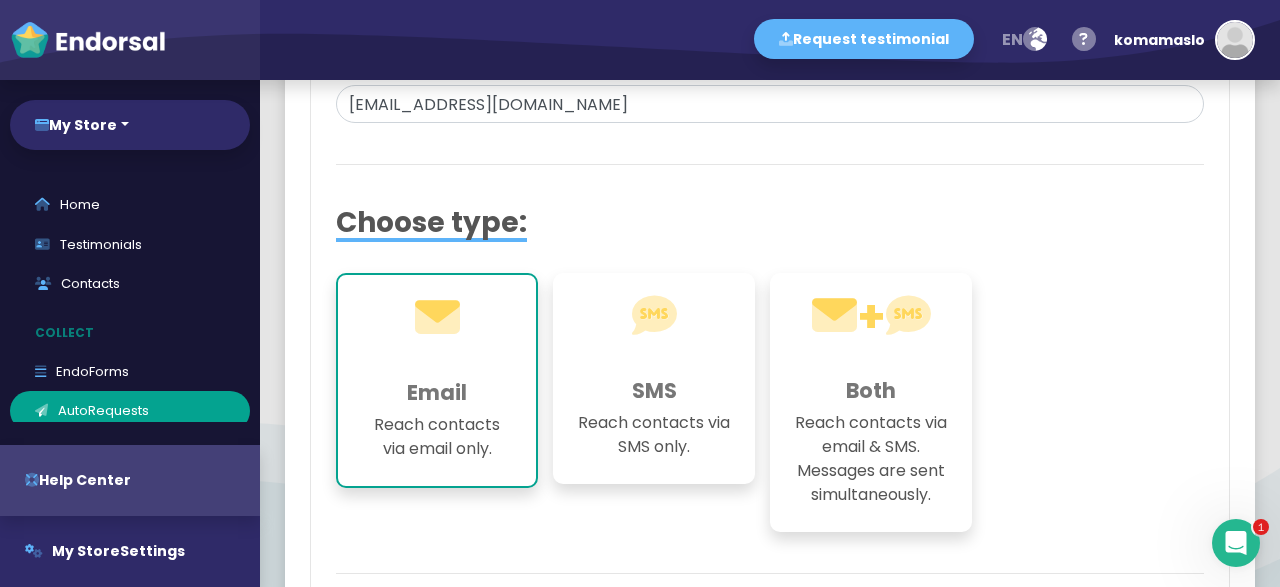 click at bounding box center (437, 336) 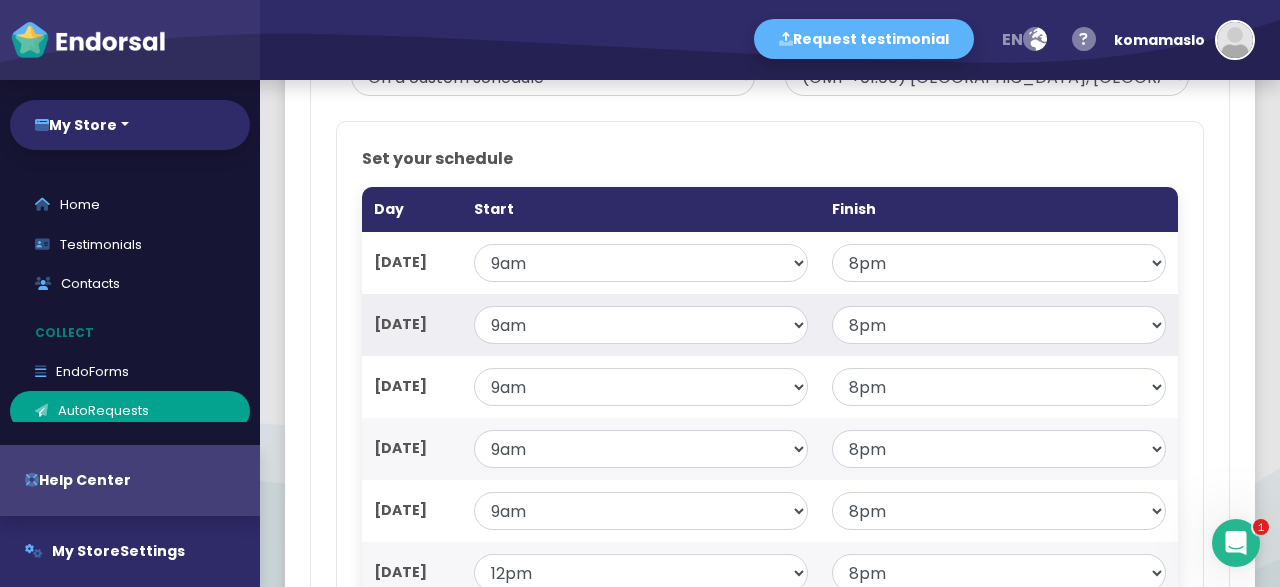 scroll, scrollTop: 1191, scrollLeft: 0, axis: vertical 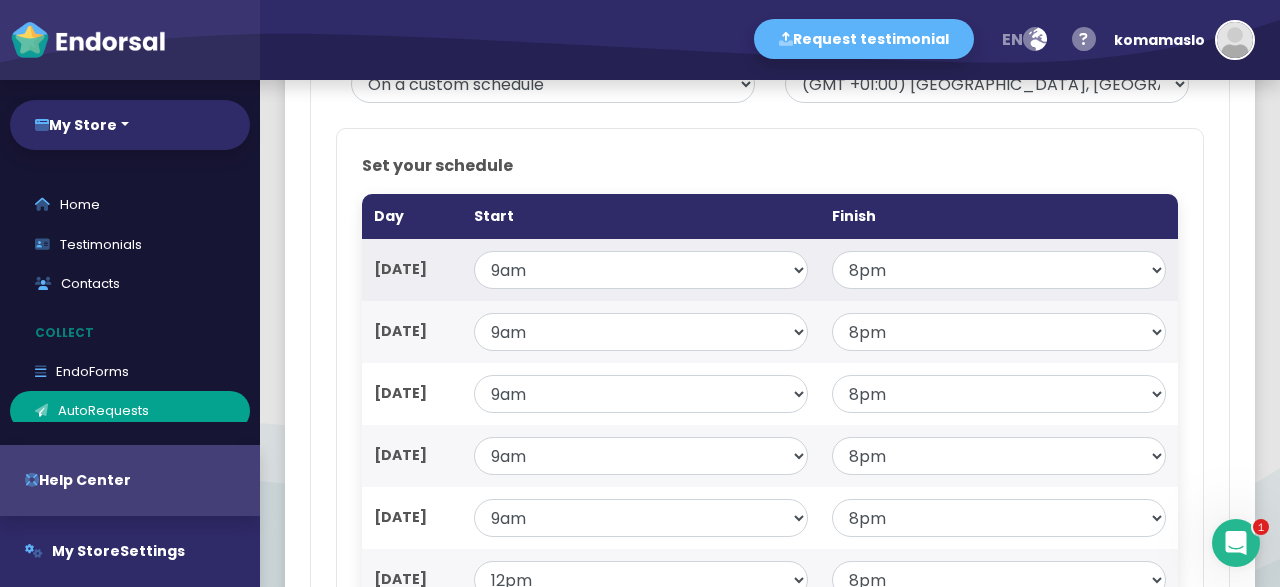 click on "[DATE]" at bounding box center [400, 269] 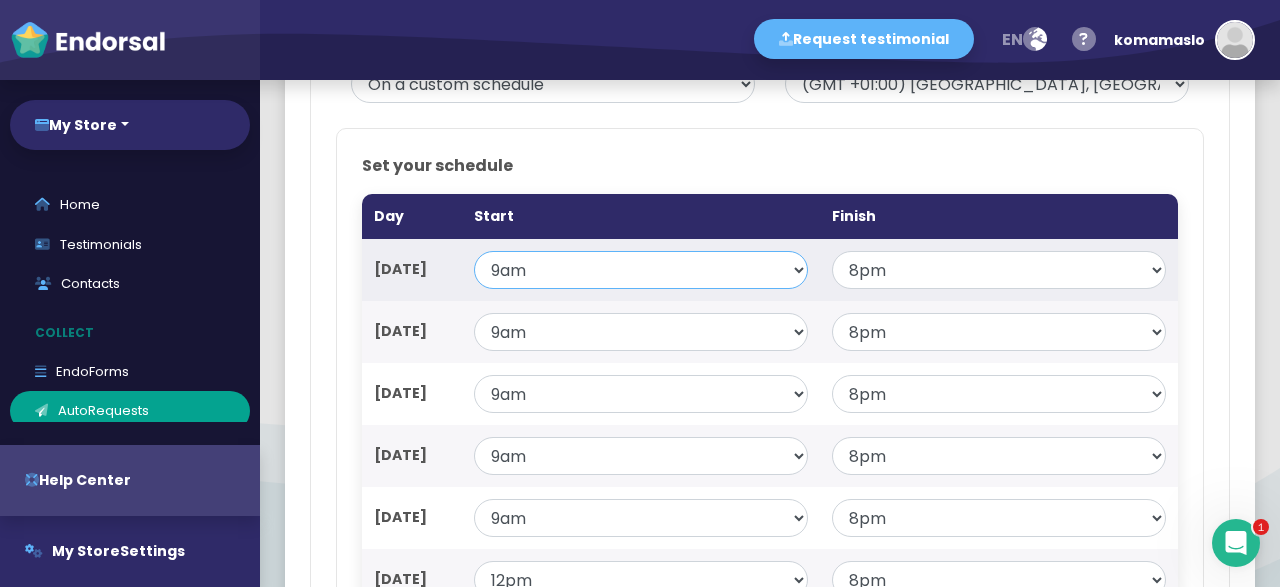 click on "— 6am 7am 8am 9am 10am 11am 12pm 1pm 2pm 3pm 4pm 5pm 6pm 7pm 8pm 9pm 10pm 11pm 12am 1am 2am 3am 4am 5am" at bounding box center (641, 270) 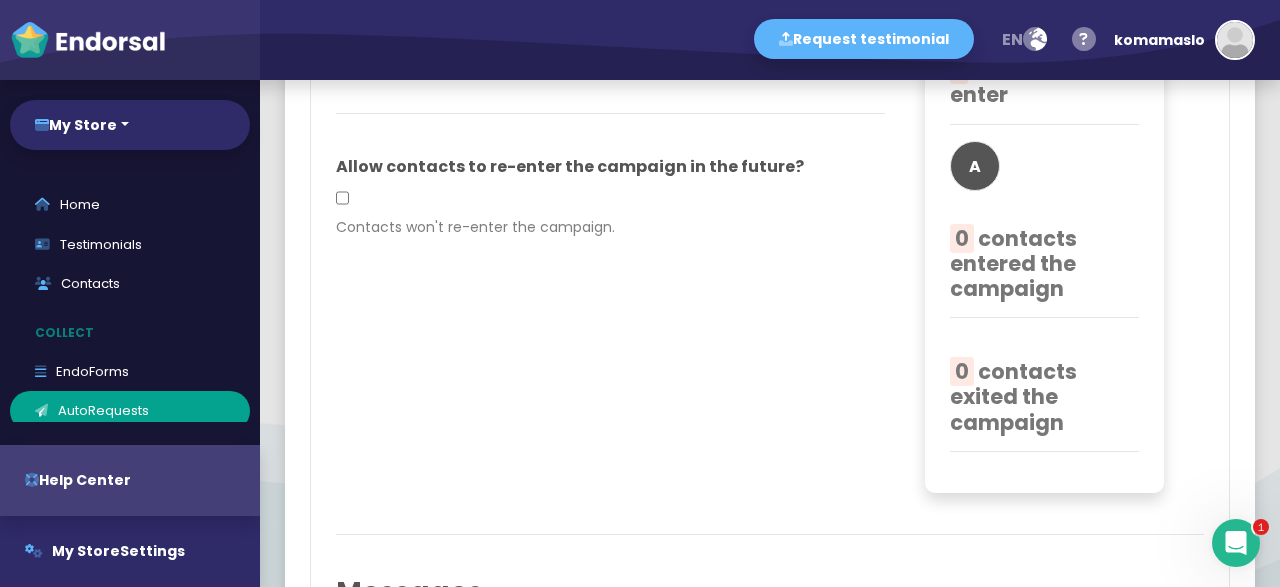 scroll, scrollTop: 1871, scrollLeft: 0, axis: vertical 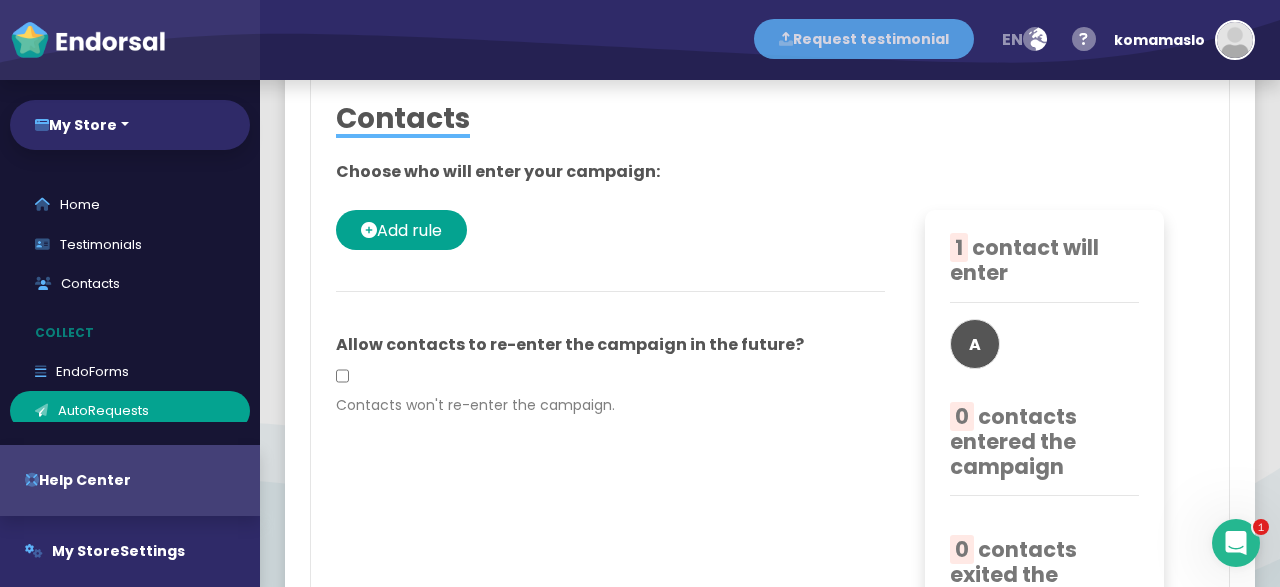 click on "Request testimonial" at bounding box center [864, 39] 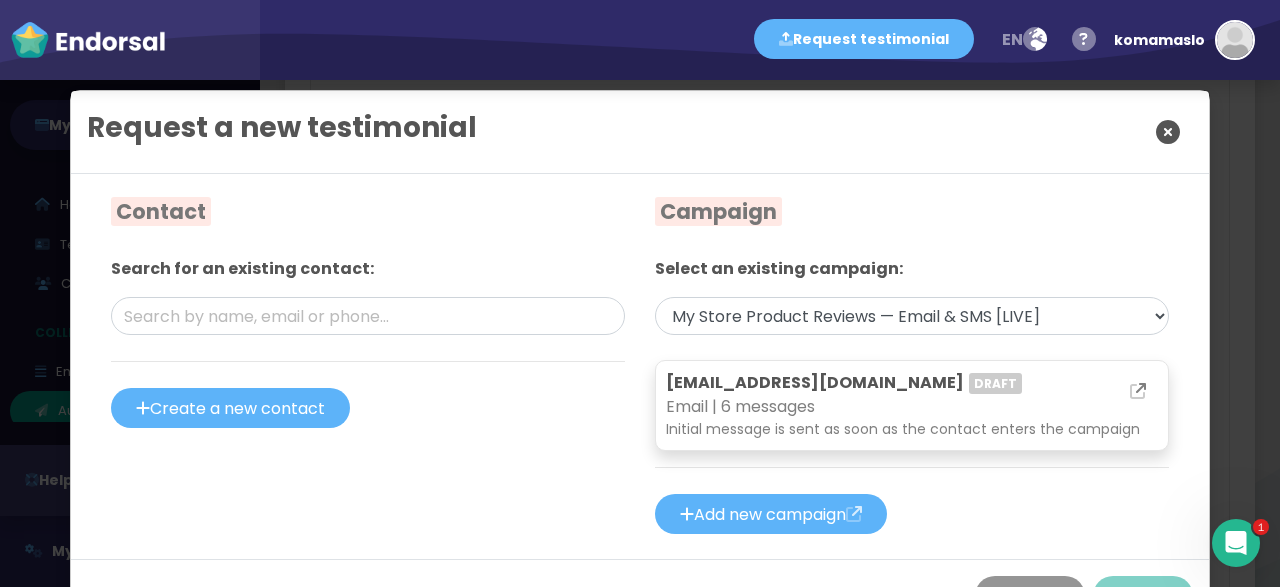 scroll, scrollTop: 71, scrollLeft: 0, axis: vertical 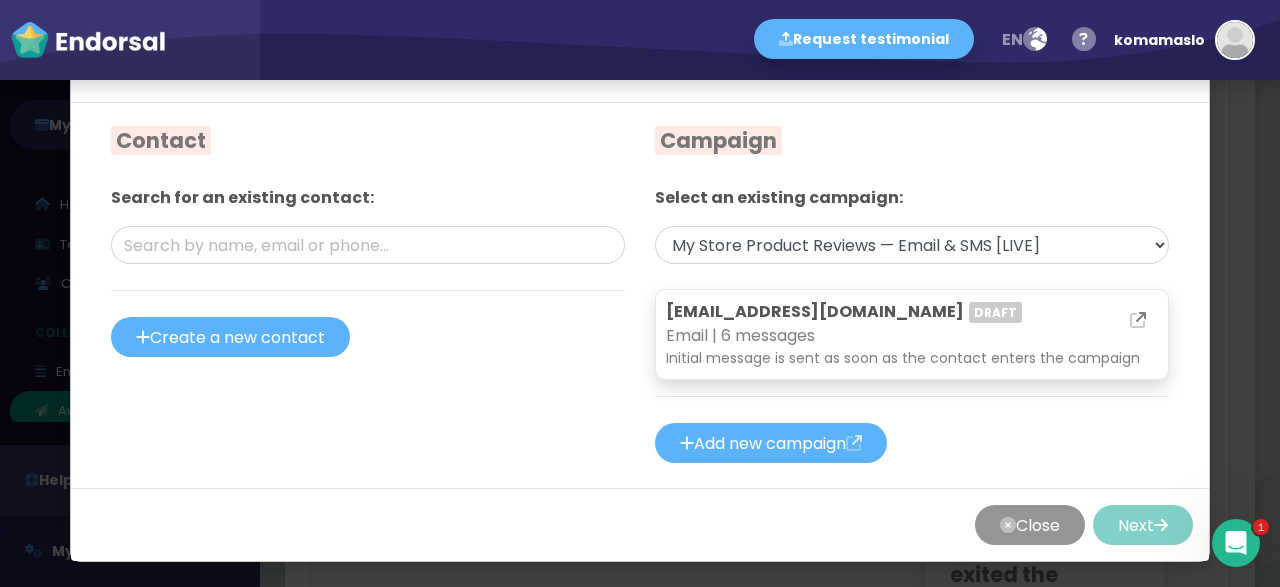 click on "Email | 6 messages" at bounding box center [912, 336] 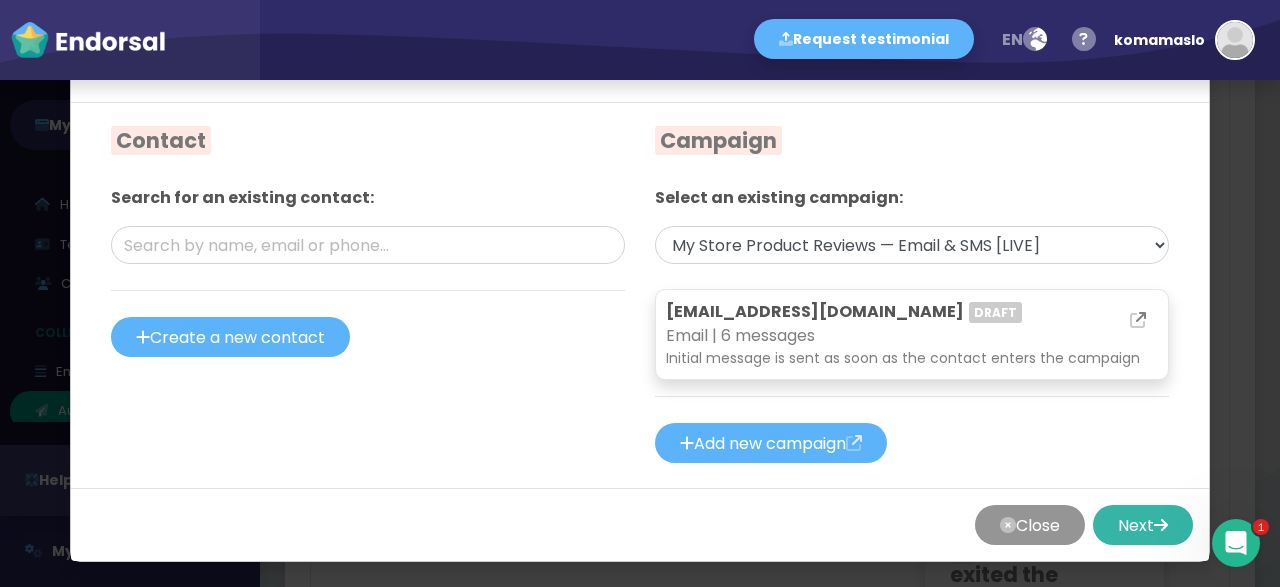 click on "Next" at bounding box center [1143, 525] 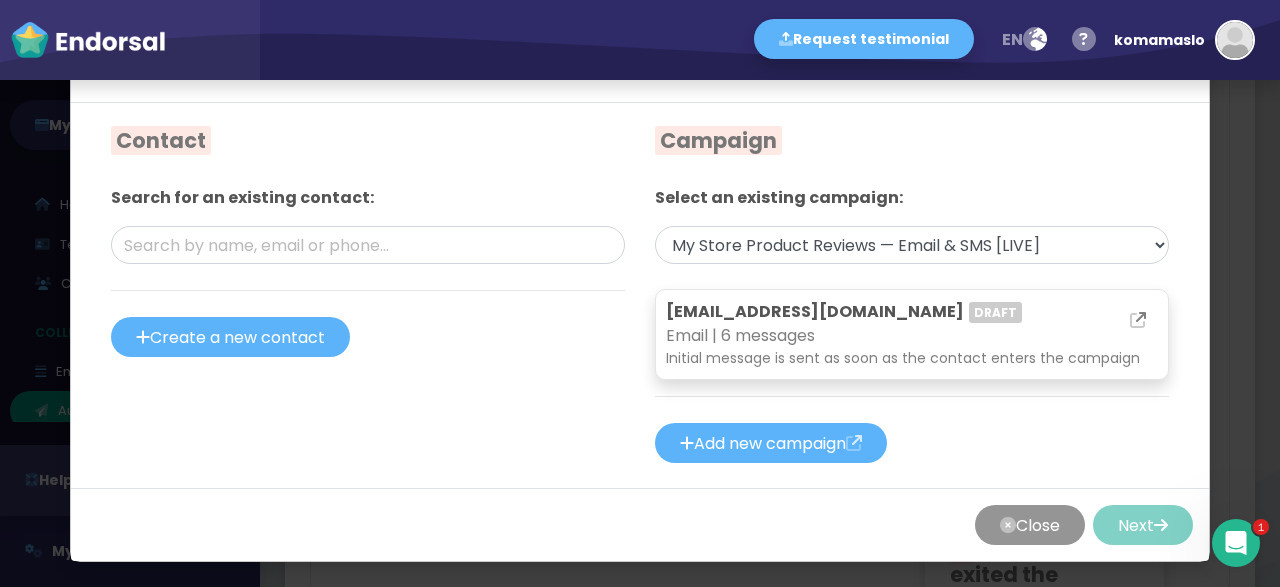 click on "Email | 6 messages" at bounding box center (912, 336) 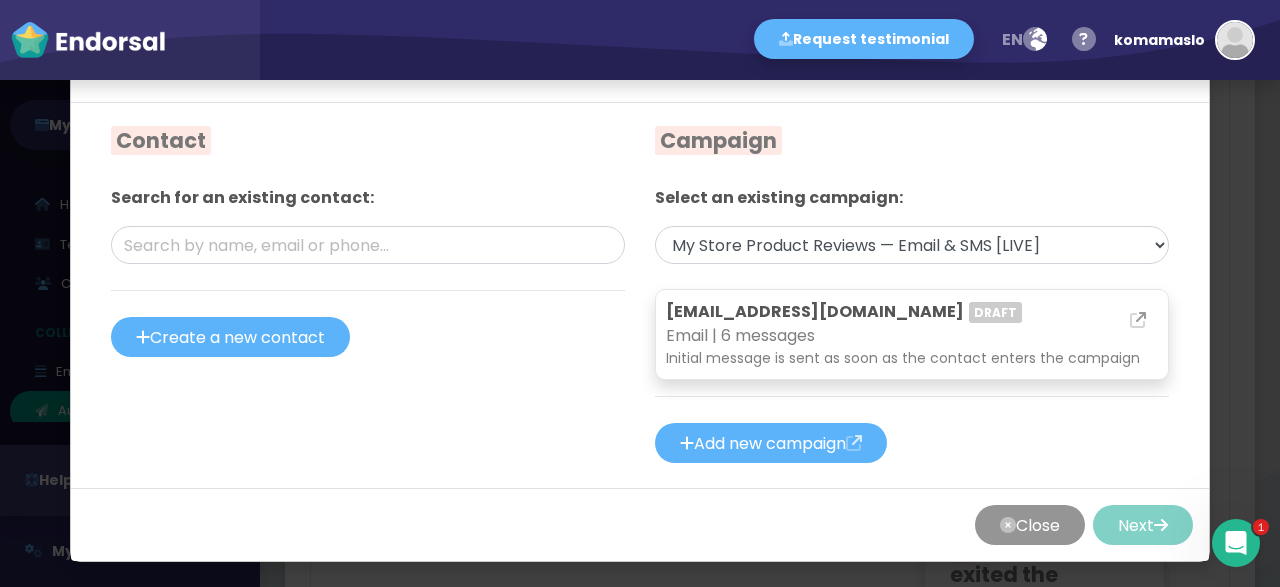 click at bounding box center (1138, 320) 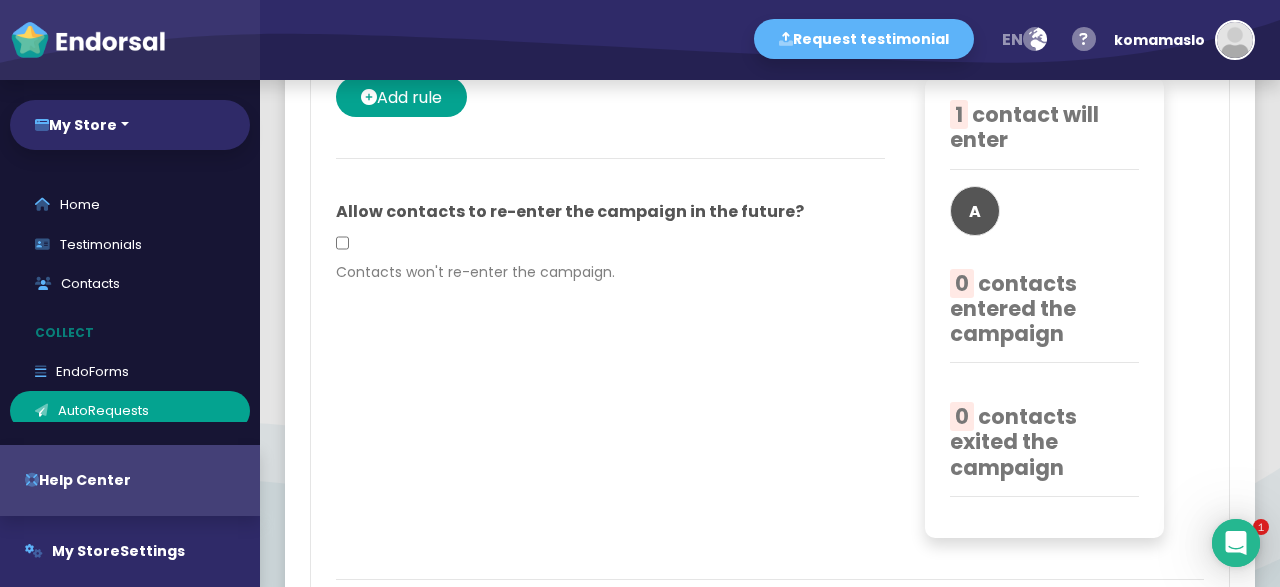 scroll, scrollTop: 0, scrollLeft: 0, axis: both 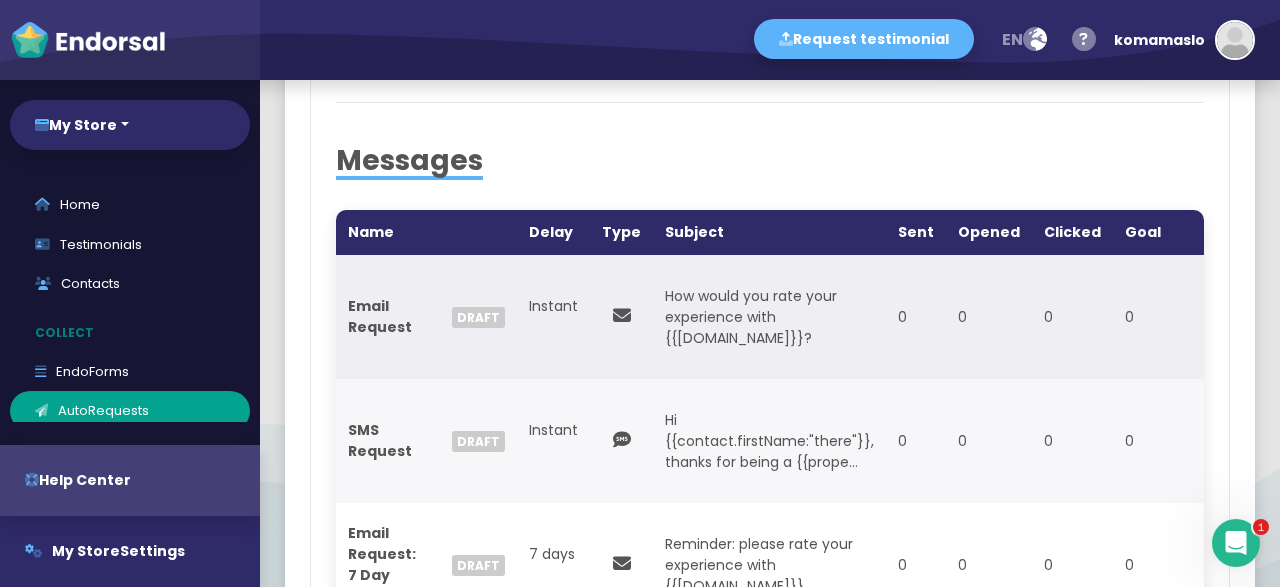 click at bounding box center (622, 315) 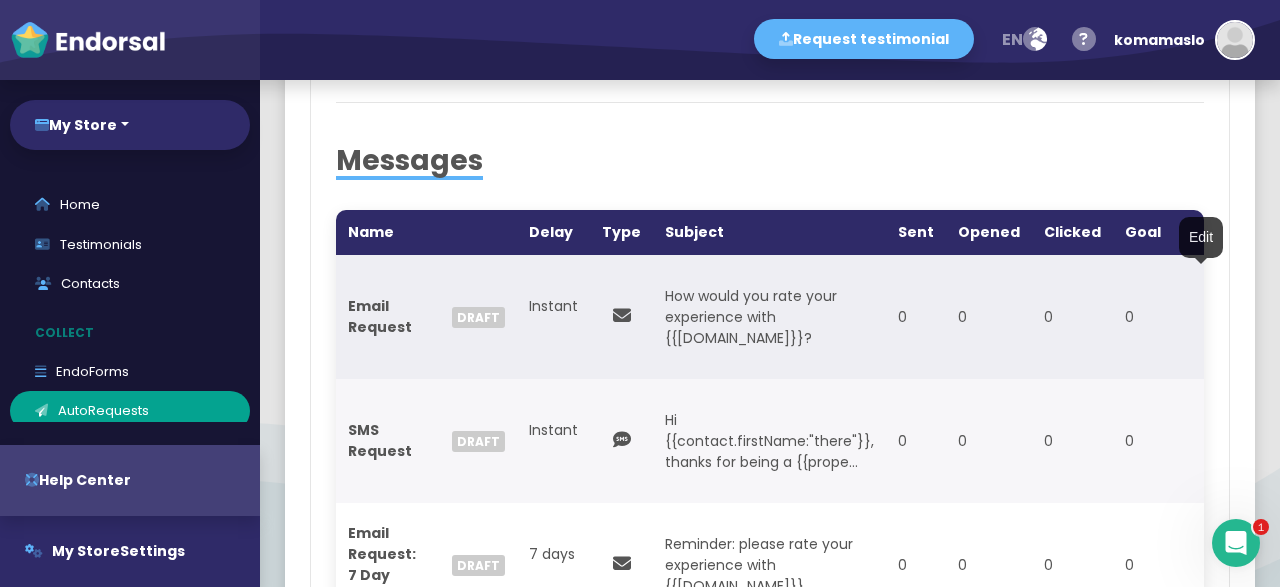 click at bounding box center [1230, 292] 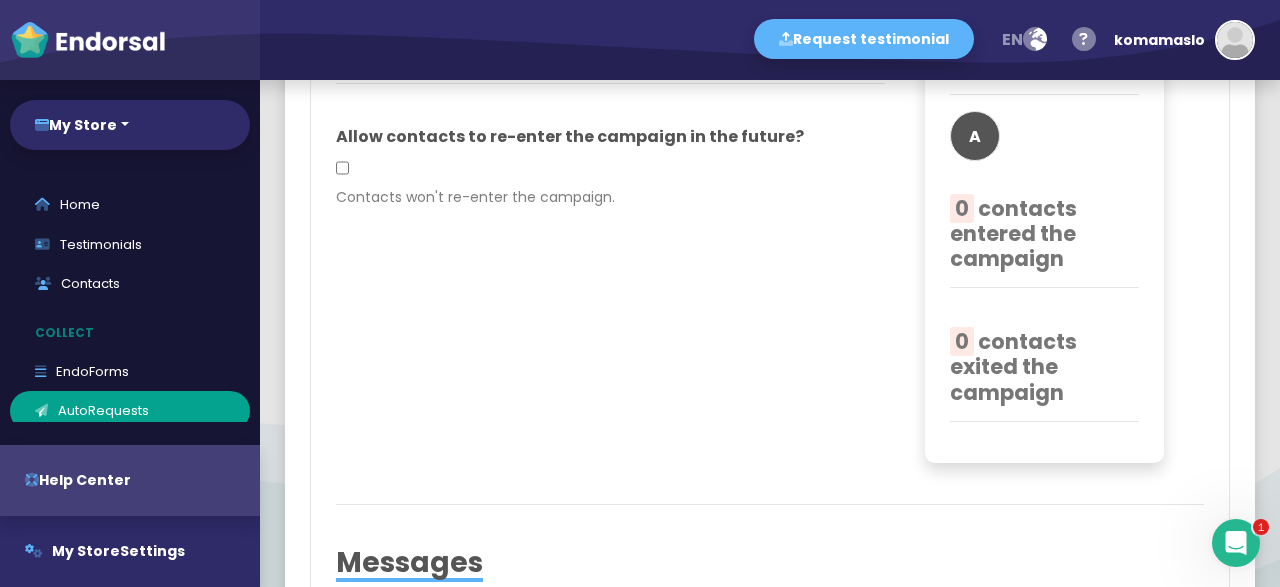 scroll, scrollTop: 343, scrollLeft: 0, axis: vertical 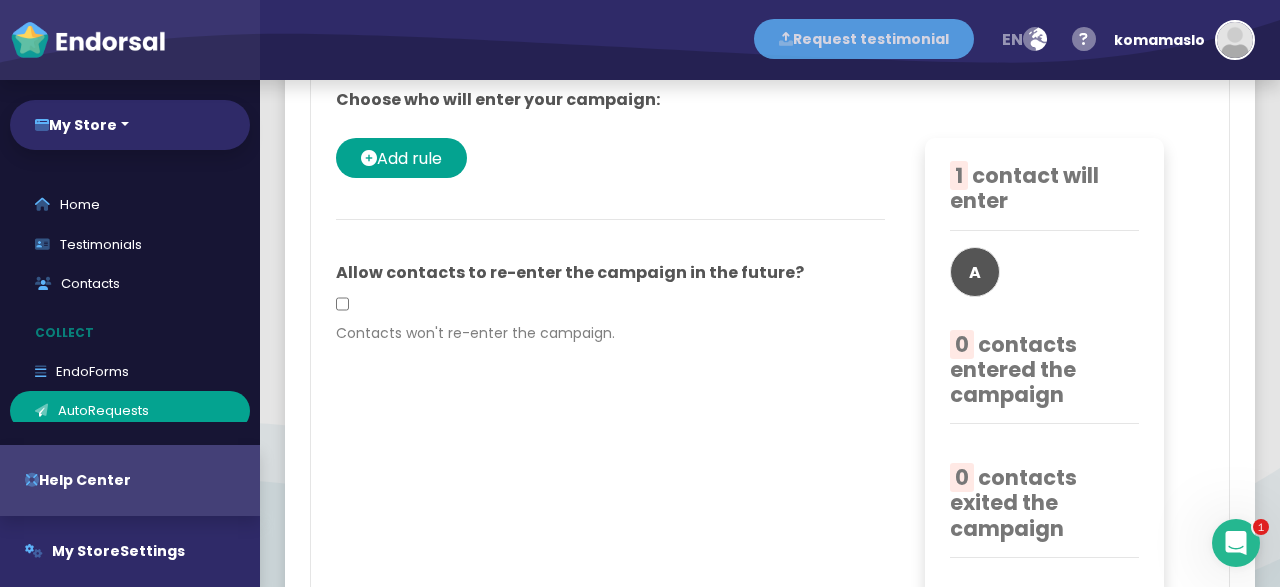 click on "Request testimonial" at bounding box center [864, 39] 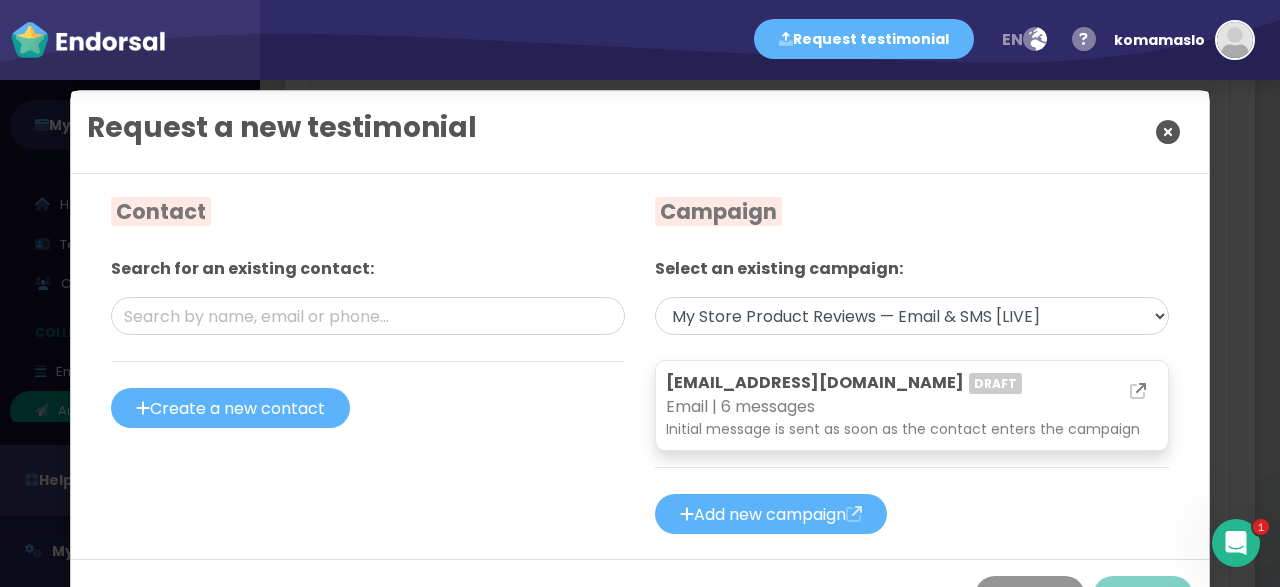 scroll, scrollTop: 71, scrollLeft: 0, axis: vertical 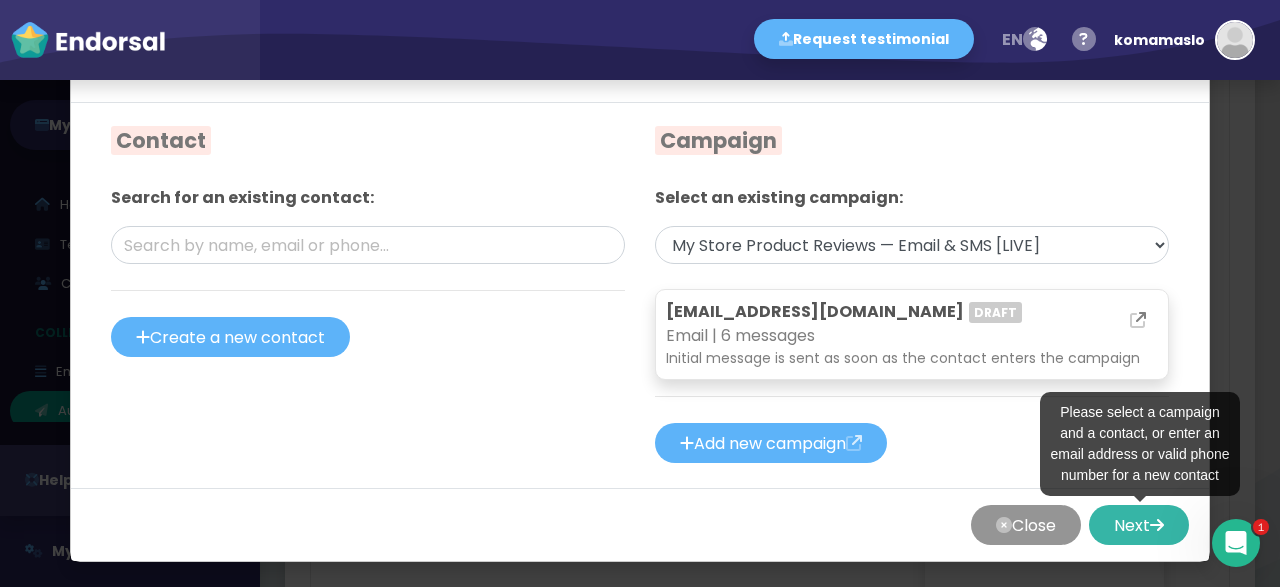 click on "Next" at bounding box center [1139, 525] 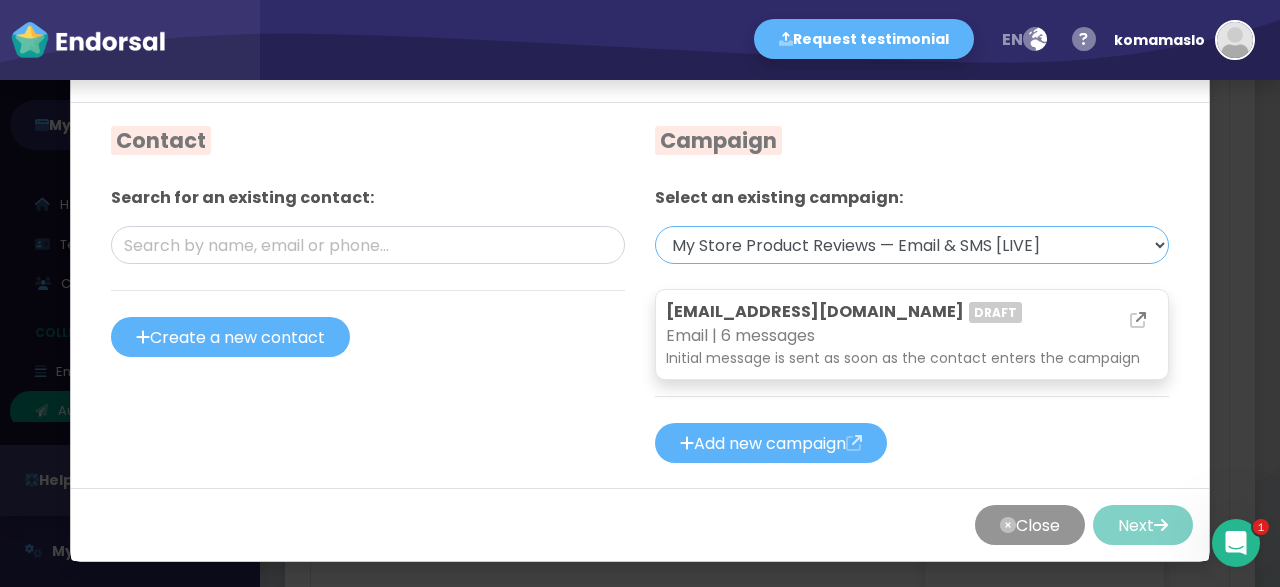 click on "[EMAIL_ADDRESS][DOMAIN_NAME] — Email [DRAFT] My Store Product Reviews — Email & SMS [LIVE]" at bounding box center [912, 245] 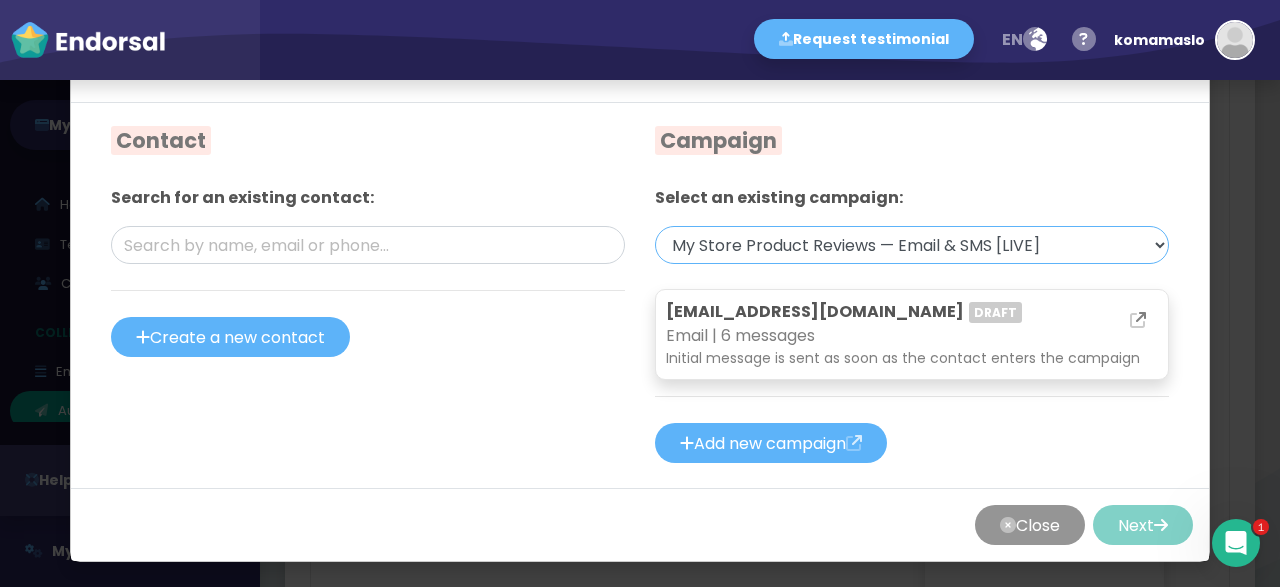 select on "3: Object" 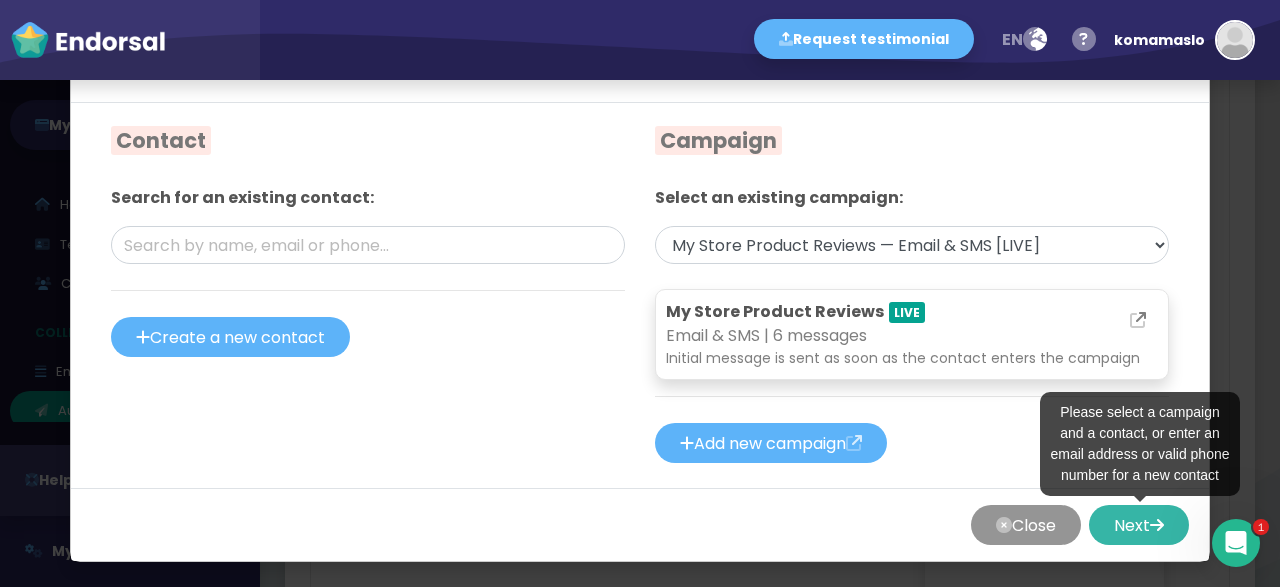 click on "Next" at bounding box center (1139, 525) 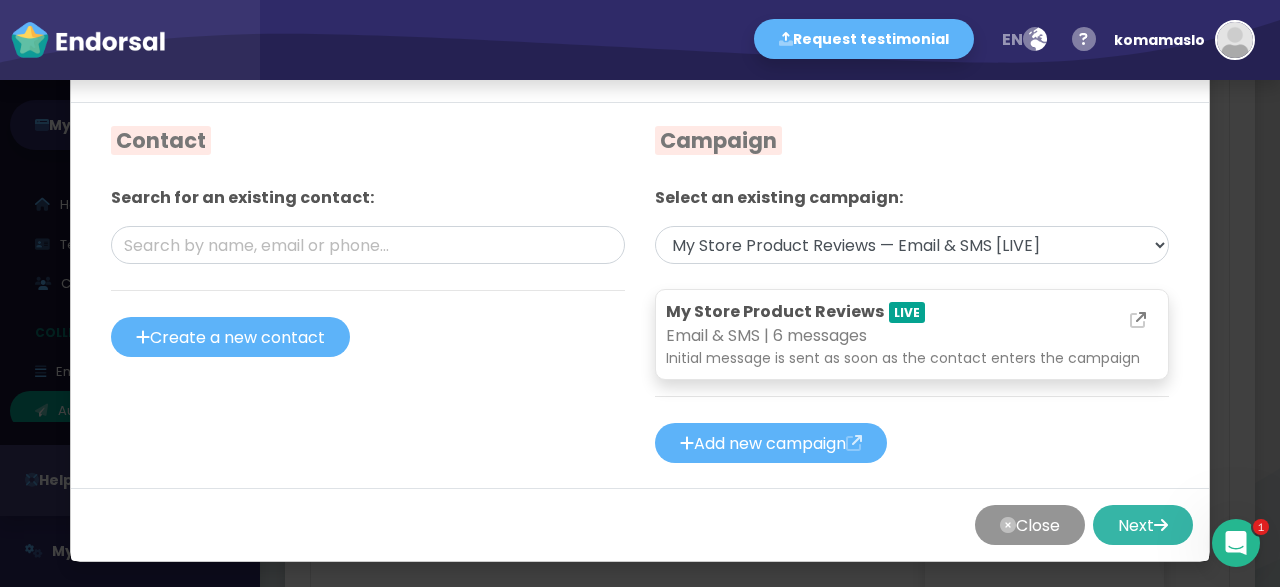 click on "Next" at bounding box center (1143, 525) 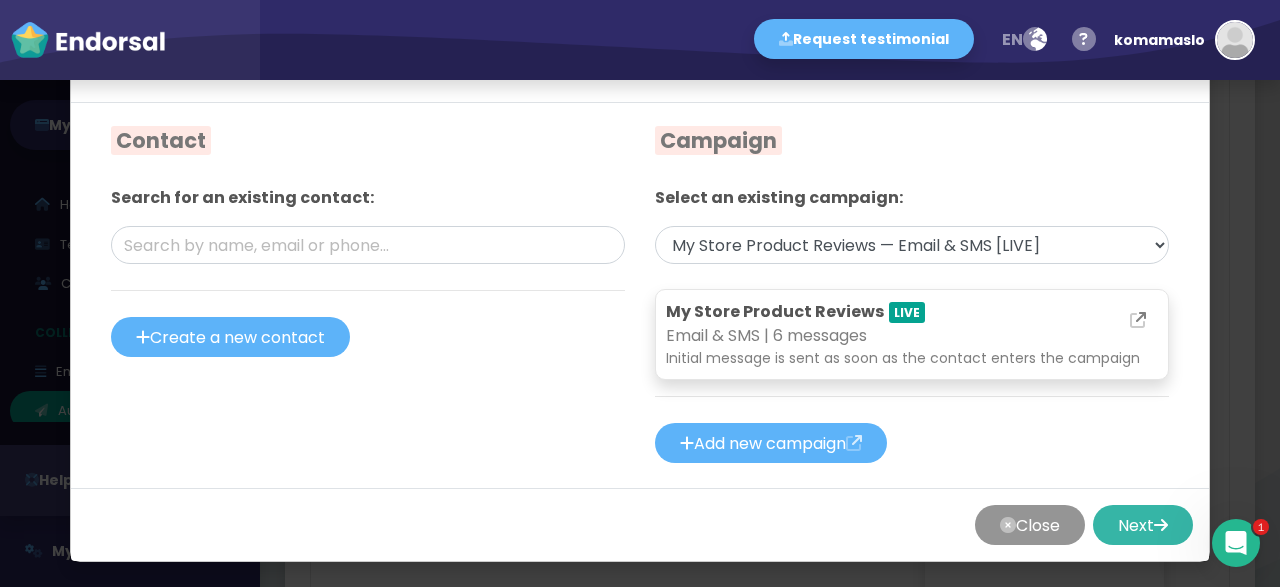 click on "Next" at bounding box center (1143, 525) 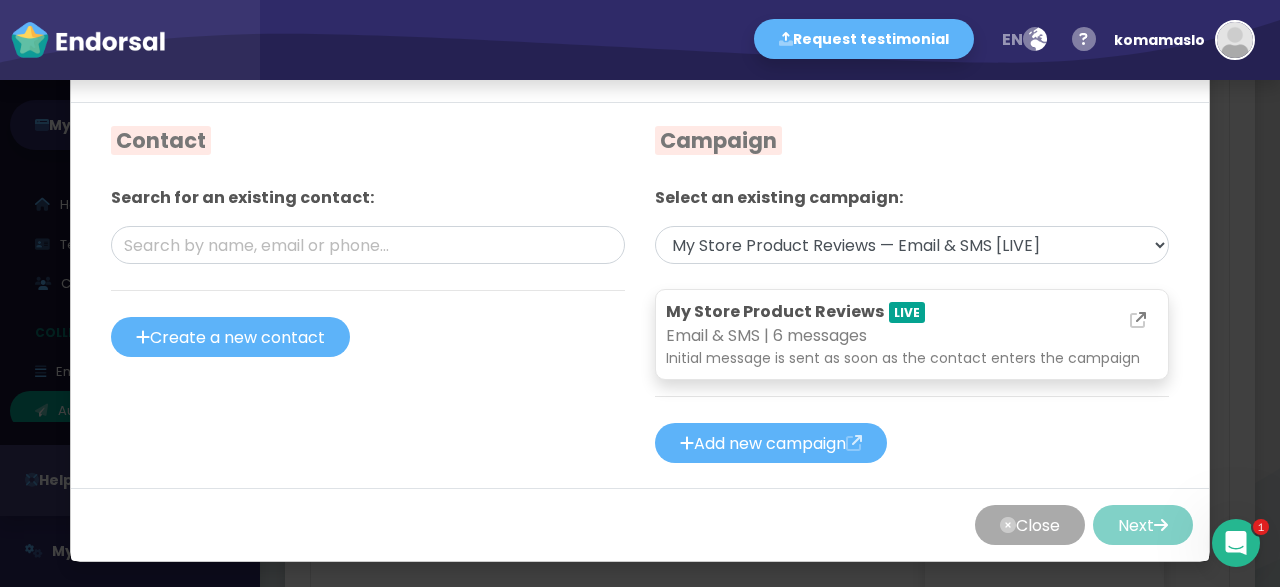 click on "Close" at bounding box center [1030, 525] 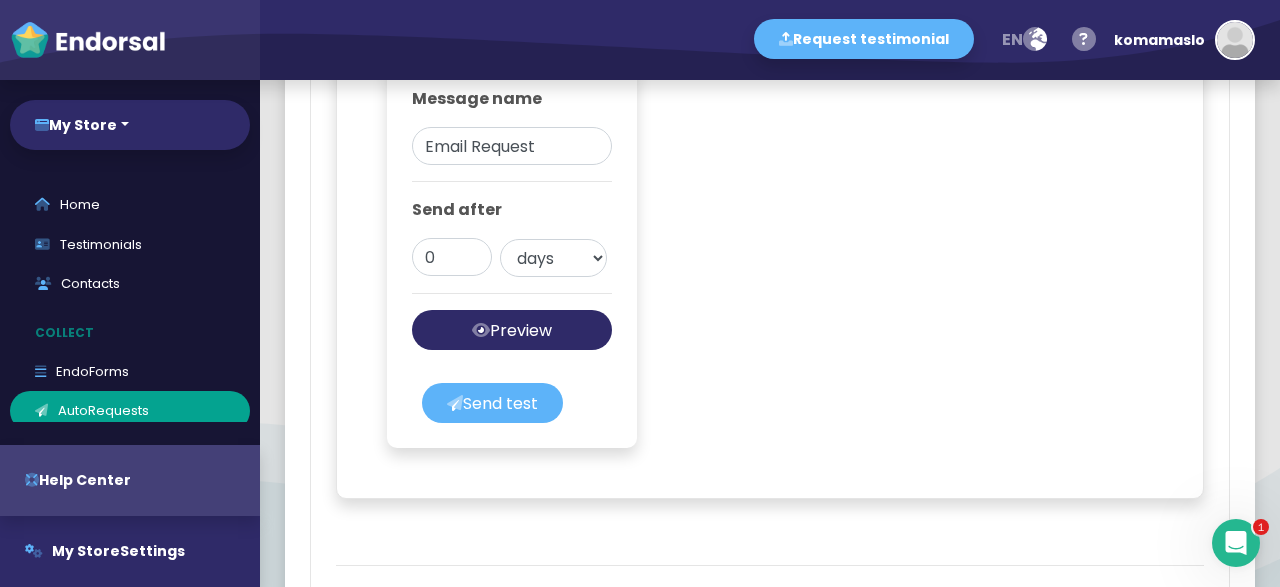 scroll, scrollTop: 2180, scrollLeft: 0, axis: vertical 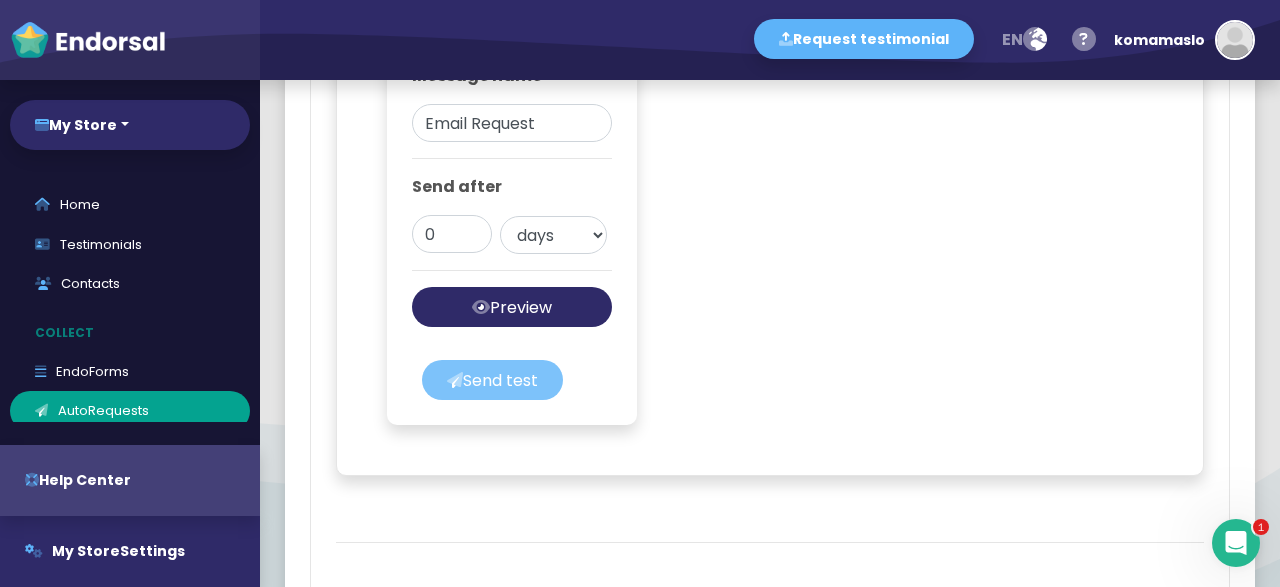 click on "Send test" at bounding box center (492, 380) 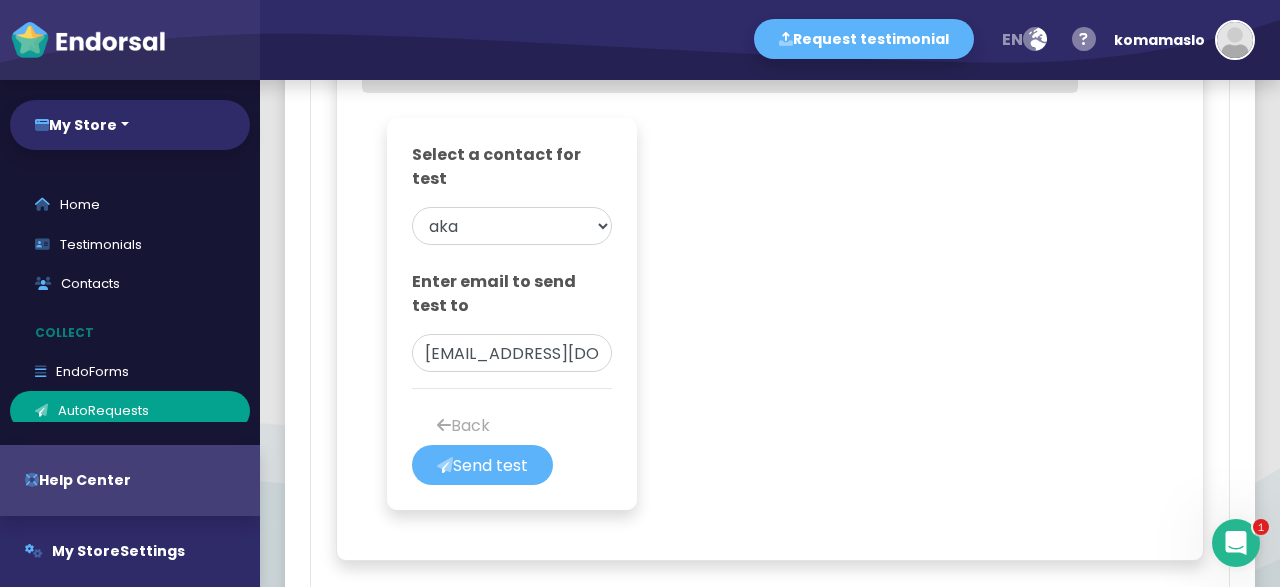 scroll, scrollTop: 2025, scrollLeft: 0, axis: vertical 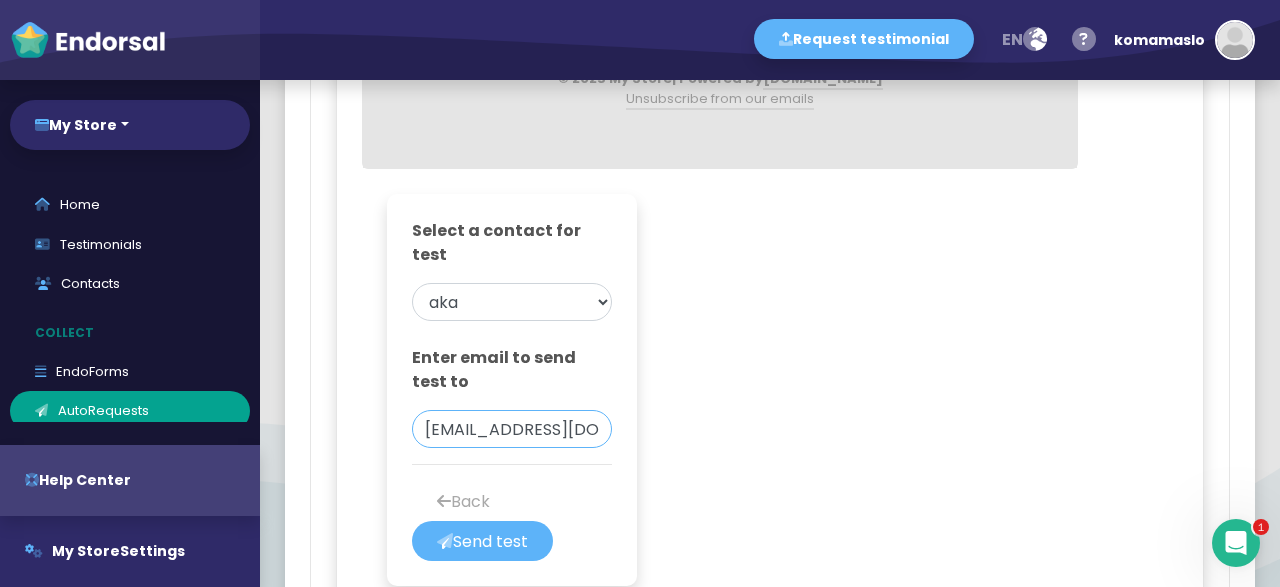click on "[EMAIL_ADDRESS][DOMAIN_NAME]" at bounding box center [512, 429] 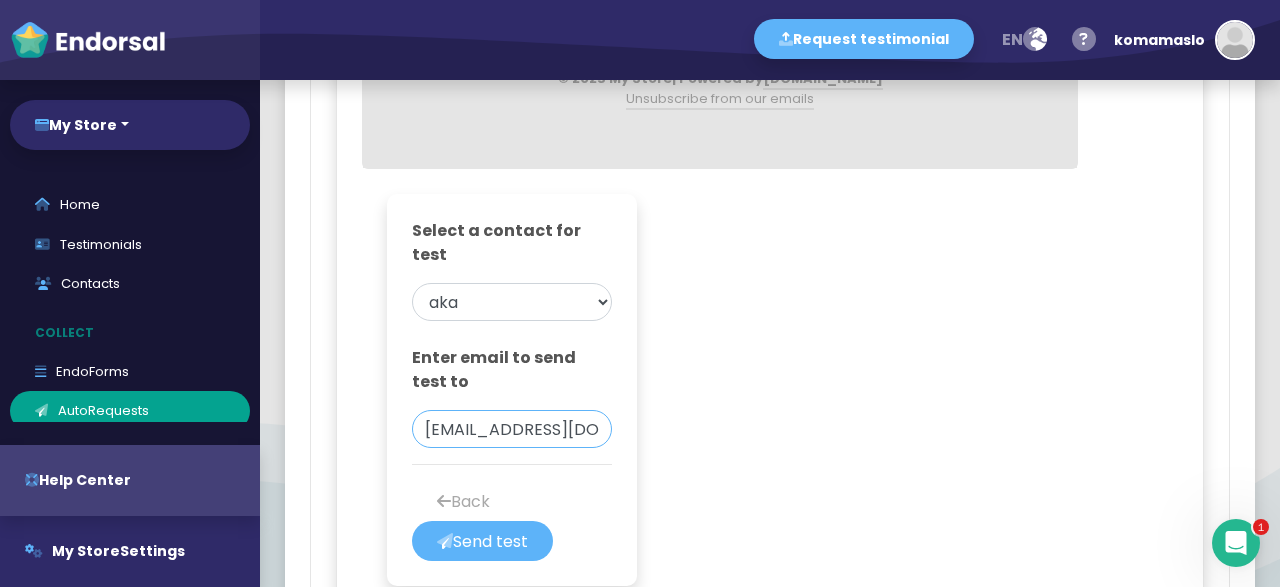 paste on "selenainjured@mechanicspedia" 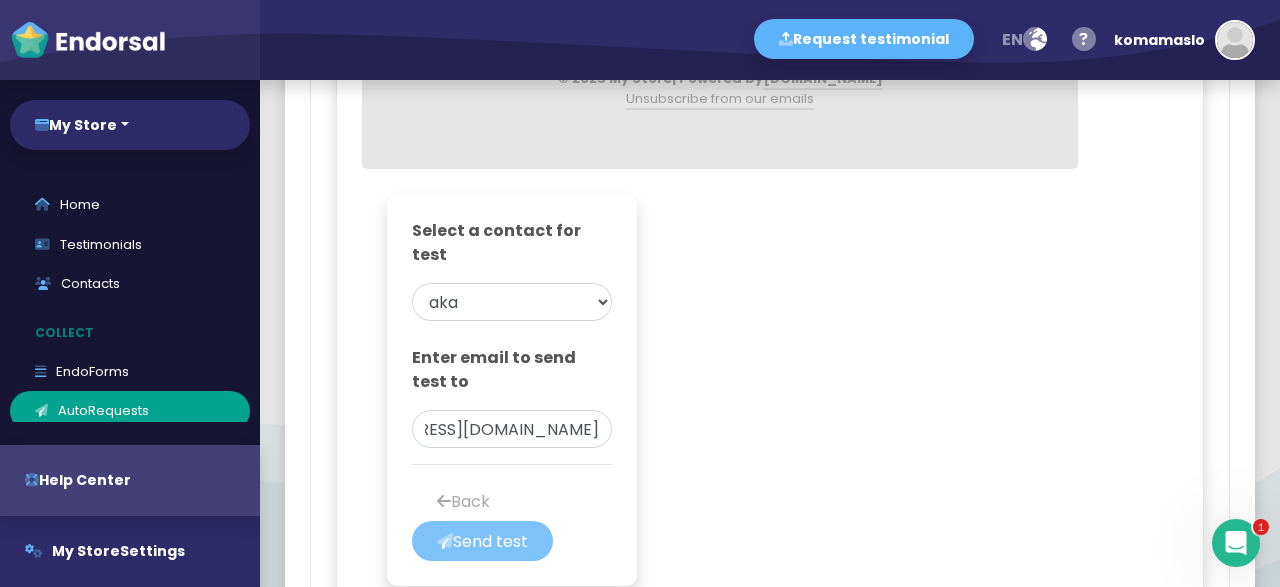 click on "Send test" at bounding box center (482, 541) 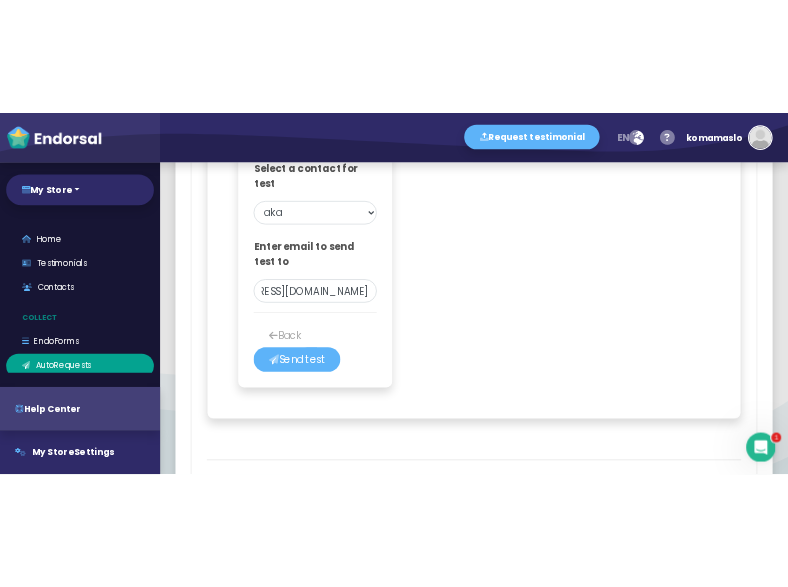 scroll, scrollTop: 2161, scrollLeft: 0, axis: vertical 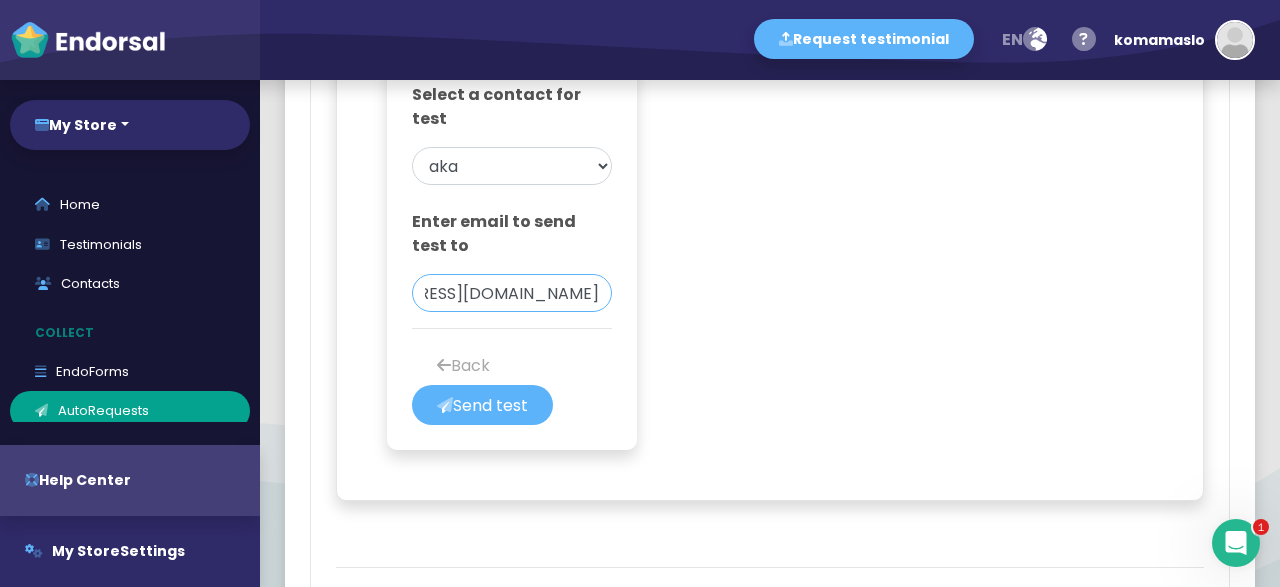 click on "[EMAIL_ADDRESS][DOMAIN_NAME]" at bounding box center (512, 293) 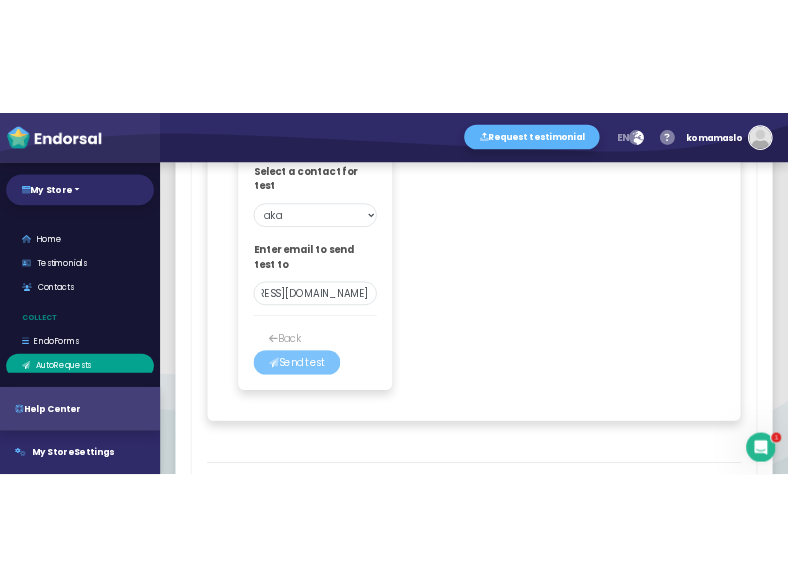 scroll, scrollTop: 6180, scrollLeft: 0, axis: vertical 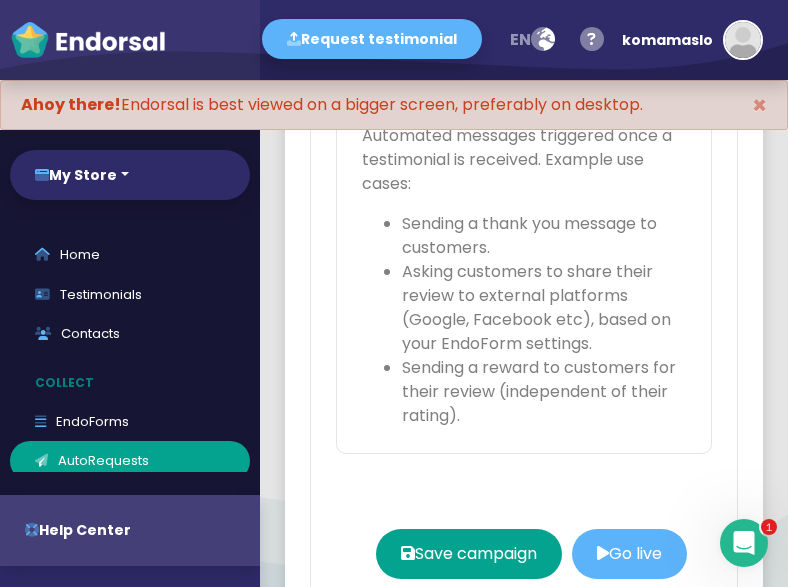 click on "[EMAIL_ADDRESS][DOMAIN_NAME]" at bounding box center (512, -284) 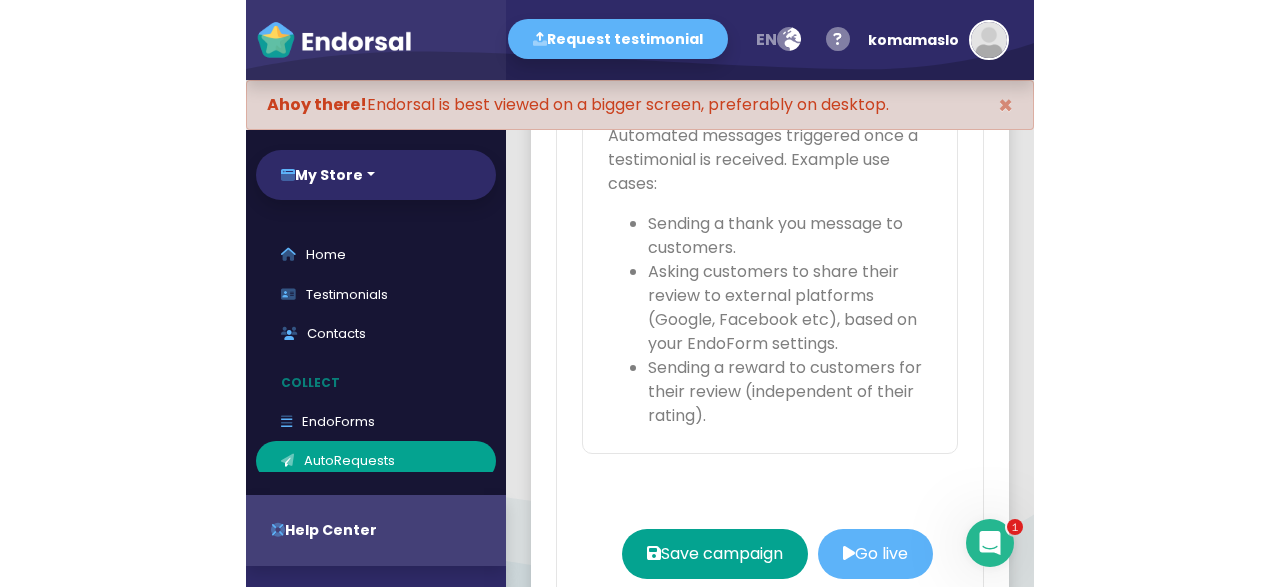 scroll, scrollTop: 0, scrollLeft: 0, axis: both 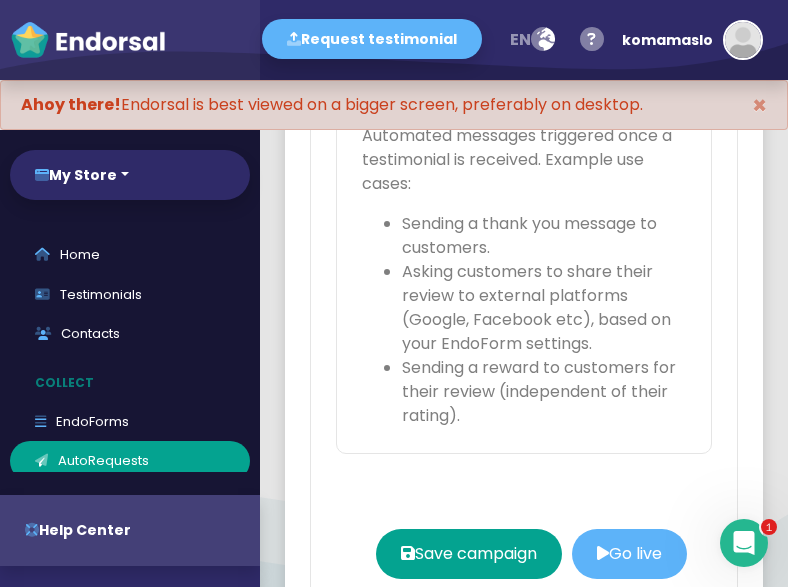click on "[EMAIL_ADDRESS][DOMAIN_NAME]" at bounding box center [512, -284] 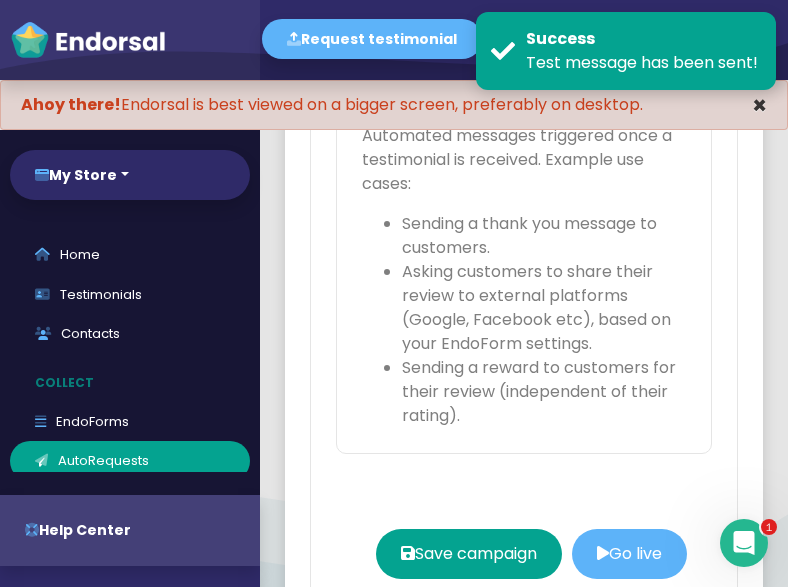 click on "×" at bounding box center [759, 105] 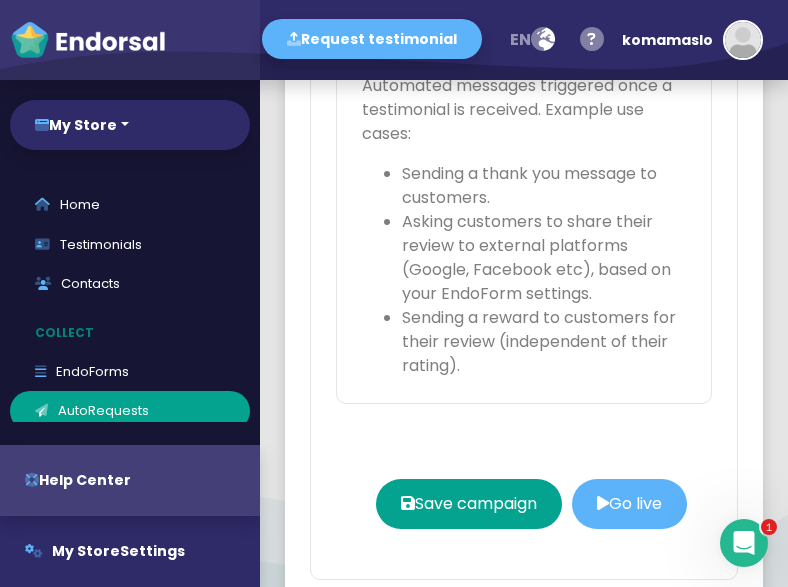 click on "Send test" at bounding box center (482, -222) 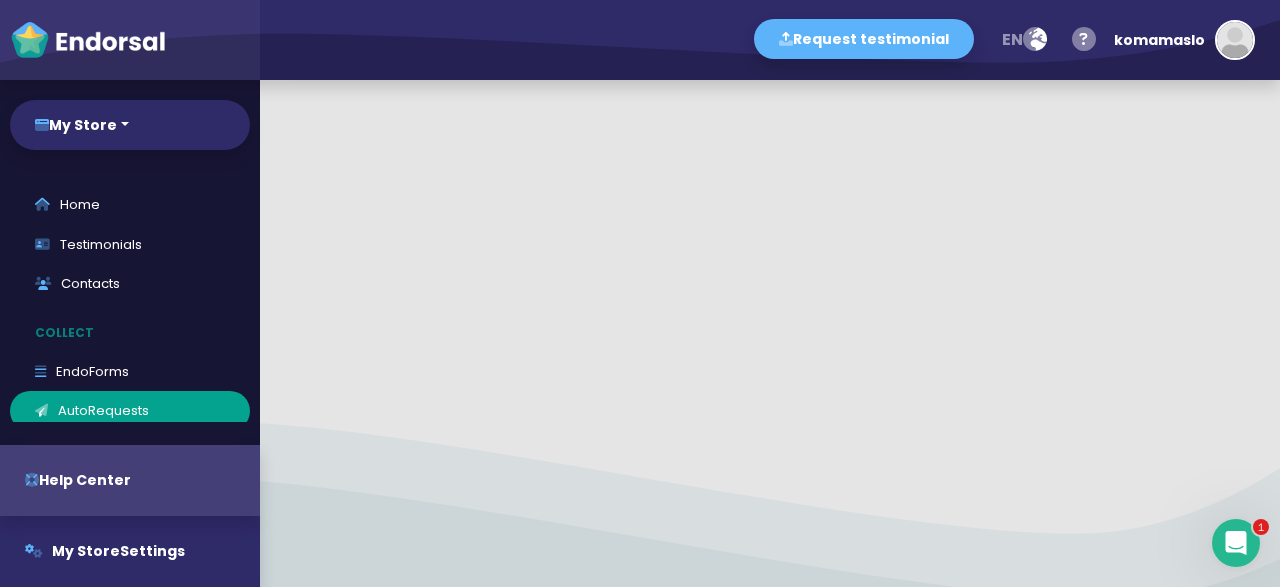 scroll, scrollTop: 2161, scrollLeft: 0, axis: vertical 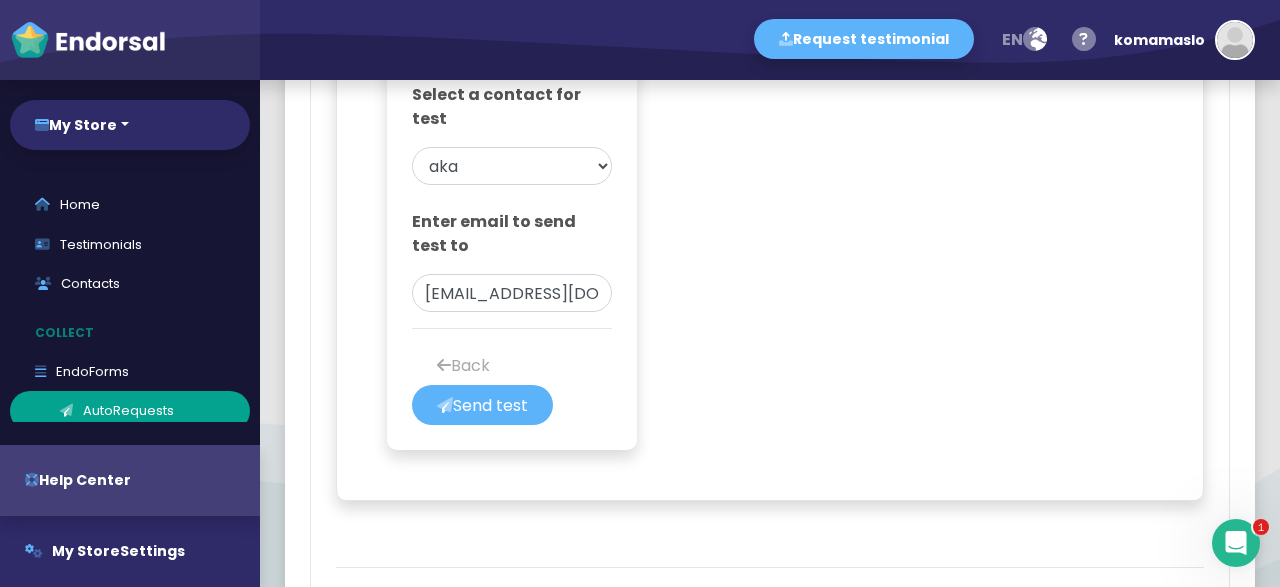 click on "AutoRequests" at bounding box center [130, 411] 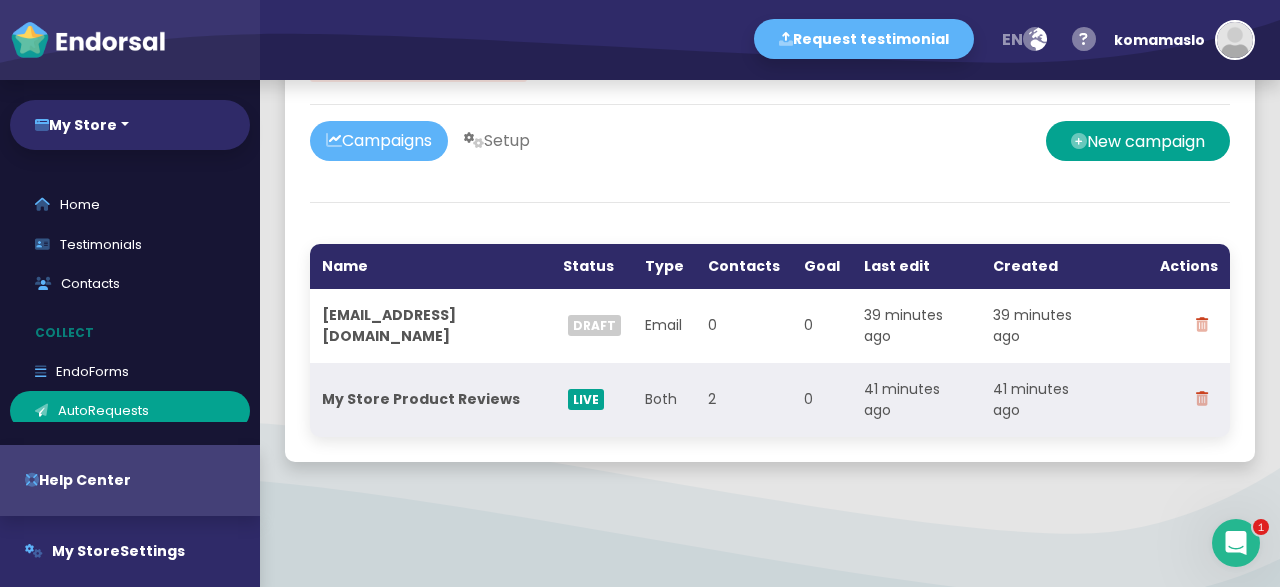 click on "My Store Product Reviews" 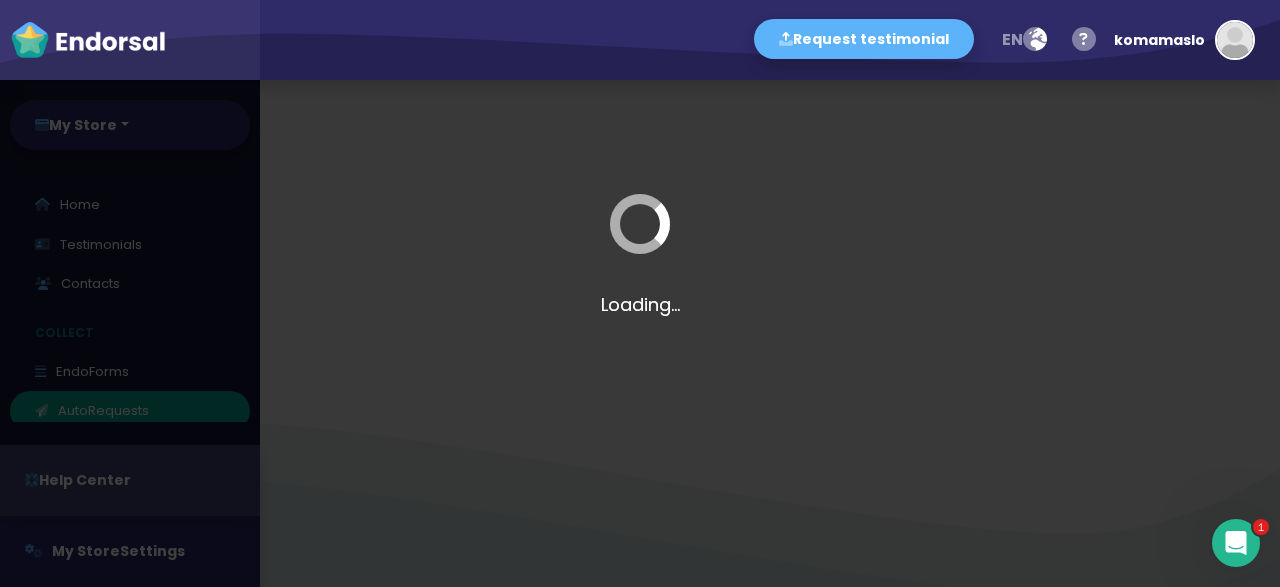 select on "$lt" 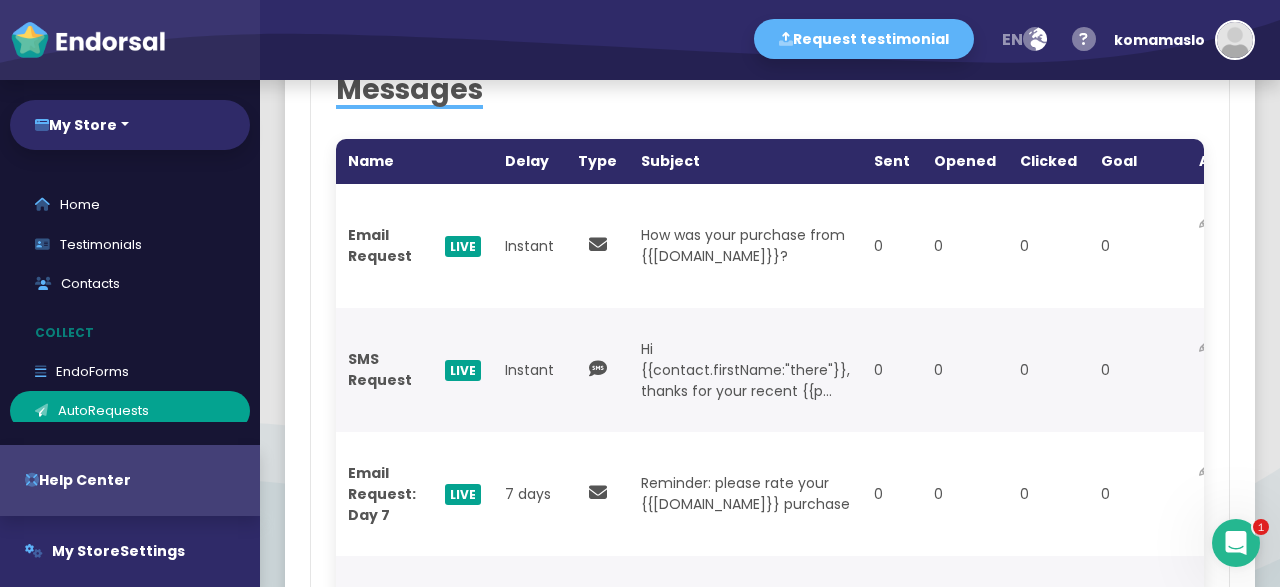 scroll, scrollTop: 953, scrollLeft: 0, axis: vertical 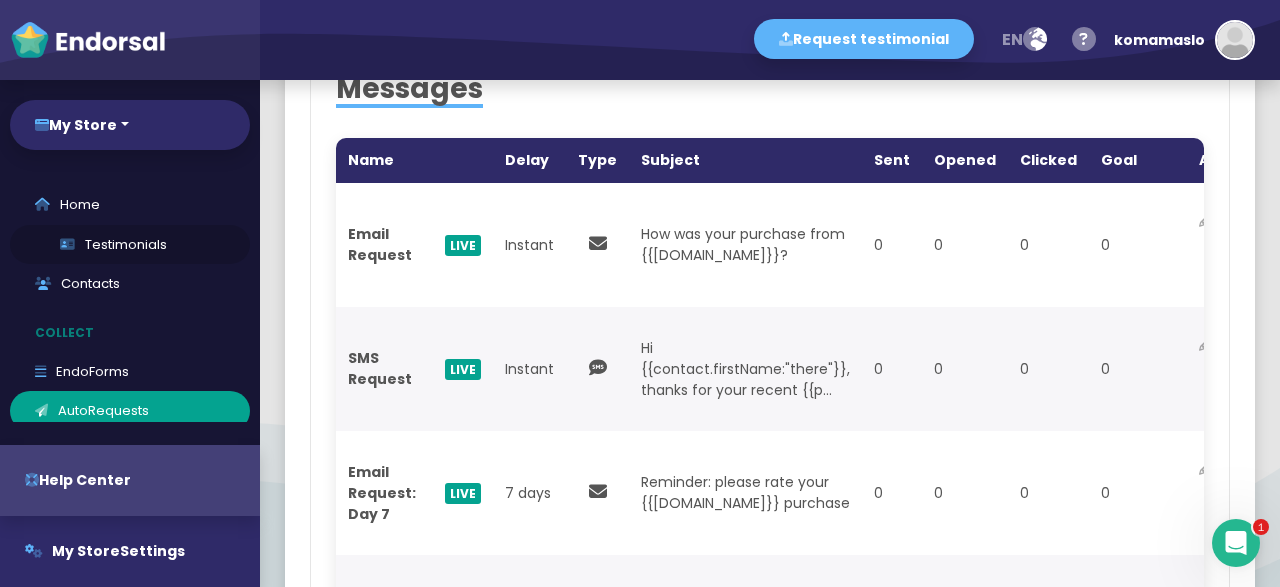 click on "Testimonials" at bounding box center (130, 245) 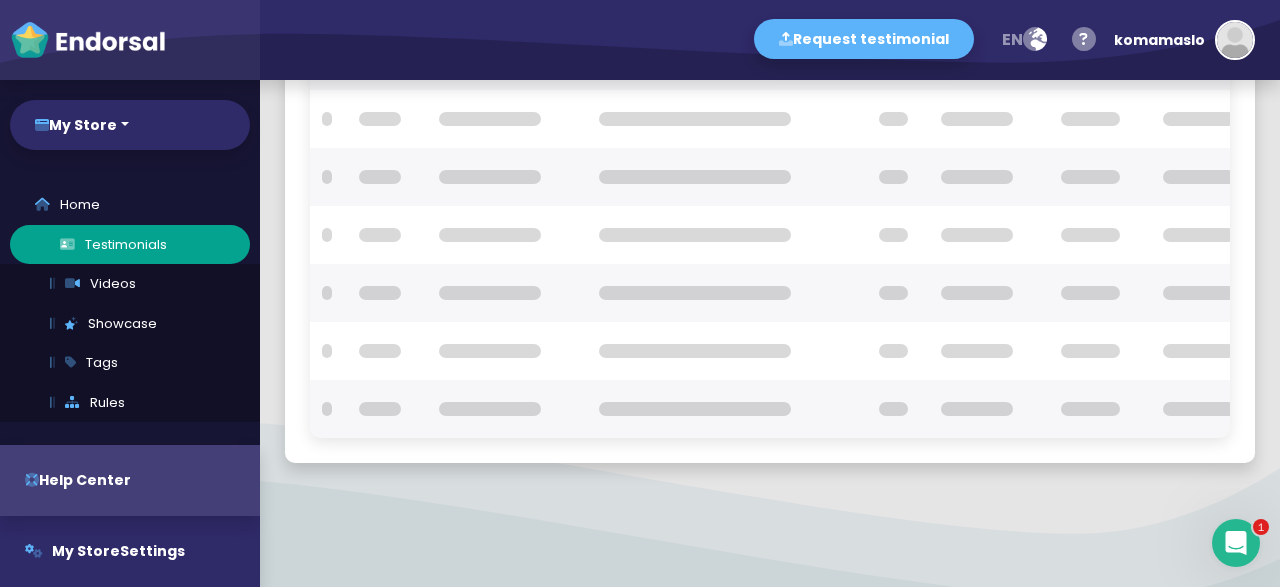checkbox on "true" 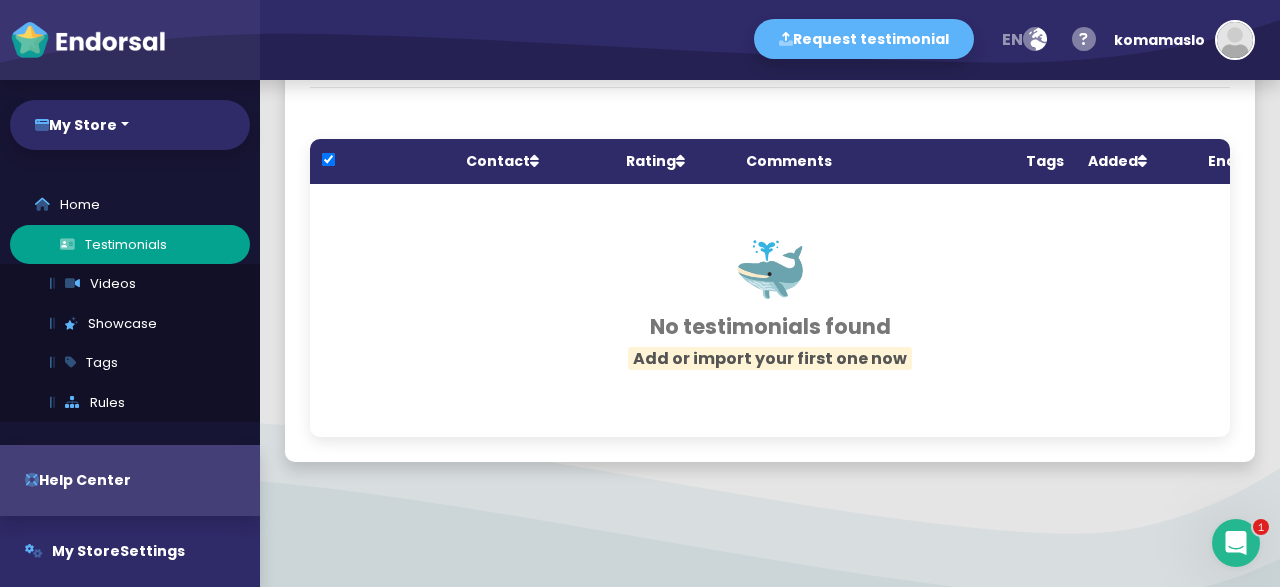 scroll, scrollTop: 100, scrollLeft: 0, axis: vertical 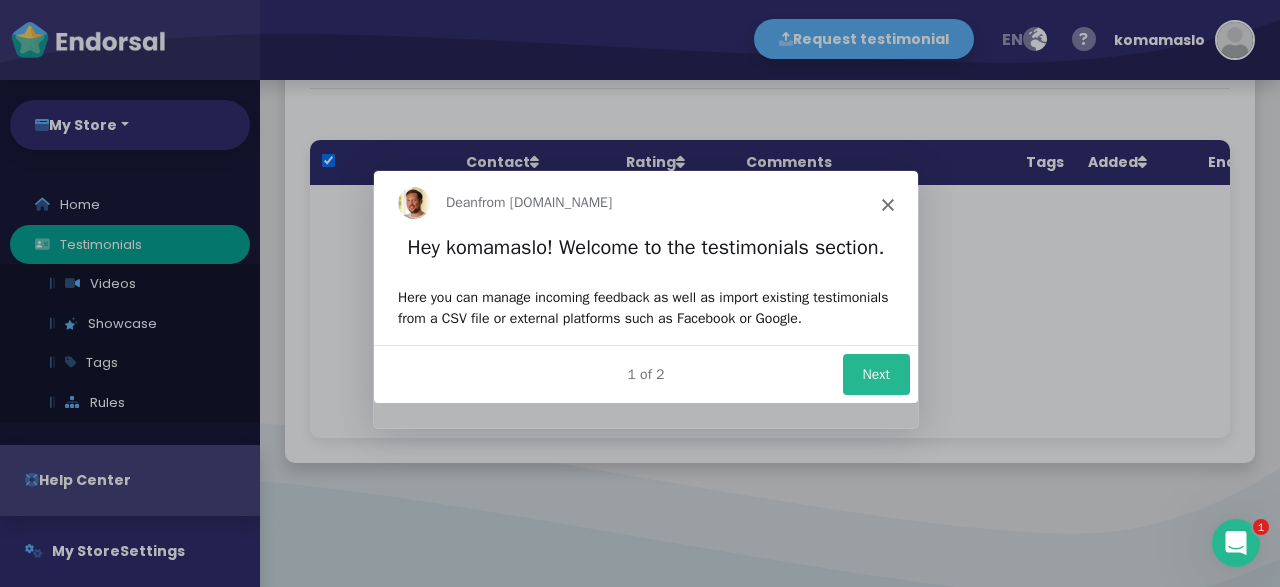 click on "1 of 2" at bounding box center [645, 373] 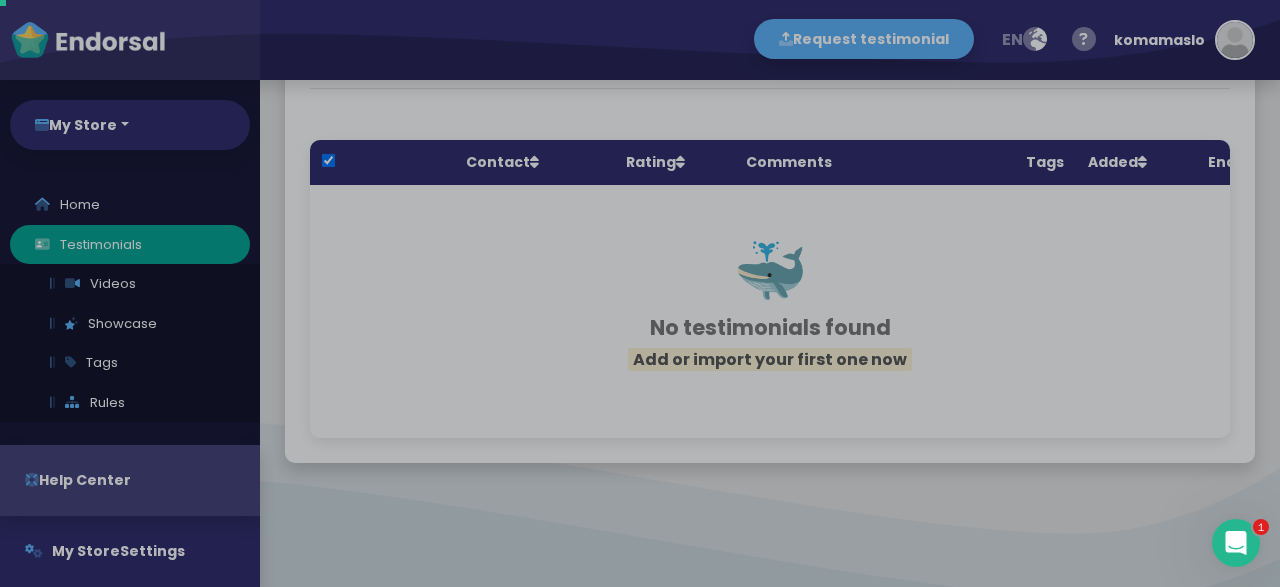 scroll, scrollTop: 0, scrollLeft: 0, axis: both 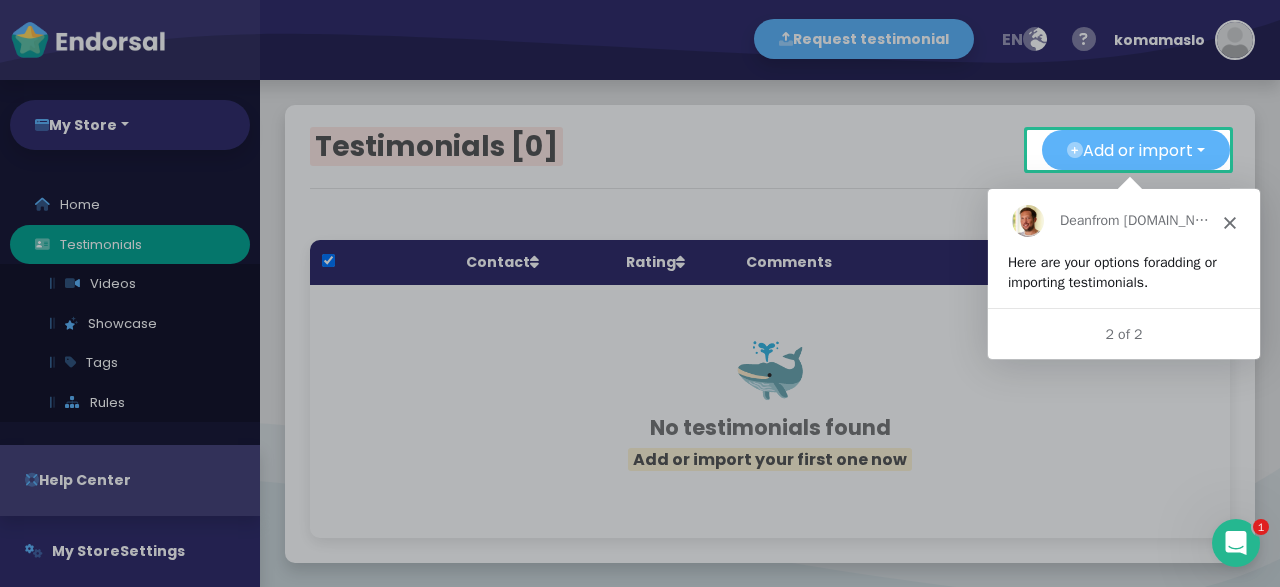 click 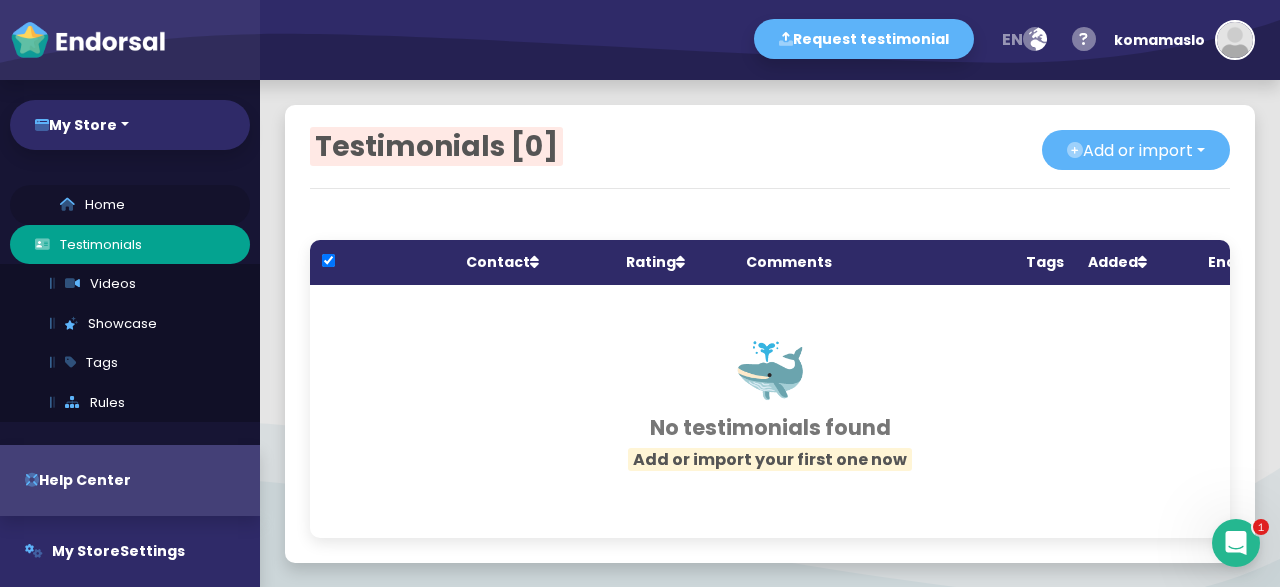 click on "Home" at bounding box center [130, 205] 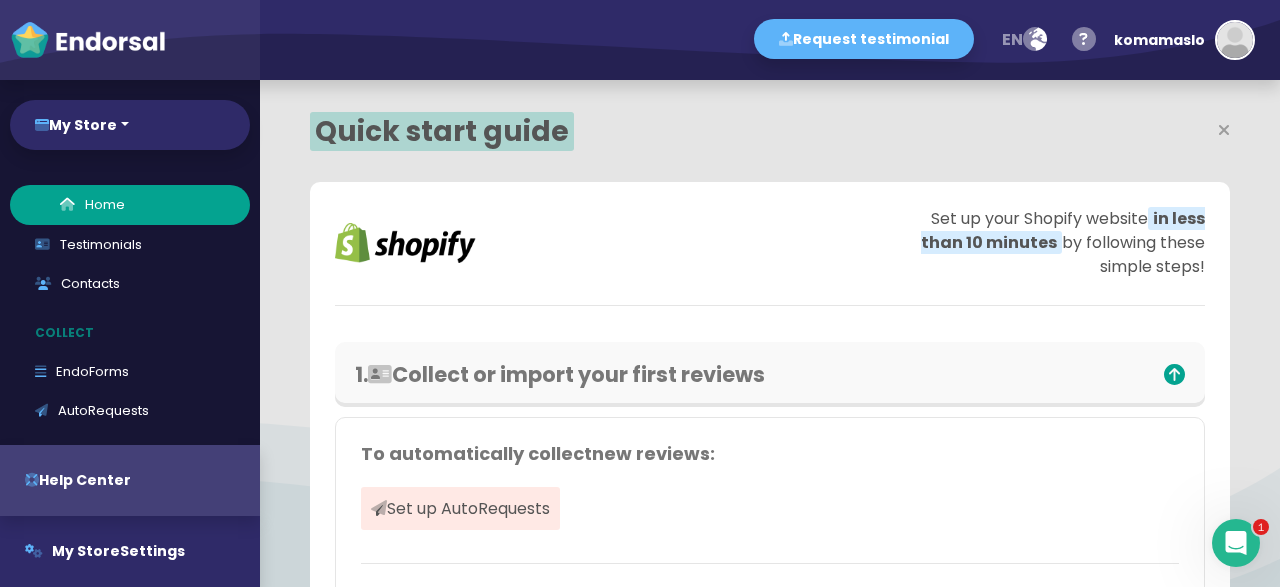 scroll, scrollTop: 999578, scrollLeft: 999403, axis: both 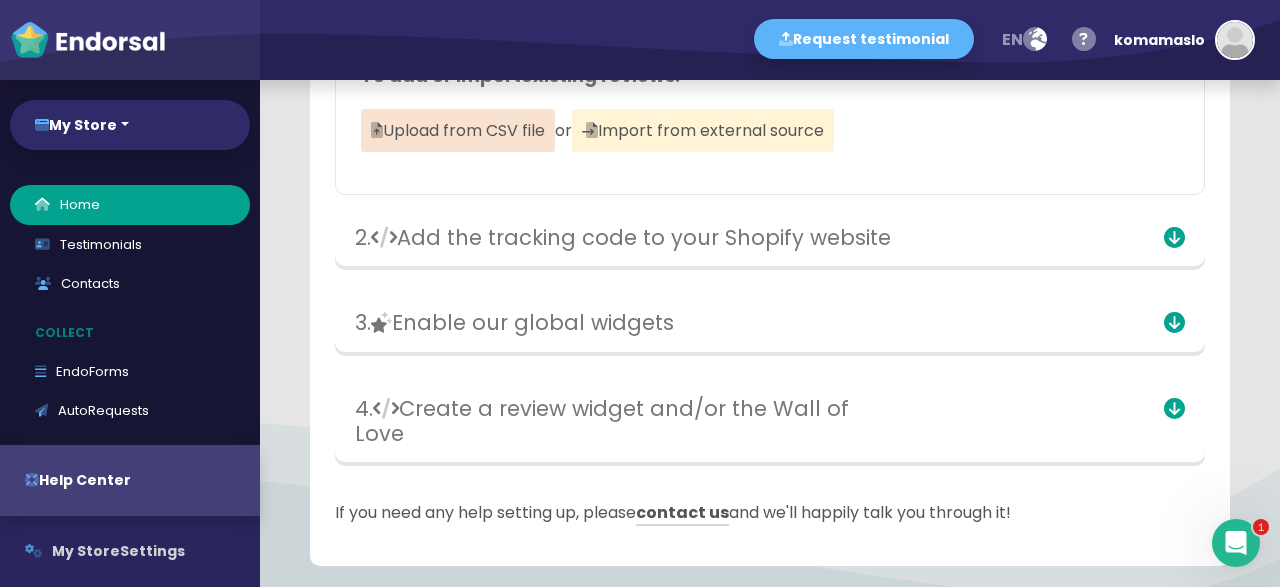 click on "My Store  Settings" at bounding box center [130, 551] 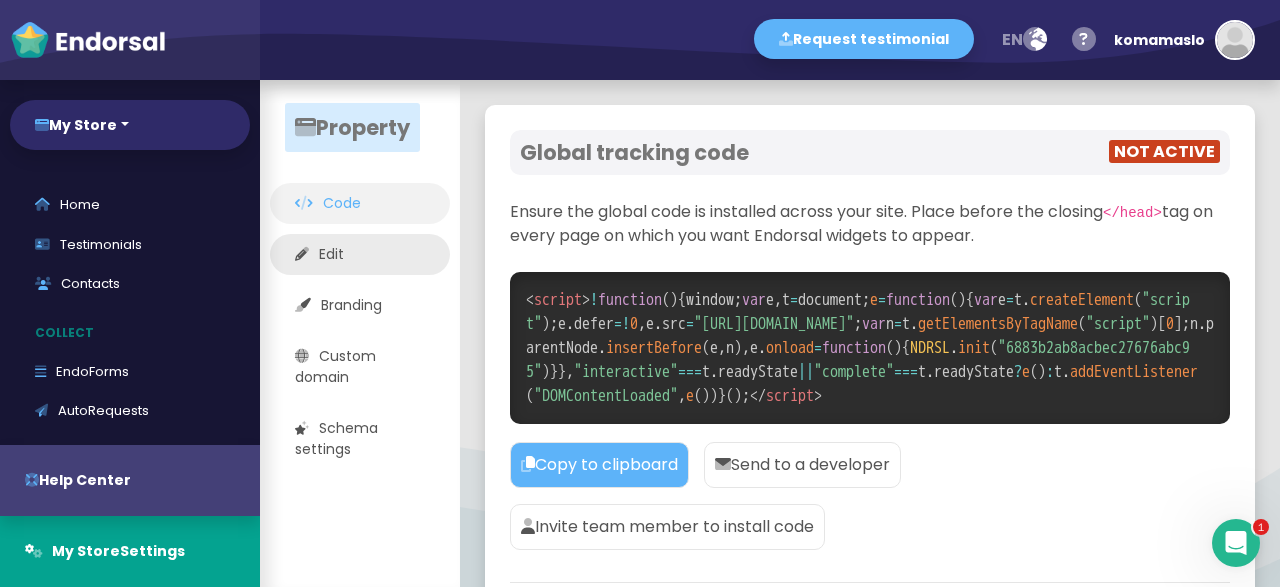 click on "Edit" 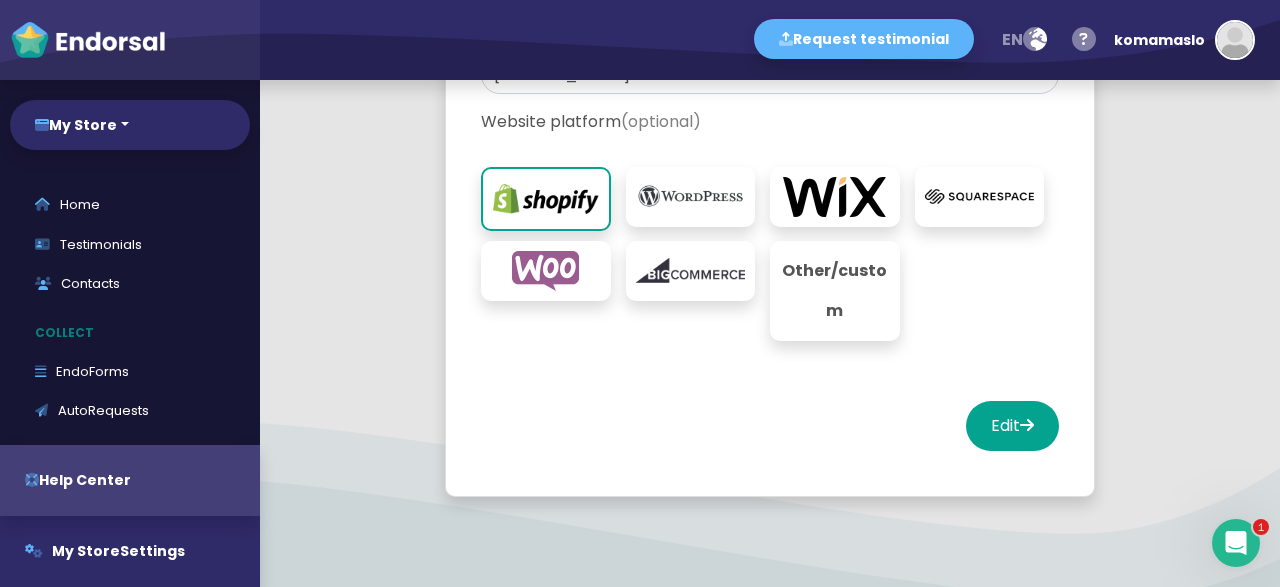 scroll, scrollTop: 369, scrollLeft: 0, axis: vertical 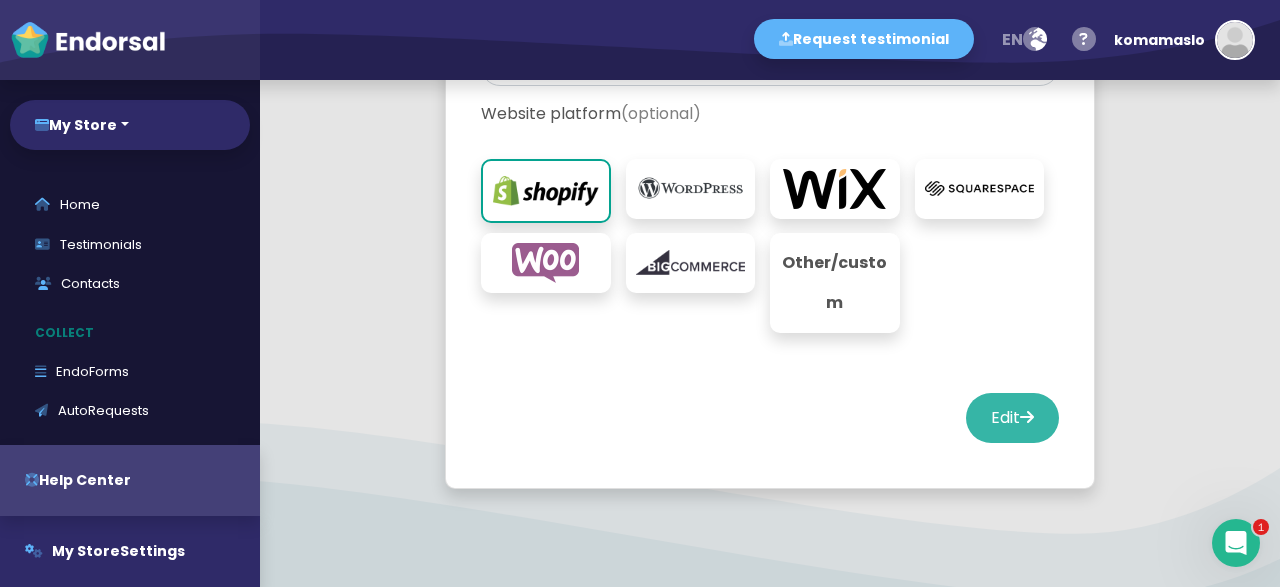 click on "Edit" 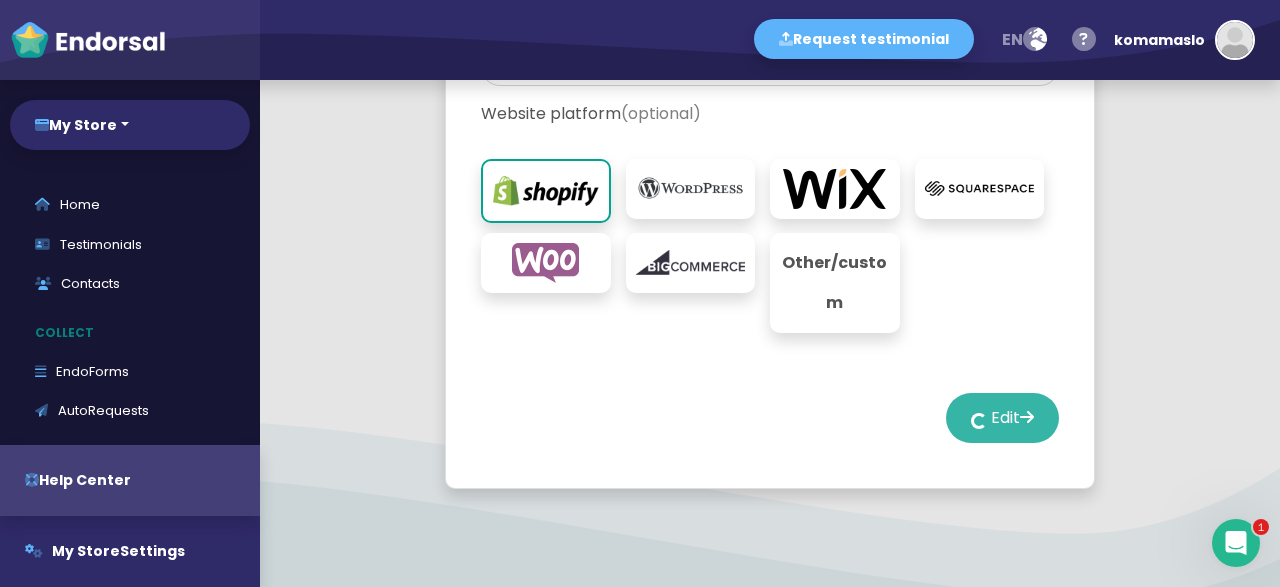 select on "14" 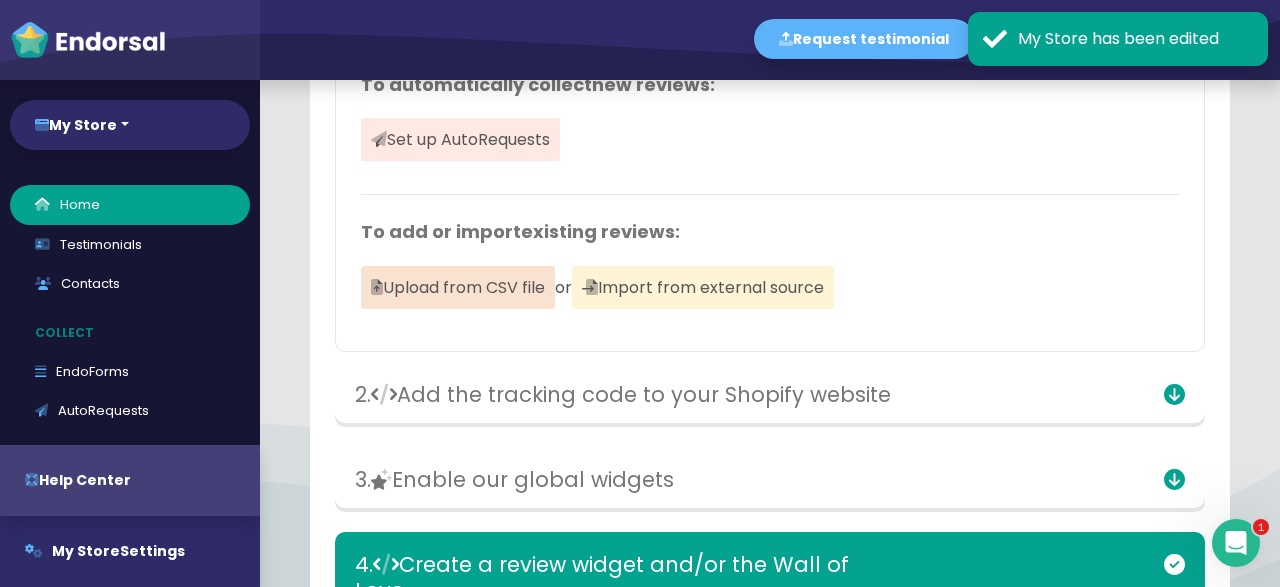 scroll, scrollTop: 3350, scrollLeft: 0, axis: vertical 